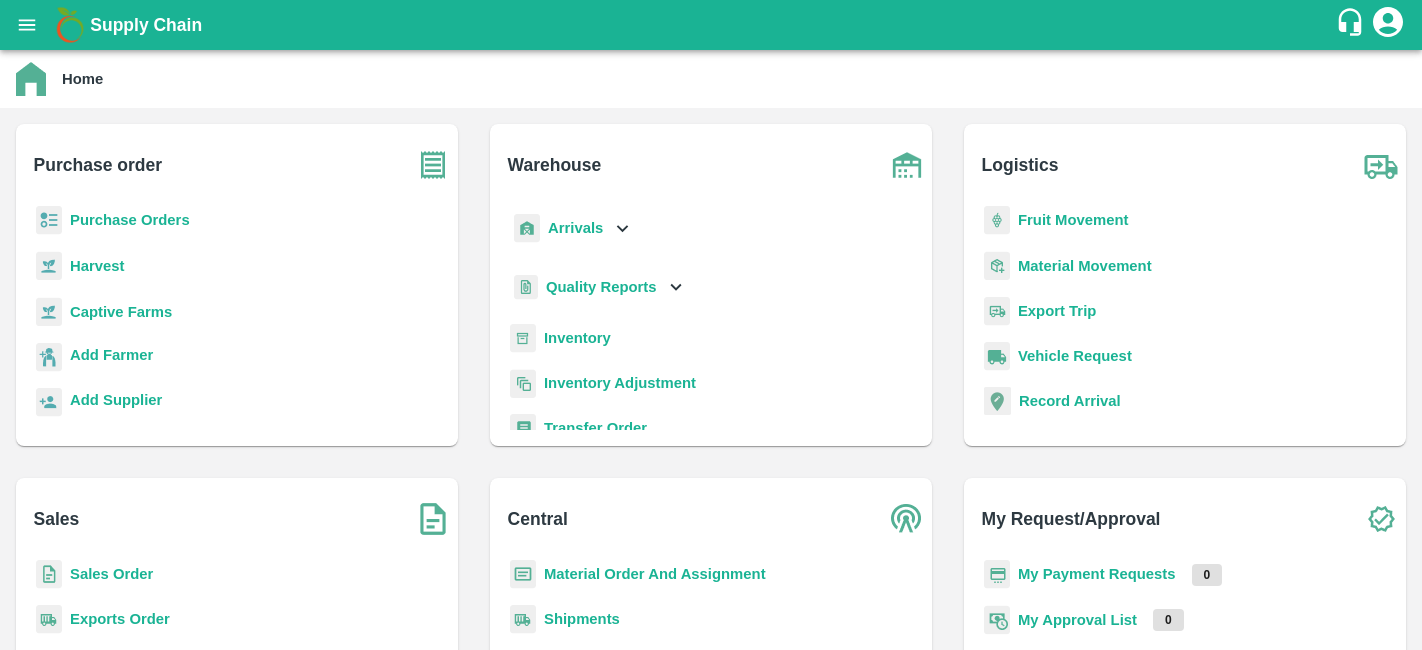 scroll, scrollTop: 0, scrollLeft: 0, axis: both 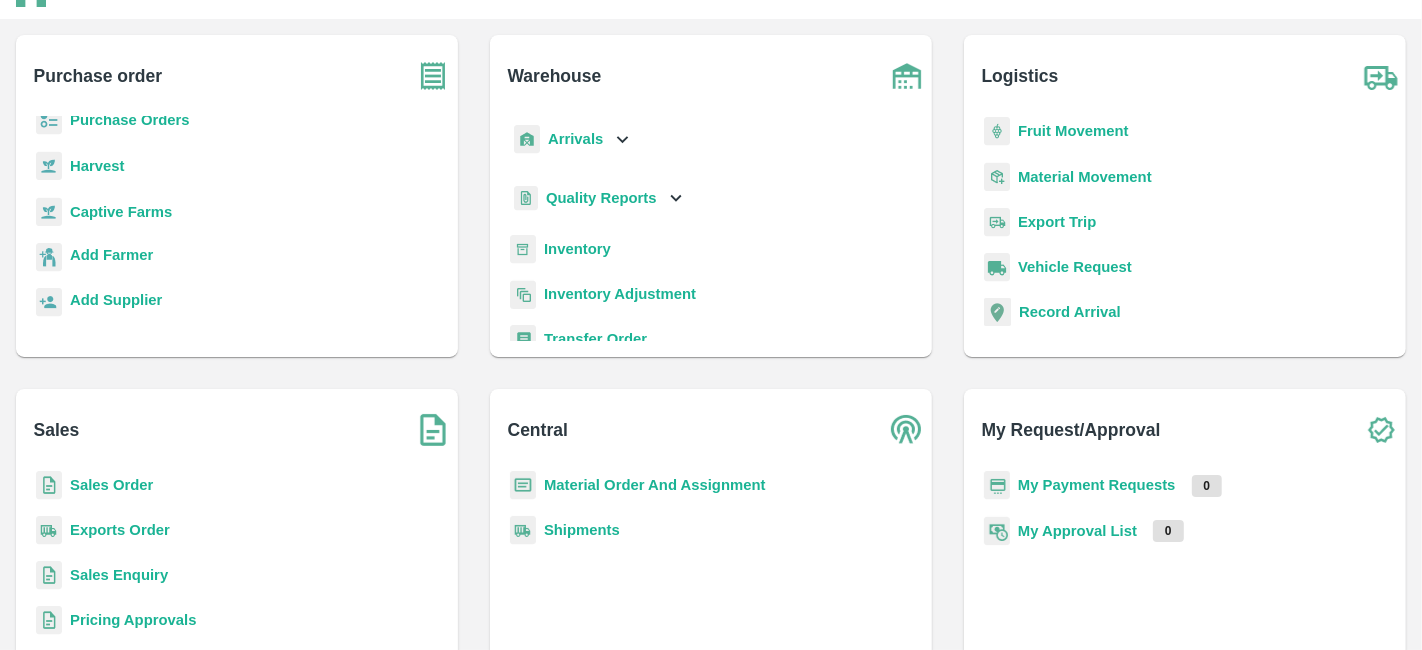 click on "Inventory" at bounding box center (577, 249) 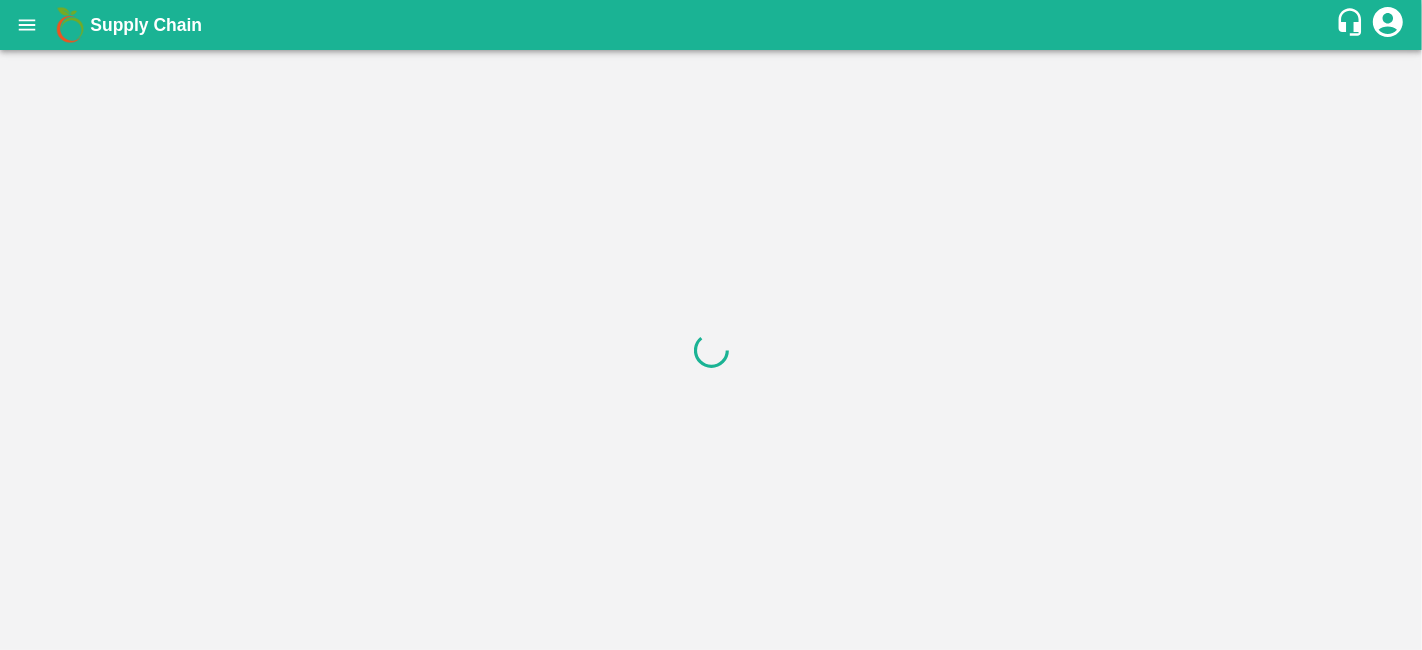 scroll, scrollTop: 0, scrollLeft: 0, axis: both 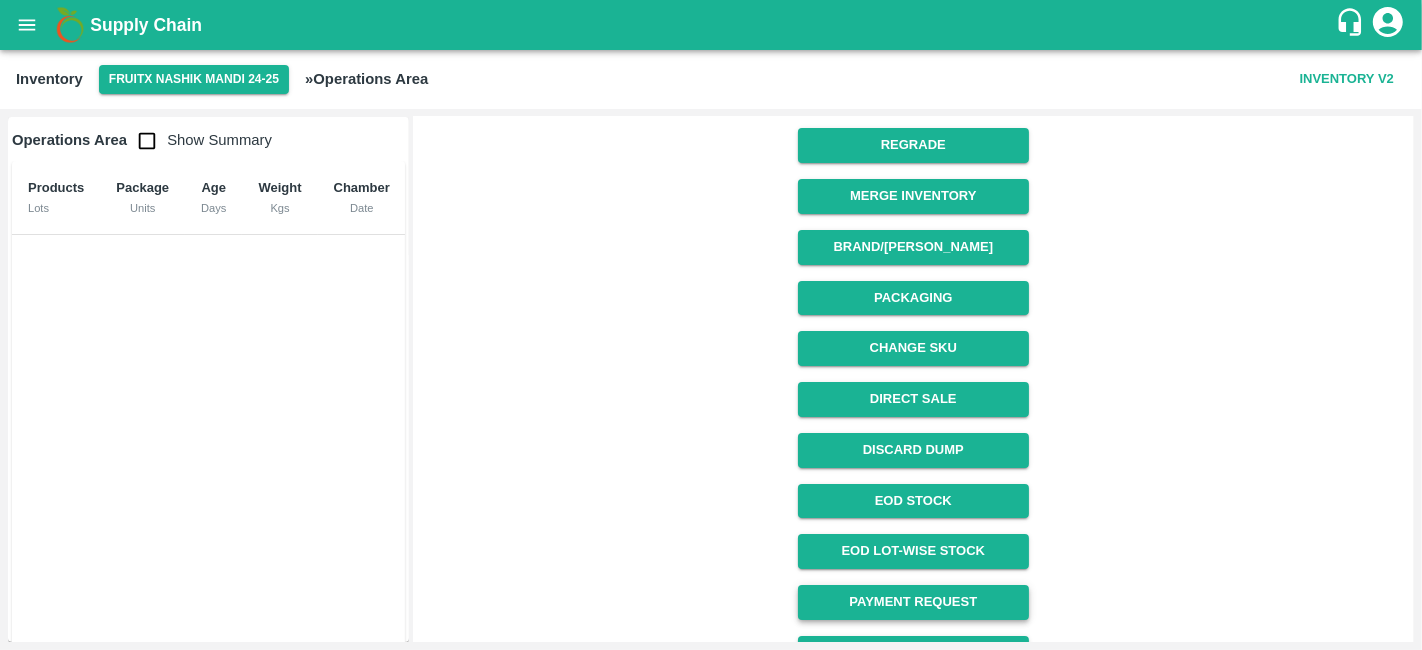 click on "Payment Request" at bounding box center [913, 602] 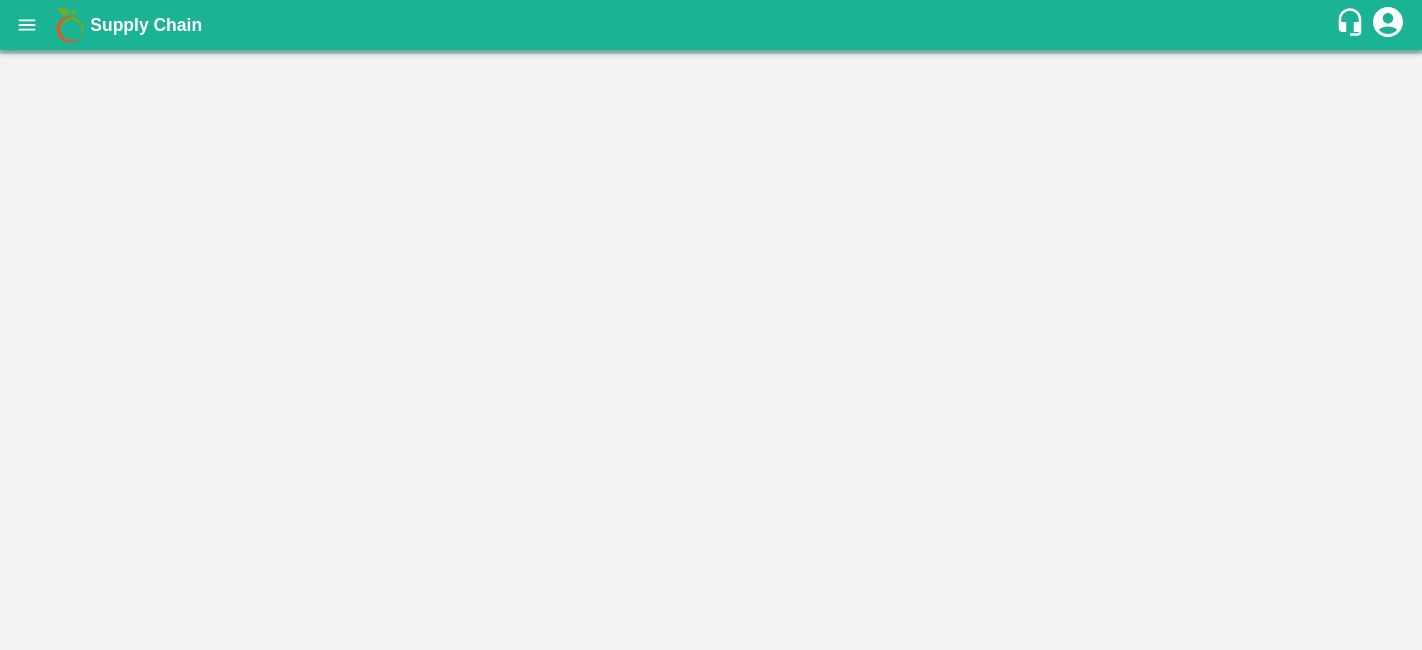 scroll, scrollTop: 0, scrollLeft: 0, axis: both 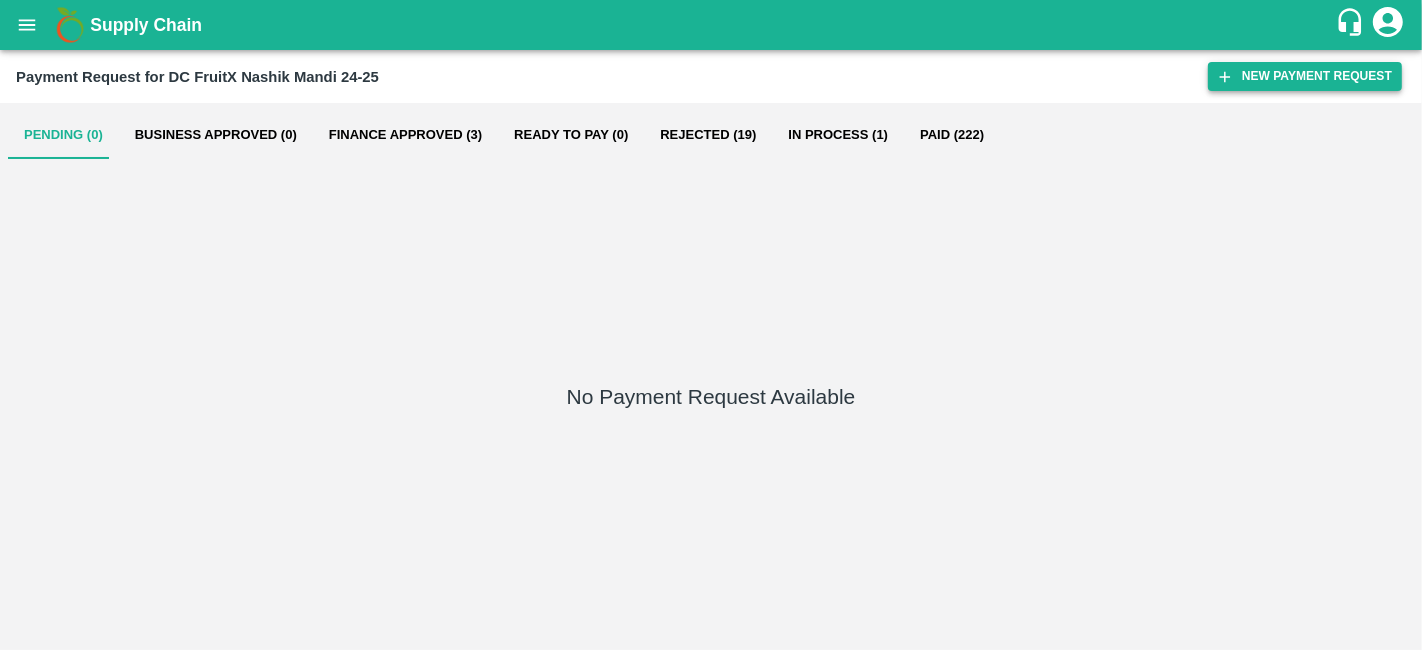 click on "New Payment Request" at bounding box center [1305, 76] 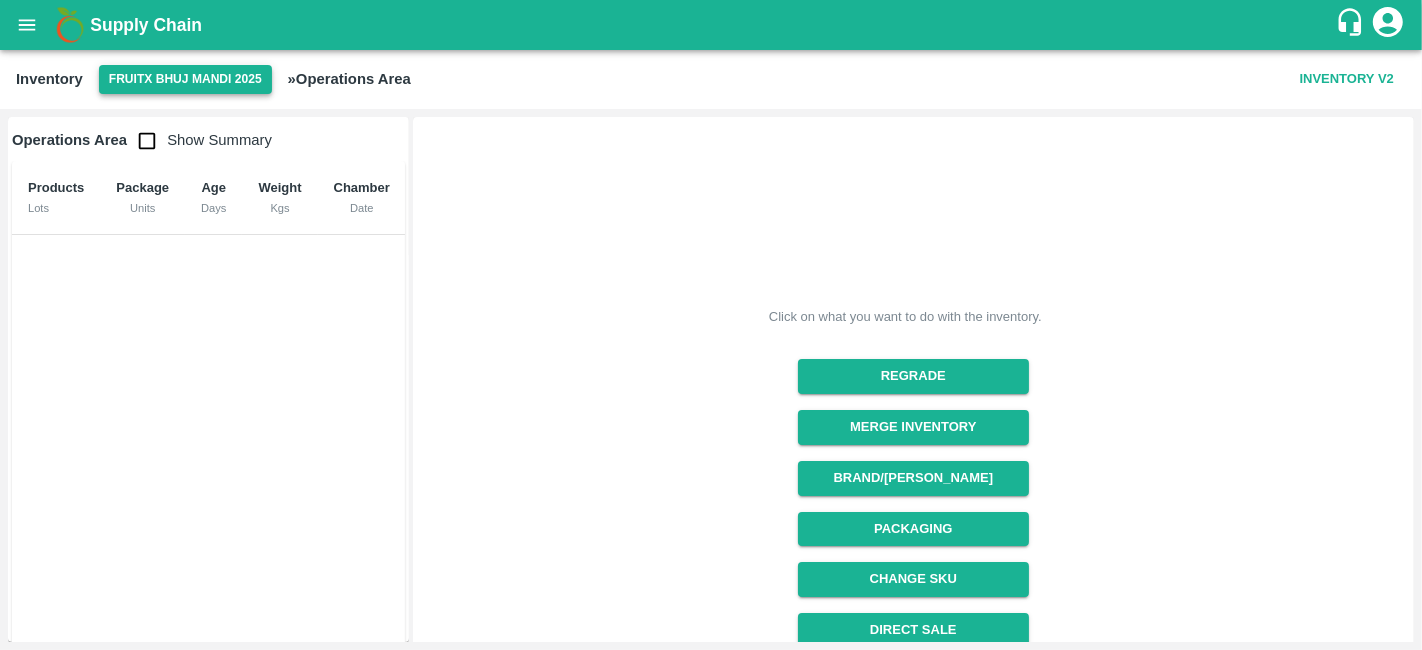 click on "Inventory FruitX Bhuj Mandi 2025   »  Operations Area Inventory V2" at bounding box center (711, 79) 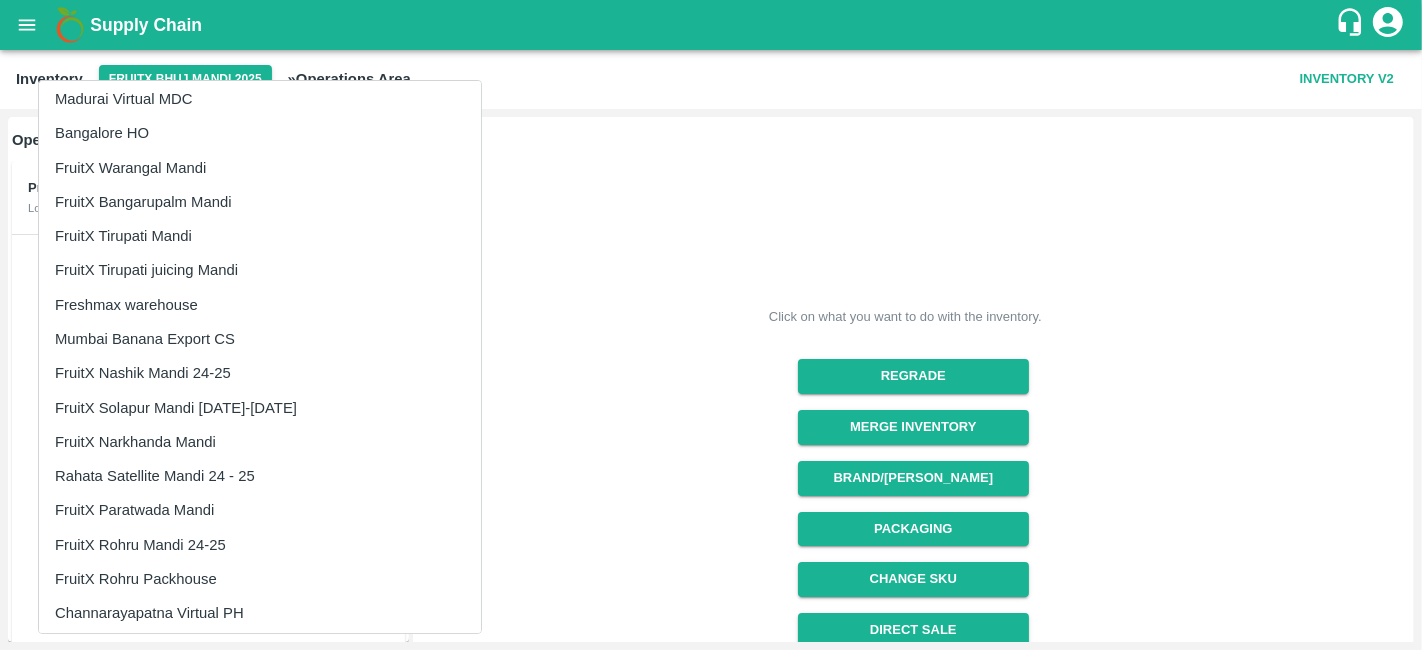 scroll, scrollTop: 1761, scrollLeft: 0, axis: vertical 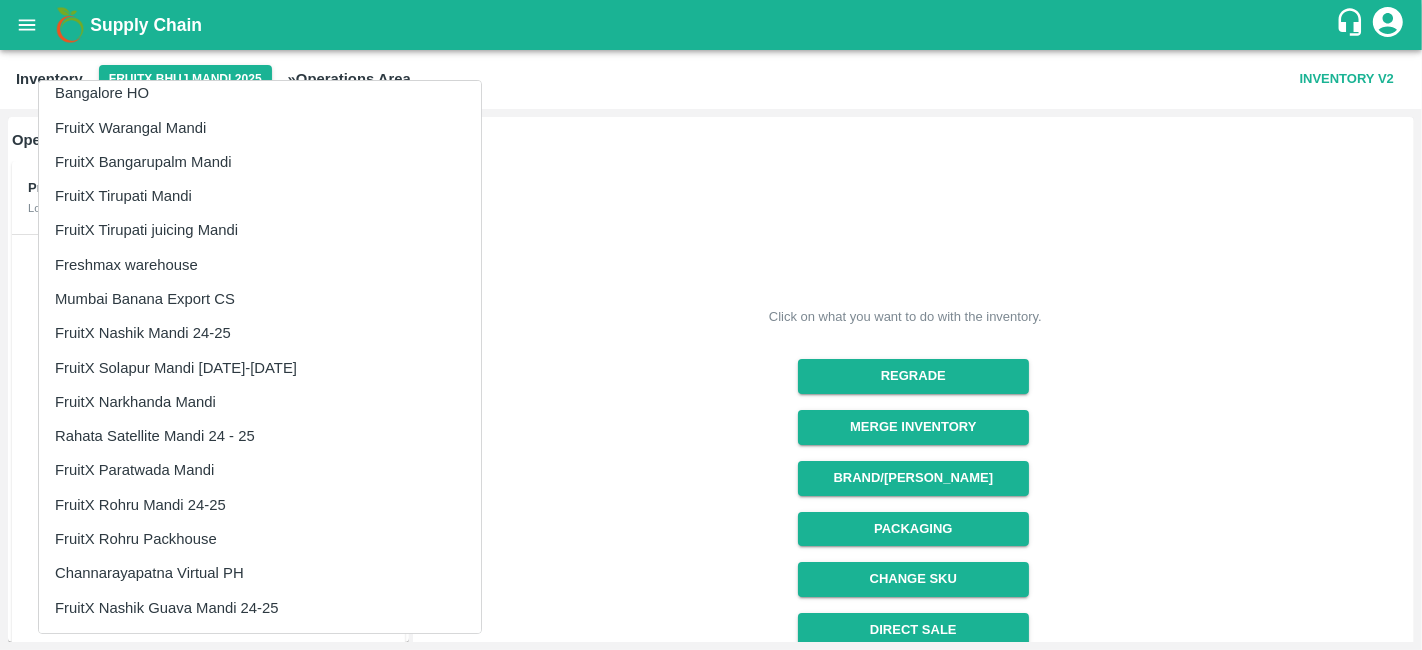 click on "FruitX Nashik Mandi 24-25" at bounding box center [260, 333] 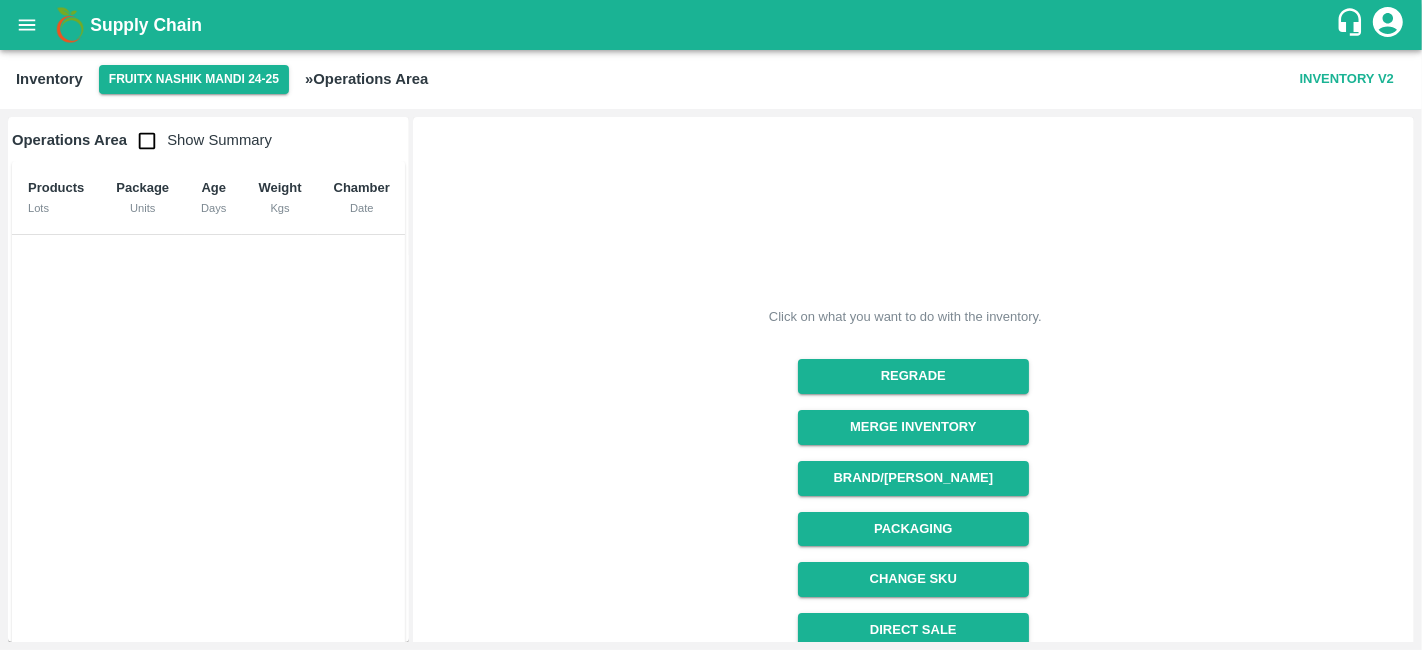 scroll, scrollTop: 231, scrollLeft: 0, axis: vertical 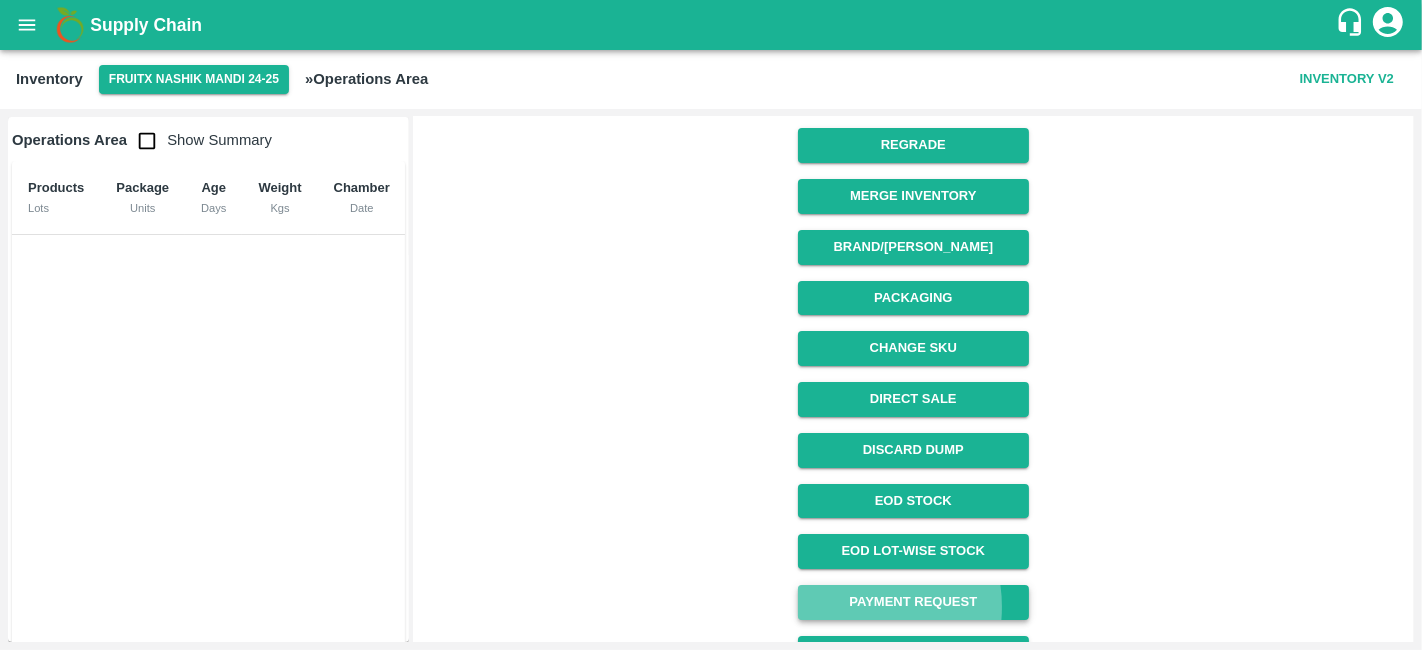 click on "Payment Request" at bounding box center [913, 602] 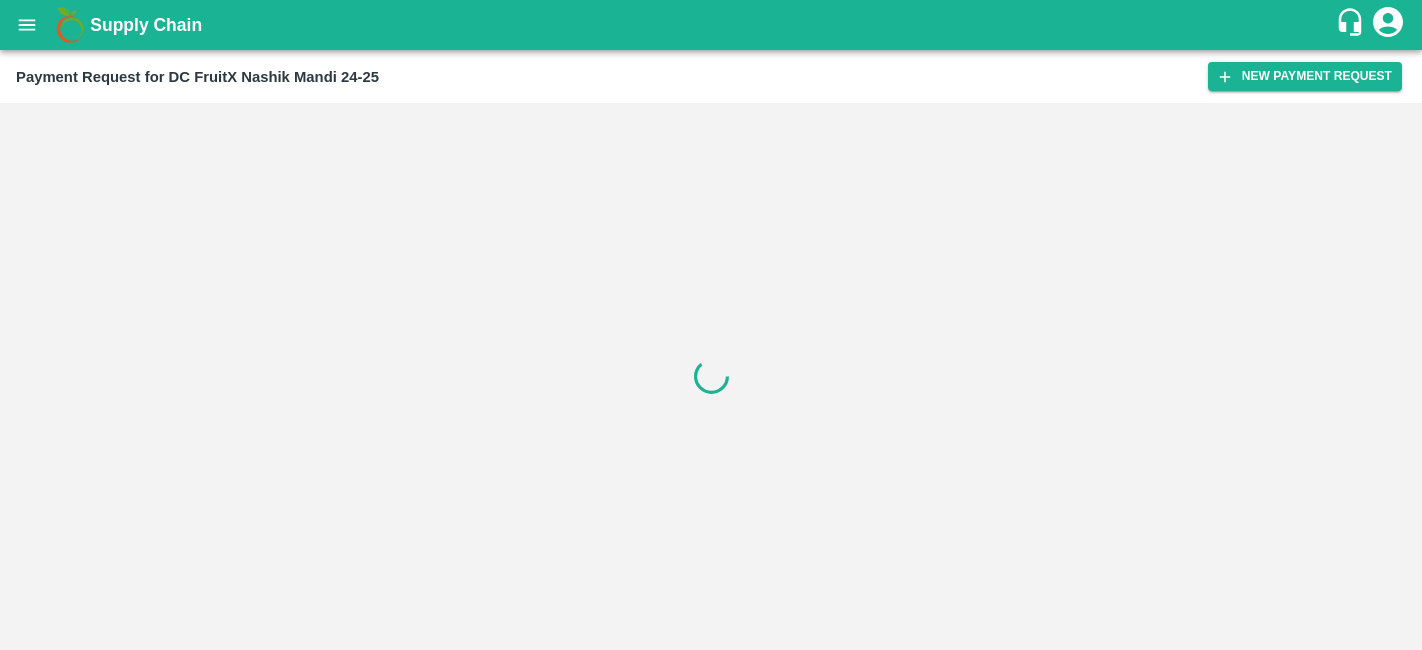 scroll, scrollTop: 0, scrollLeft: 0, axis: both 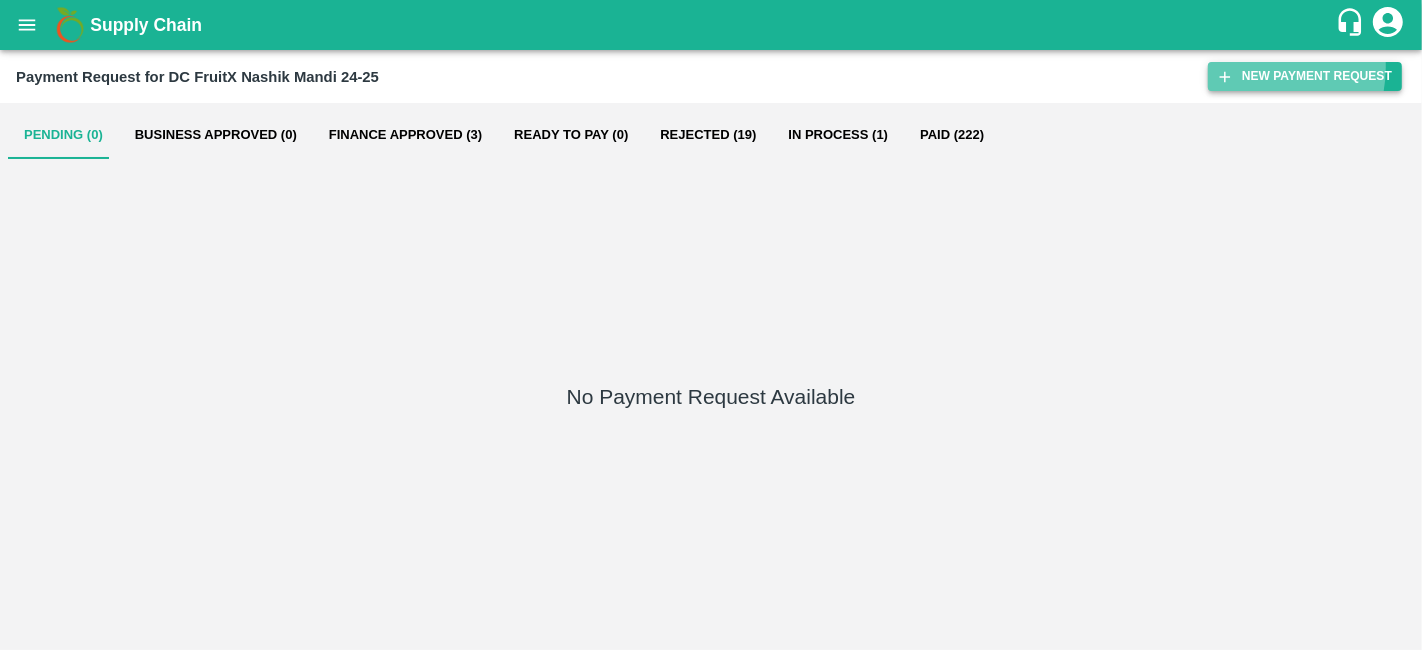 click on "New Payment Request" at bounding box center [1305, 76] 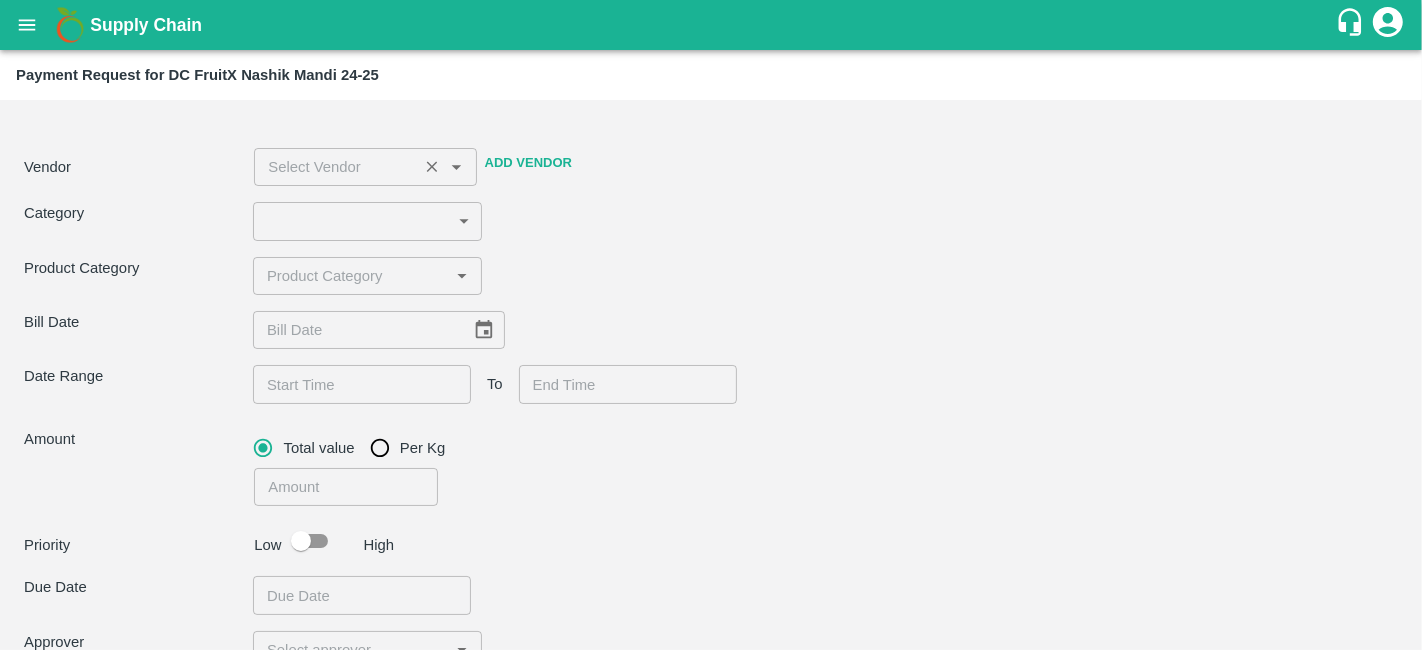 click at bounding box center [335, 167] 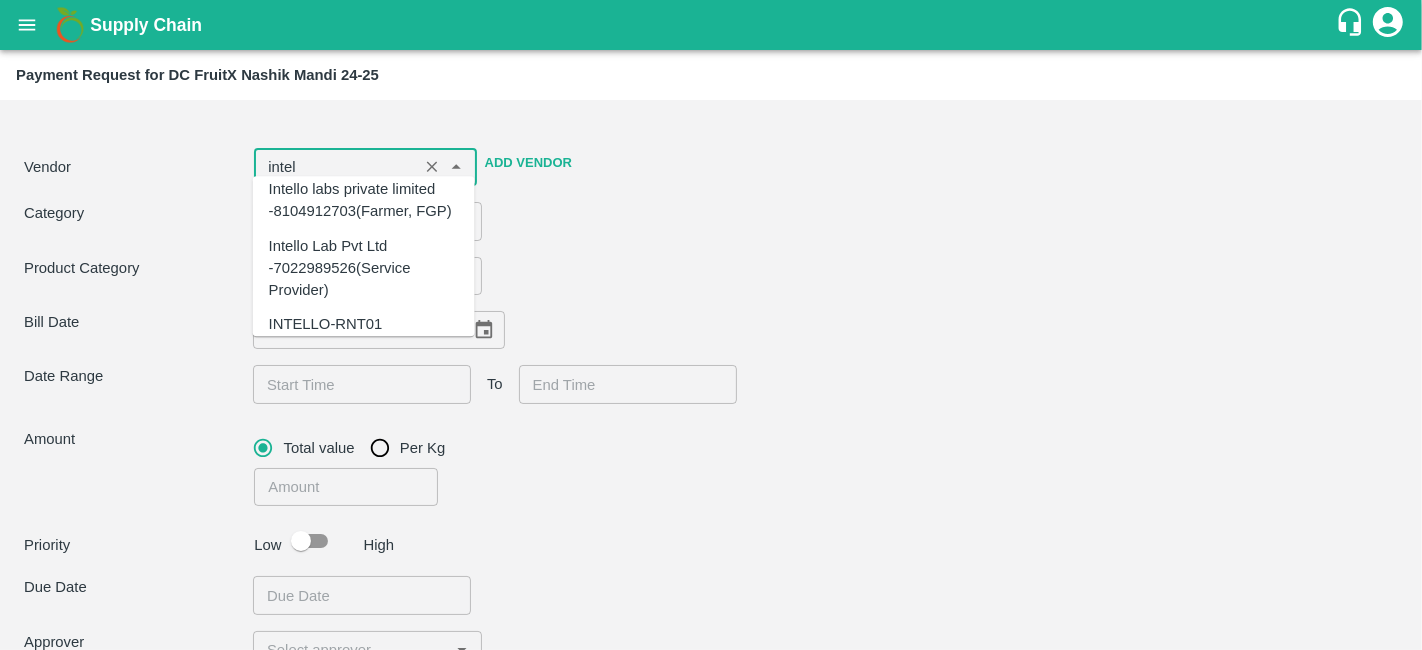 scroll, scrollTop: 6, scrollLeft: 0, axis: vertical 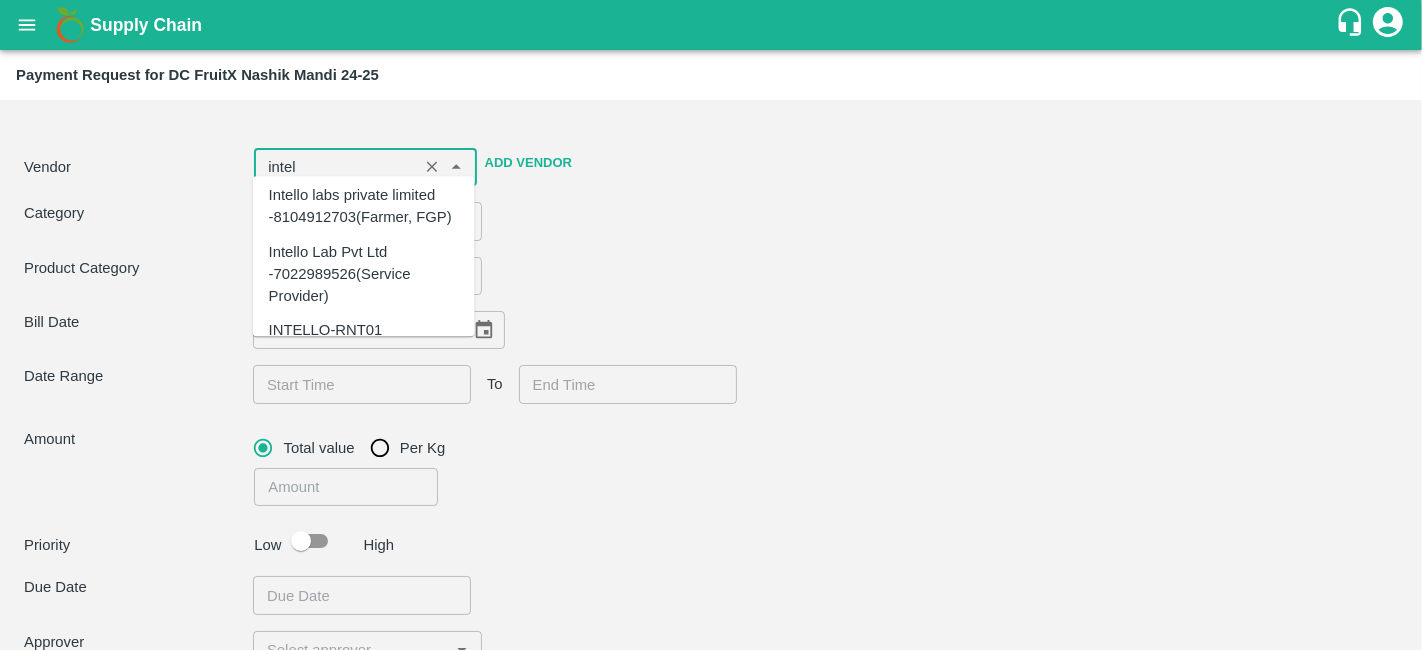 click on "Intello Lab Pvt Ltd
-7022989526(Service Provider)" at bounding box center (364, 274) 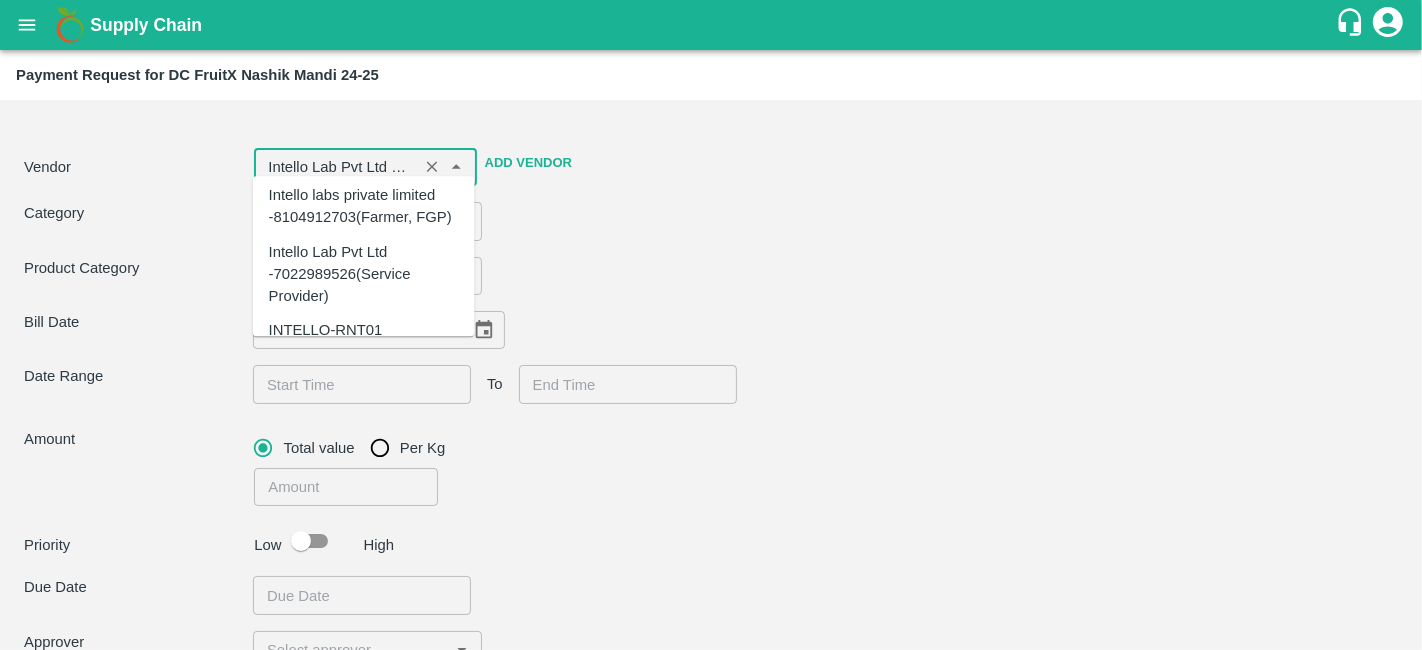 scroll, scrollTop: 0, scrollLeft: 0, axis: both 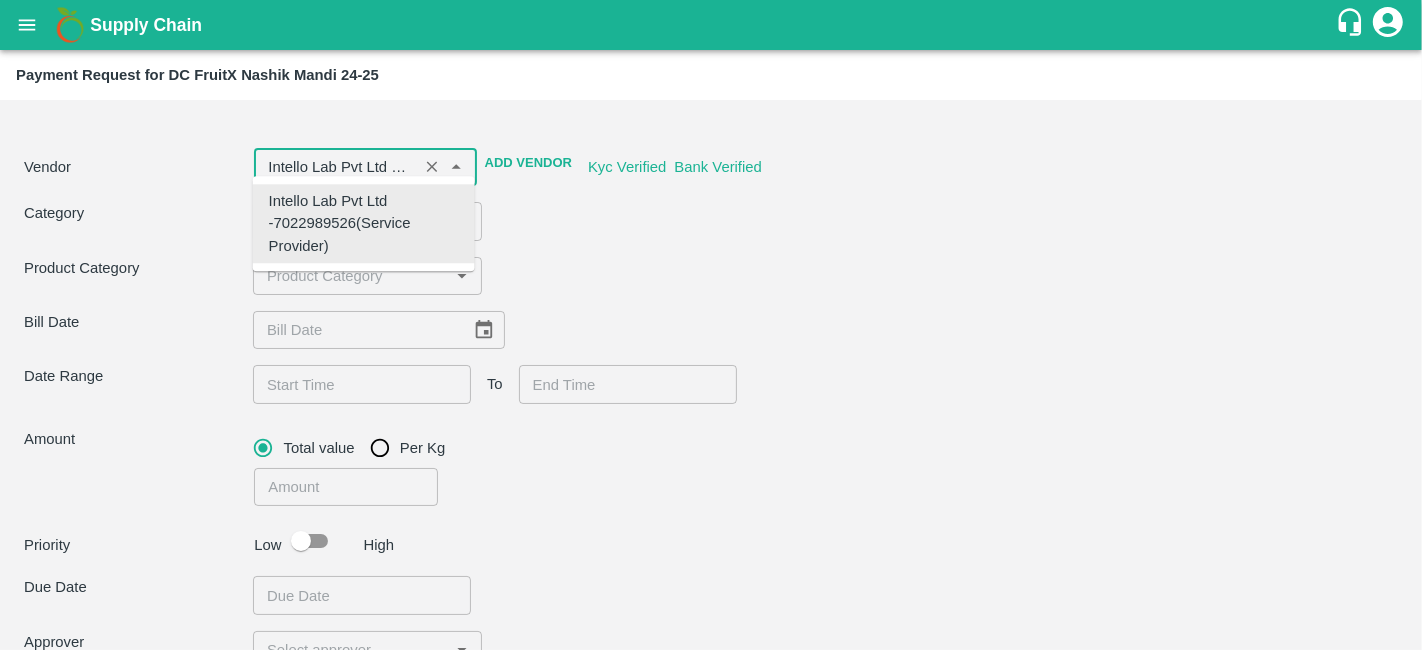 click on "Intello Lab Pvt Ltd
-7022989526(Service Provider)" at bounding box center [364, 223] 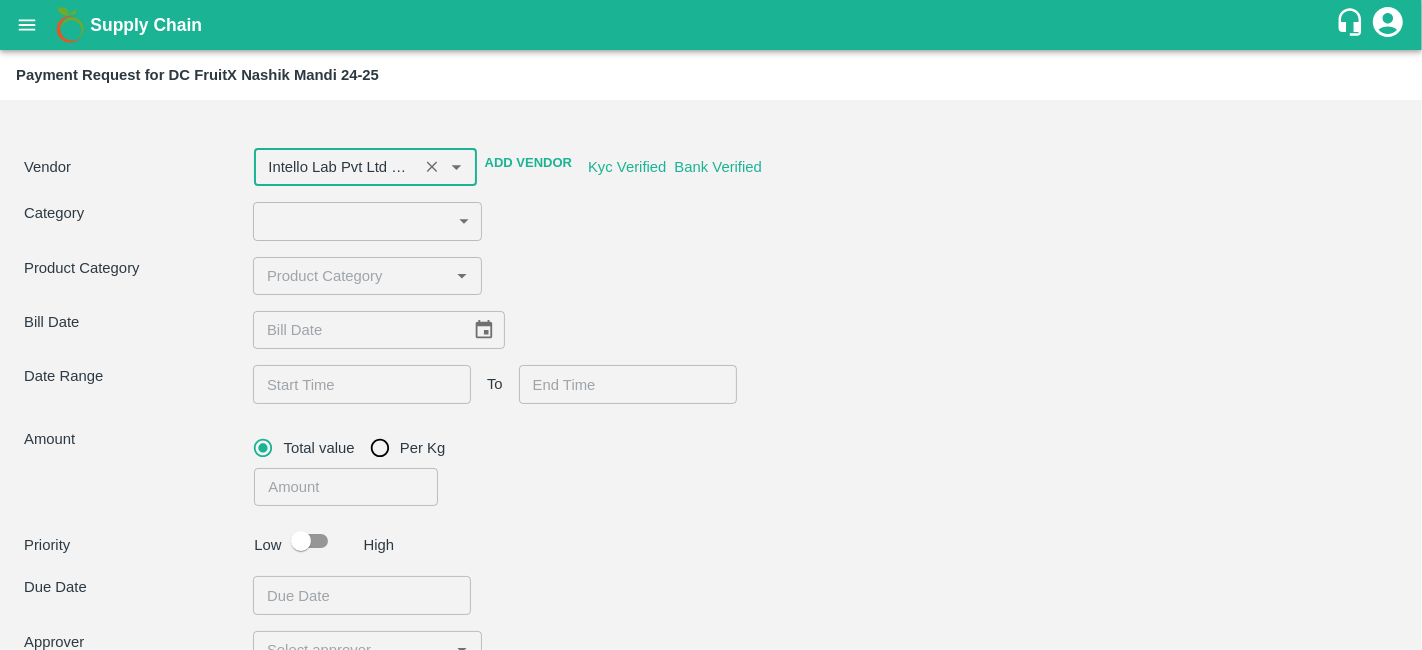 click on "Supply Chain Payment Request for DC FruitX Nashik Mandi 24-25 Vendor ​ Add Vendor Kyc Verified Bank Verified Category ​ ​ Product Category ​ Bill Date ​ Date Range ​ To ​ Amount Total value Per Kg ​  Priority  Low  High Due Date ​ Approver ​ Comment x ​ Attach Bills Attach bill Cancel Save Hyderabad DC Bangalore DC Sangola PH Direct Customer Irala CC Pirawa Waxing Plant [ORNG] CC Karmad CC Ananthapur PH MDC Cochin Nashik CC Chennai DC Sirasgaon Waxing Plant PH Warud Waxing Plant Sangli PH Lingsur CC FFH Bangalore DC Padru CC Ahmednagar PH Bhuj CC Kothakota PH Kolkata Imported DC Mumbai Imported DC Bangalore Imported DC - Safal Market Tembhurni PH Rayachoti CC Delhi Imported DC MDC Bhubaneswar Chikkaballapur PH Modern Trade Bangalore DC Oddi CC [APPL] Rohru[APPL] Ahmedabad virtual imported DC Maddur PH B2R Bangalore  FruitX Delhi Veldurthi PH FruitX Ramanagara Mandi Rajampet PH B2R Hyderabad Nashik Banana CS FruitX Rohru Mandi FruitX Oddi Mandi Rohru PH Oddi Mandi PH FruitX Warud Mandi" at bounding box center (711, 325) 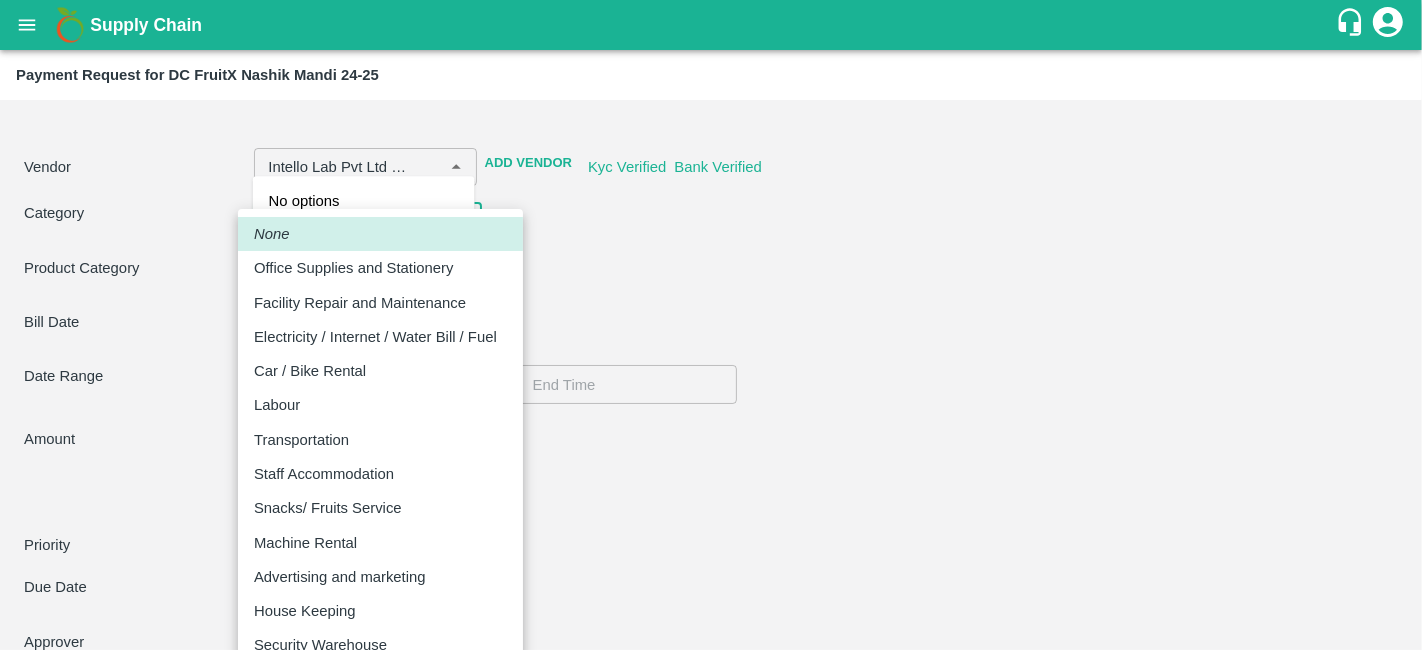 click on "Machine Rental" at bounding box center (305, 543) 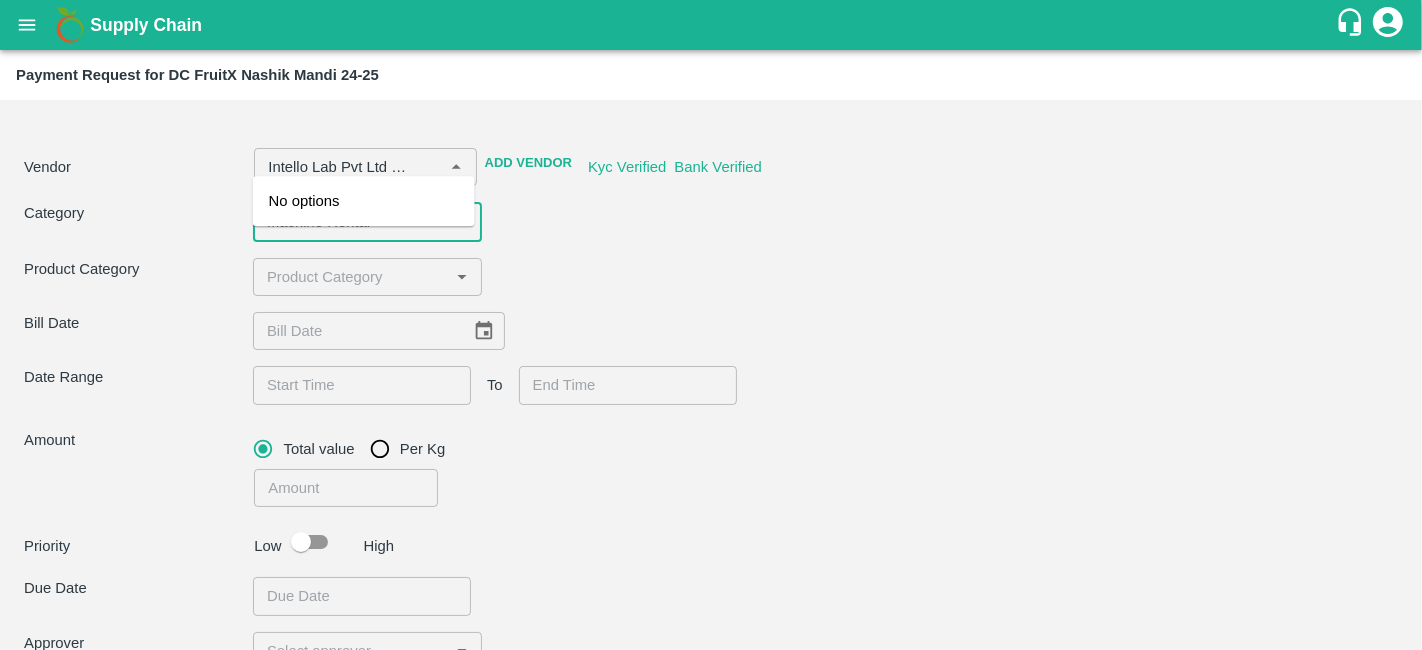 click on "​" at bounding box center [367, 277] 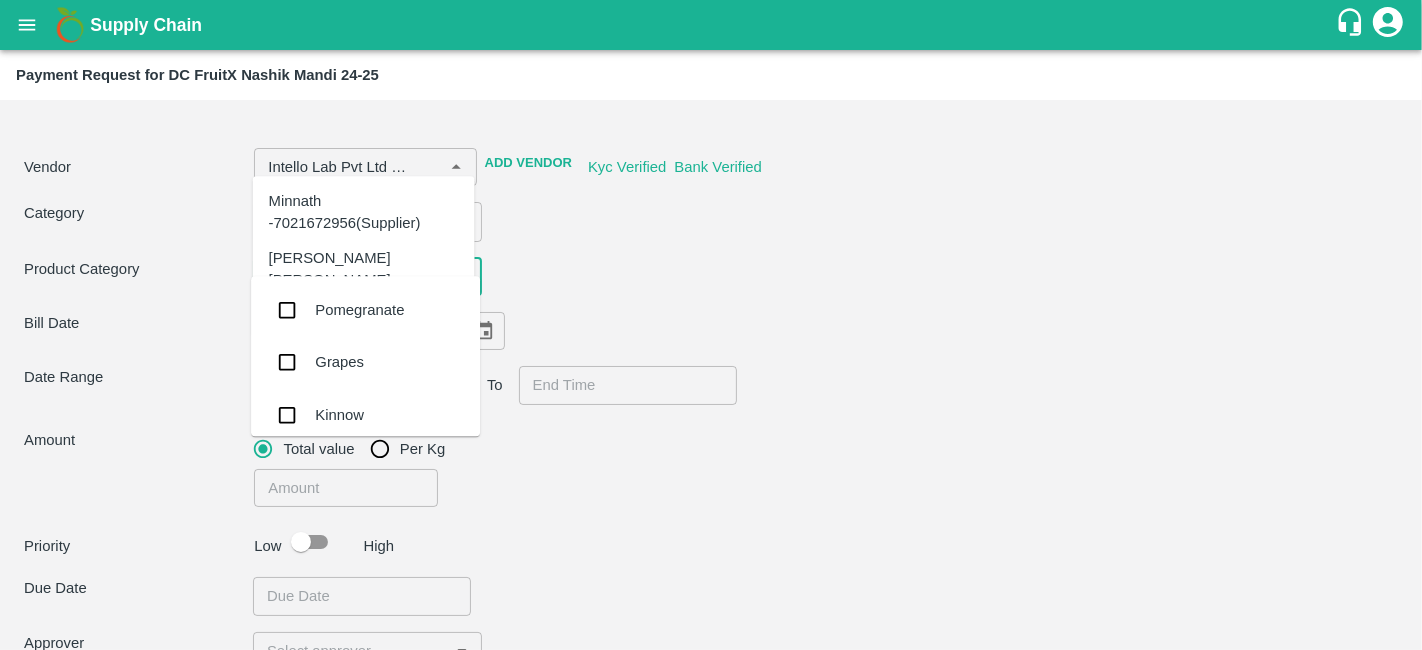 click on "Product Category ​" at bounding box center [711, 277] 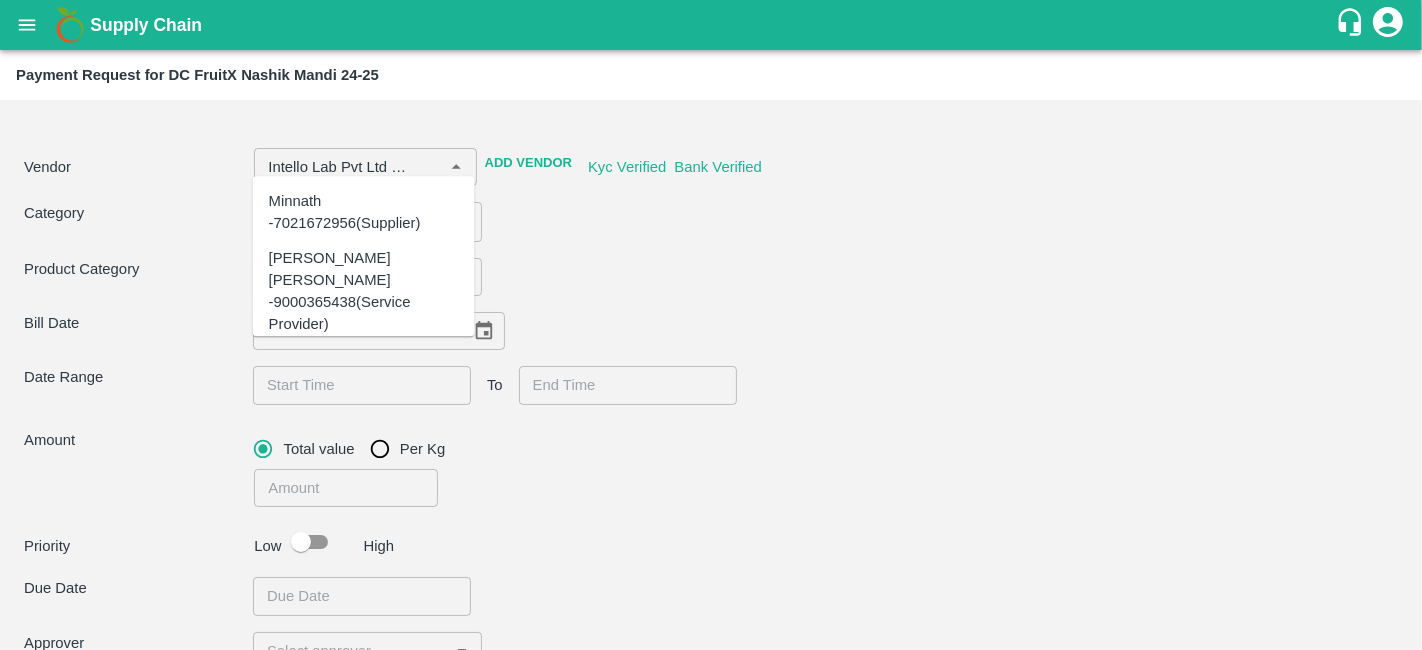 scroll, scrollTop: 26902, scrollLeft: 0, axis: vertical 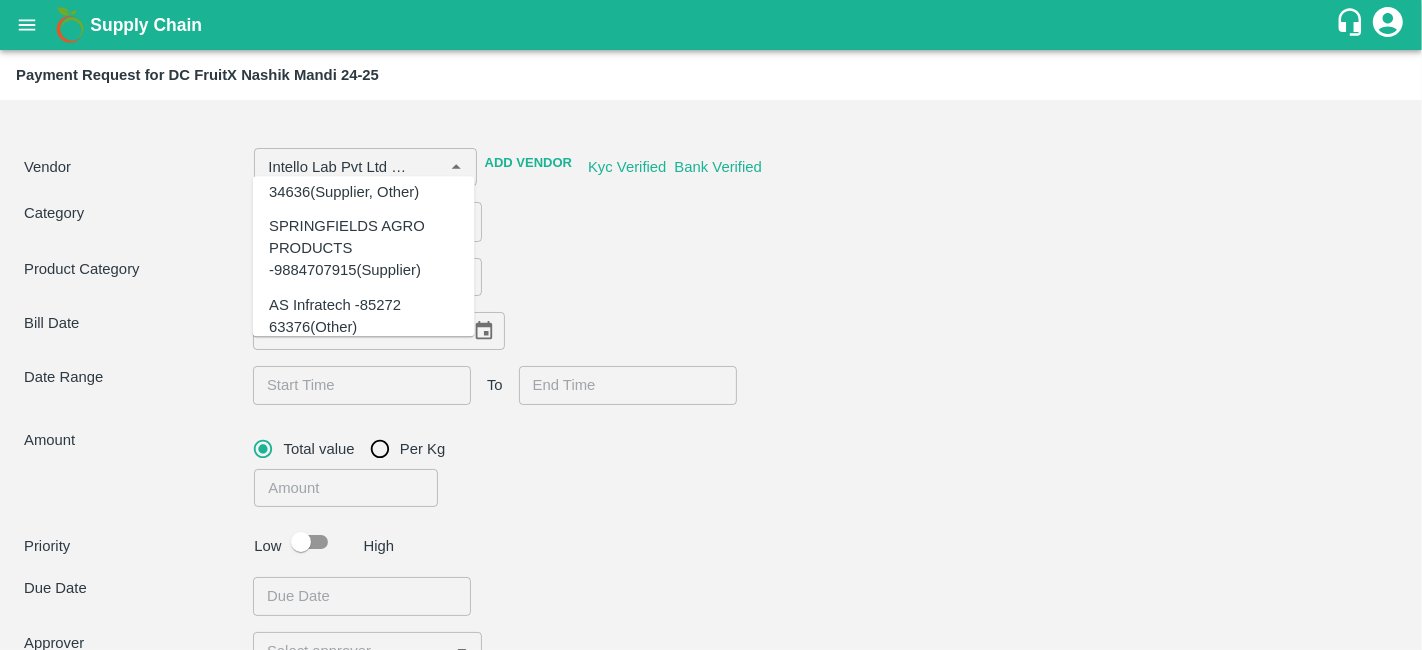 click on "Vendor ​ Add Vendor Kyc Verified Bank Verified Category Machine Rental 5 ​ Product Category ​ Bill Date ​ Date Range ​ To ​ Amount Total value Per Kg ​  Priority  Low  High Due Date ​ Approver ​ Comment x ​ Attach Bills Attach bill" at bounding box center [711, 463] 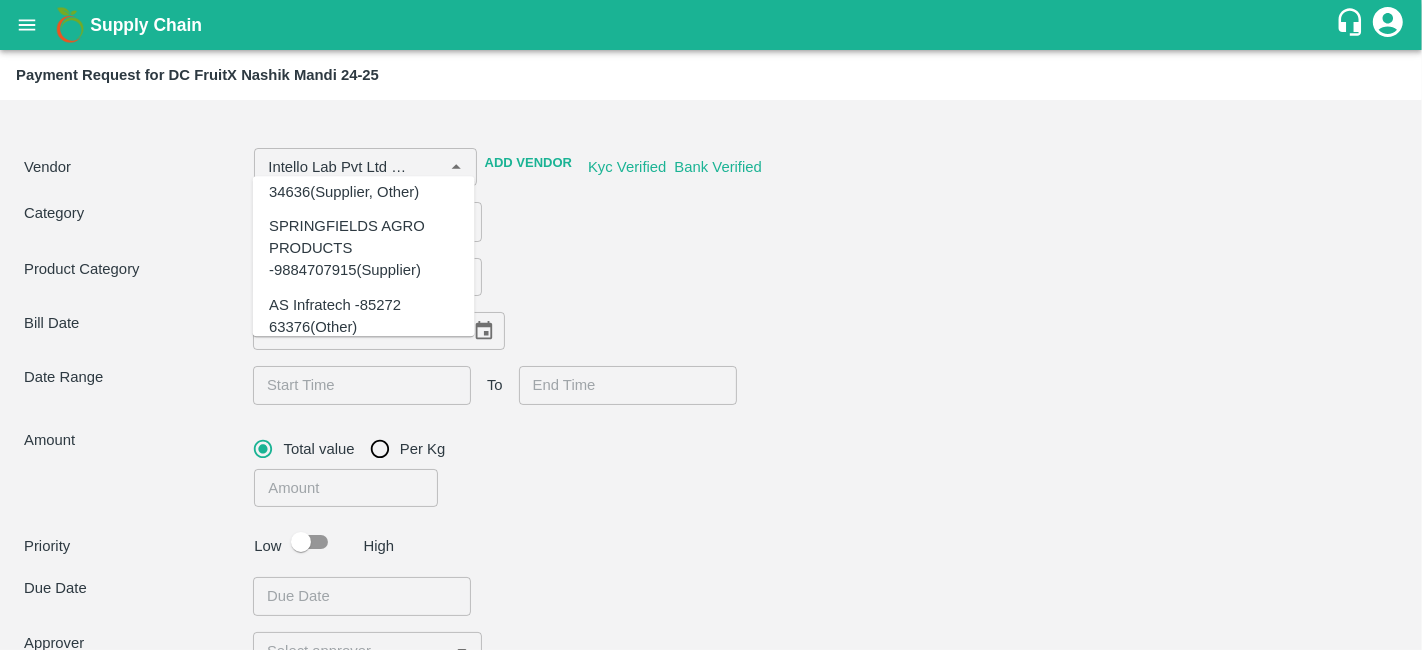 click on "Intello Lab Pvt Ltd
-7022989526(Service Provider)" at bounding box center (364, 7833) 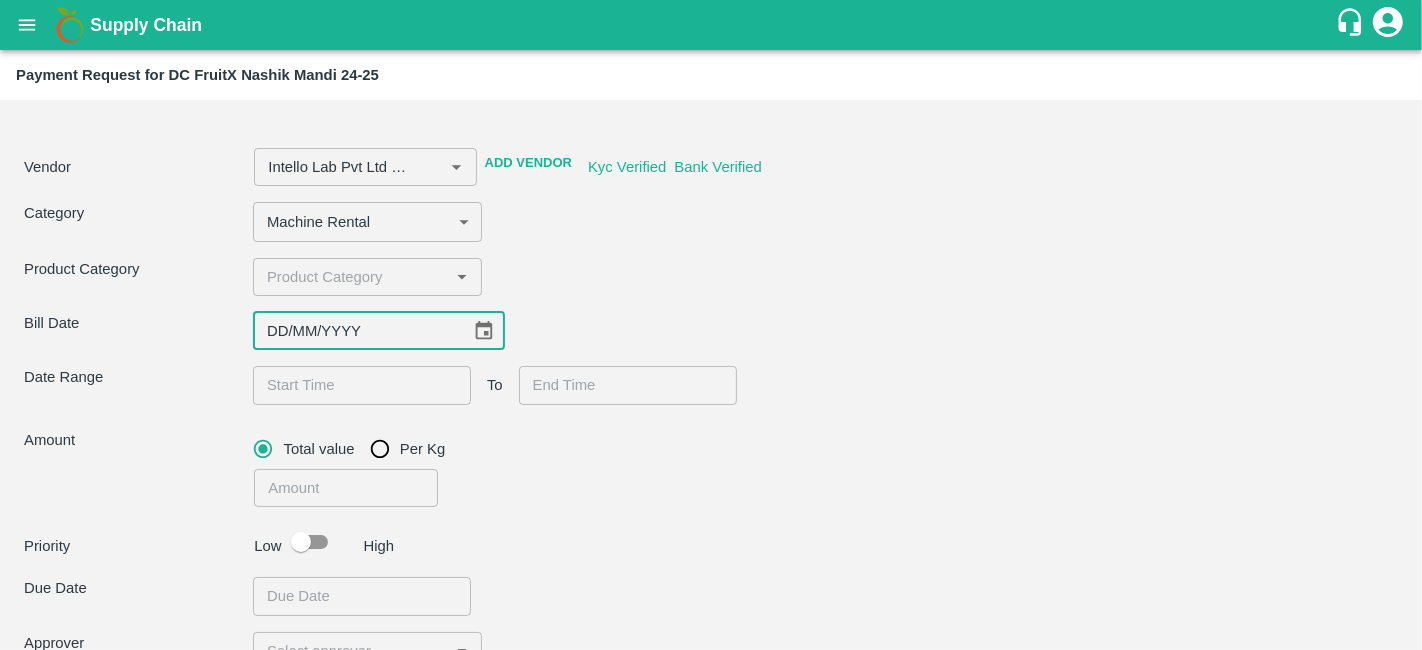 type on "DD/MM/YYYY" 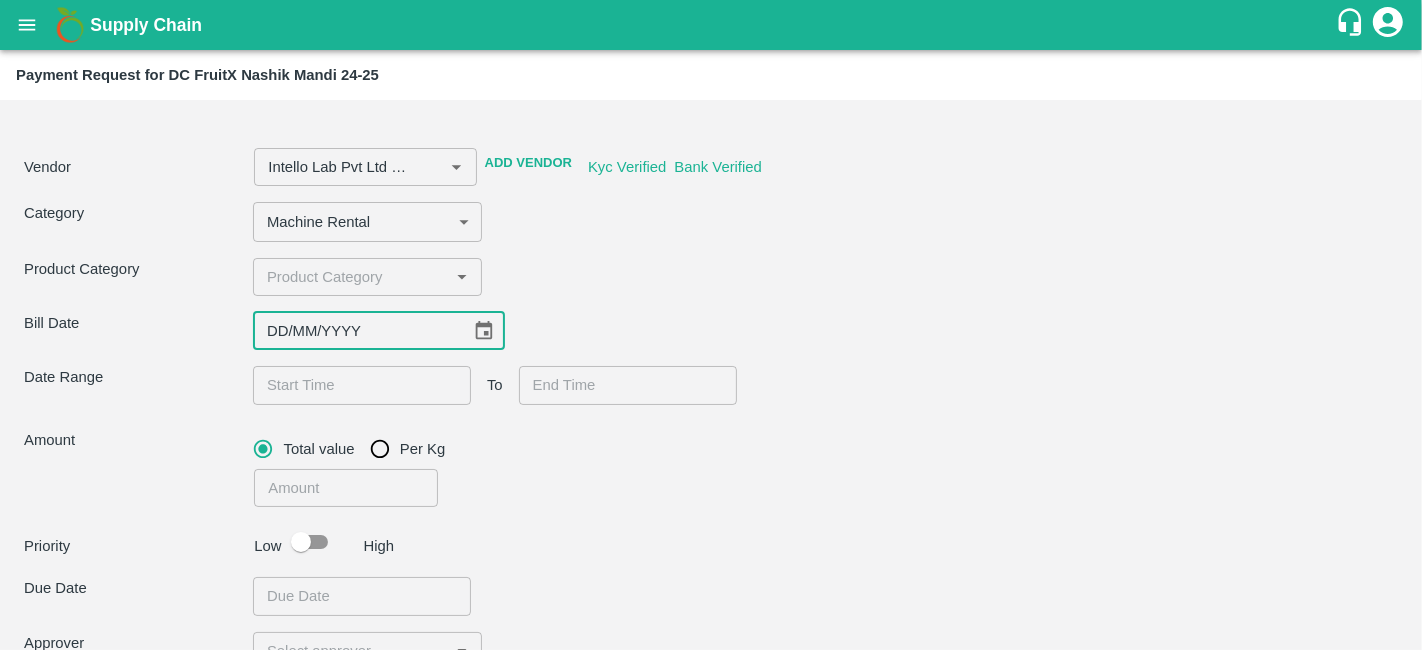 click on "DD/MM/YYYY" at bounding box center [355, 331] 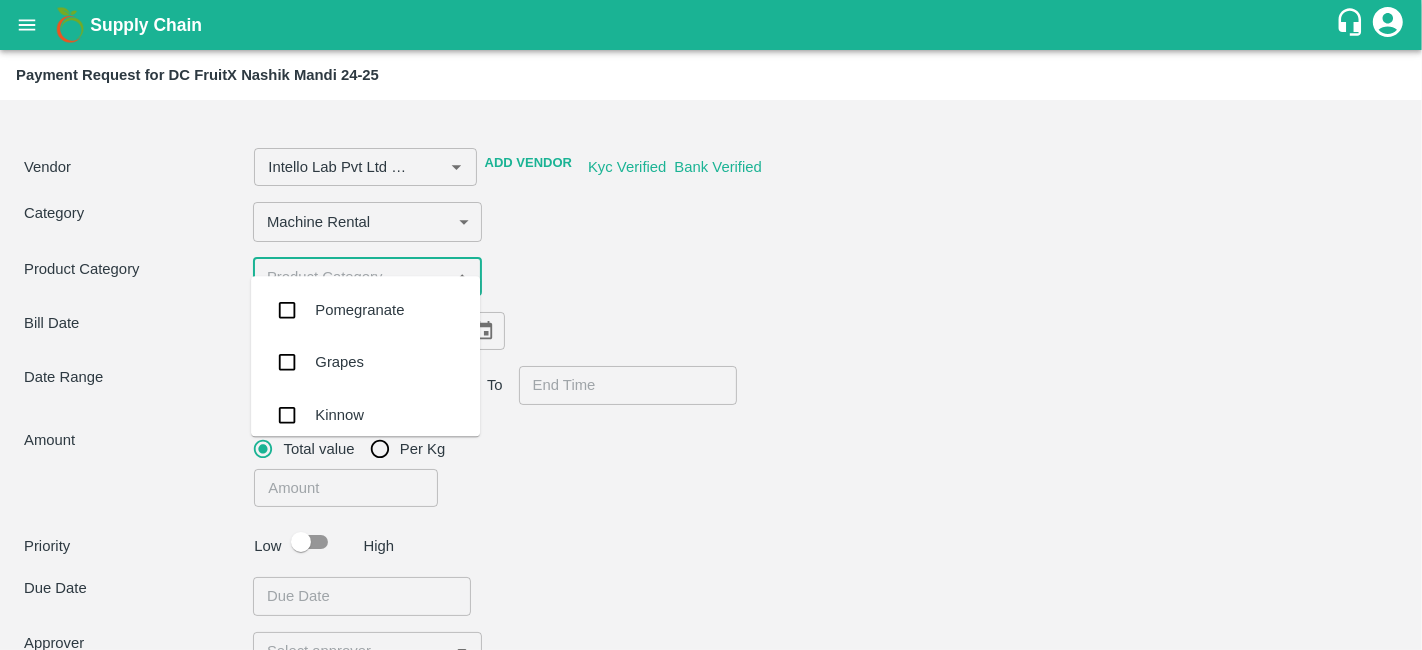 click at bounding box center (351, 277) 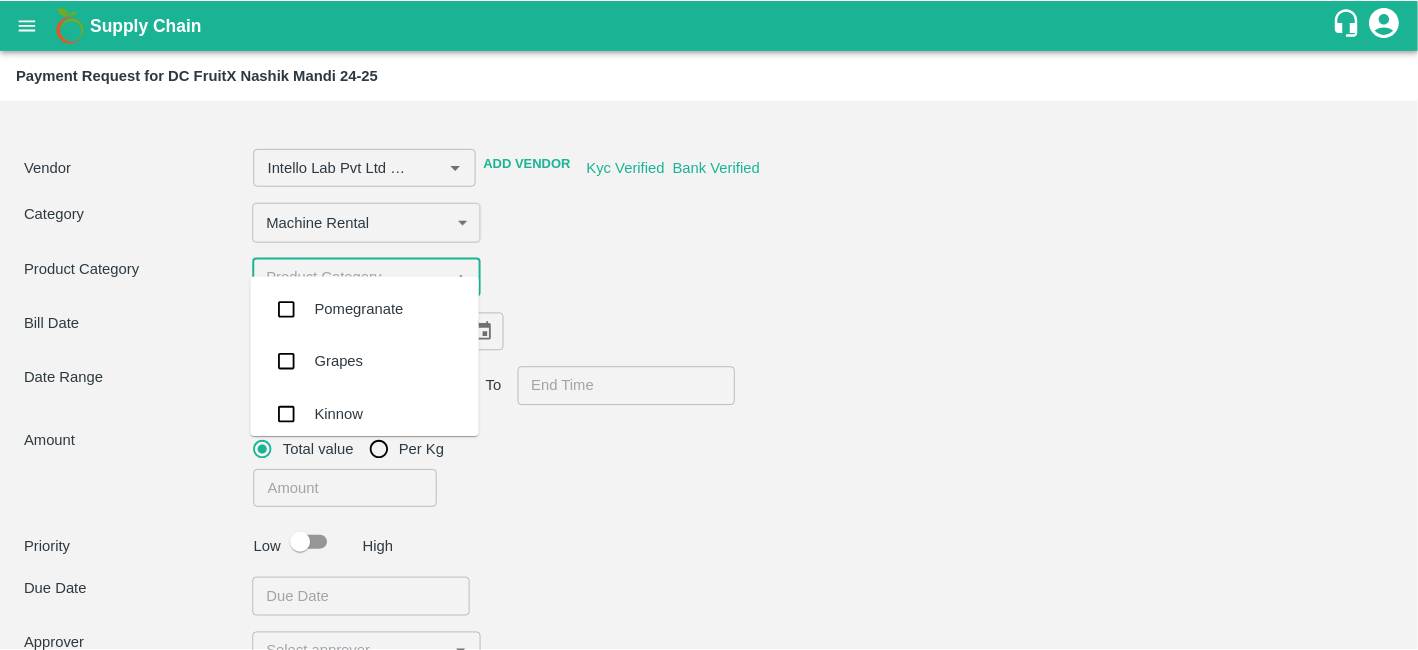 scroll, scrollTop: 0, scrollLeft: 0, axis: both 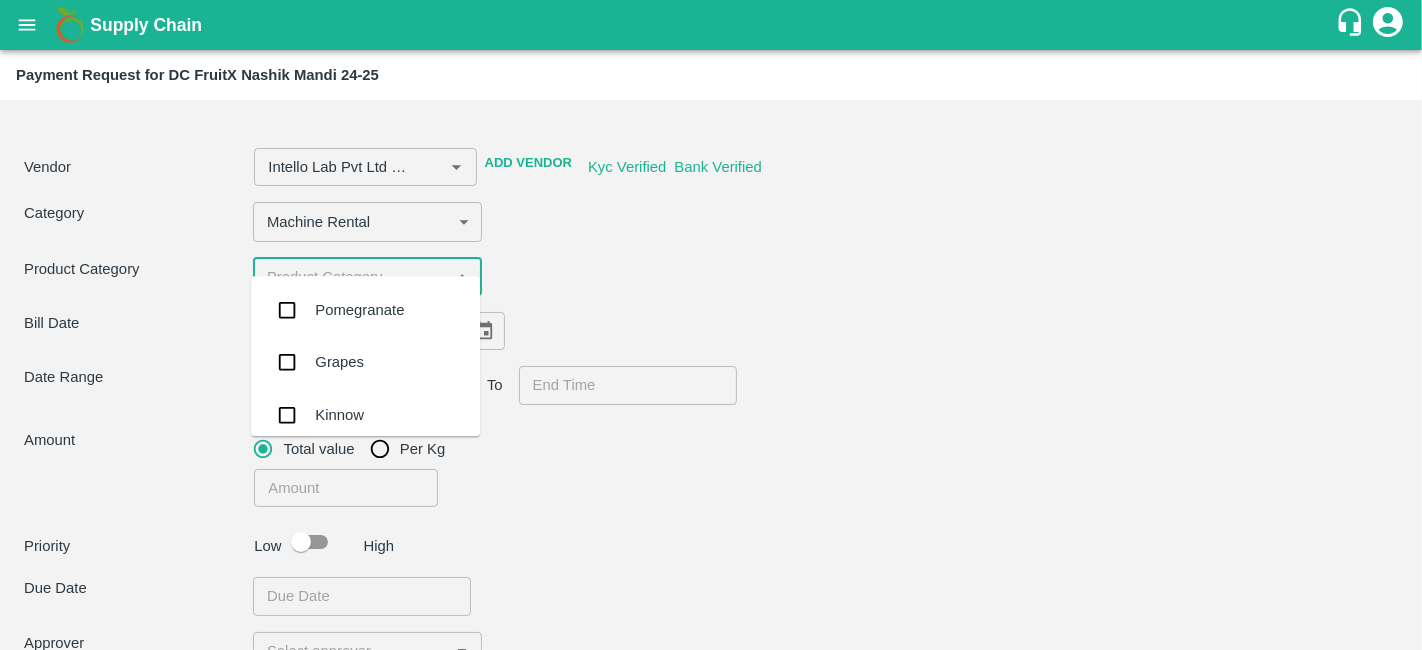 click at bounding box center (287, 310) 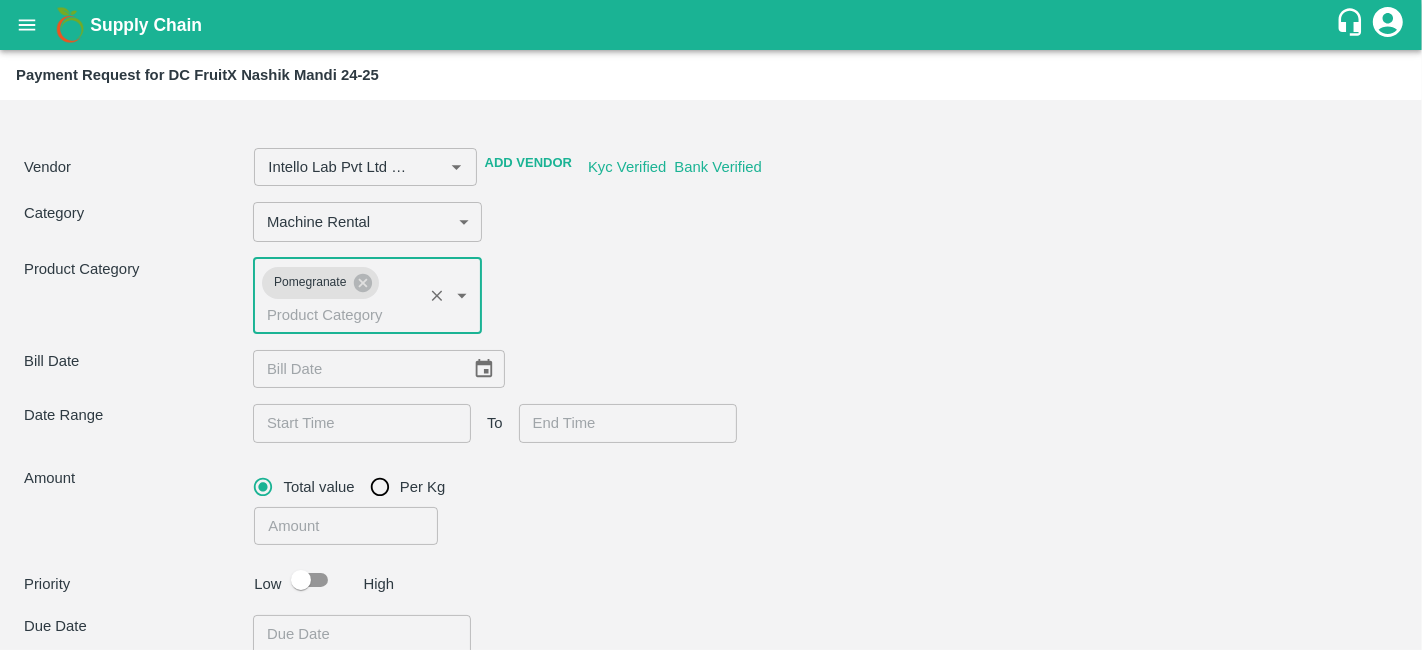 type on "Intello Lab Pvt Ltd                    -7022989526(Service Provider)" 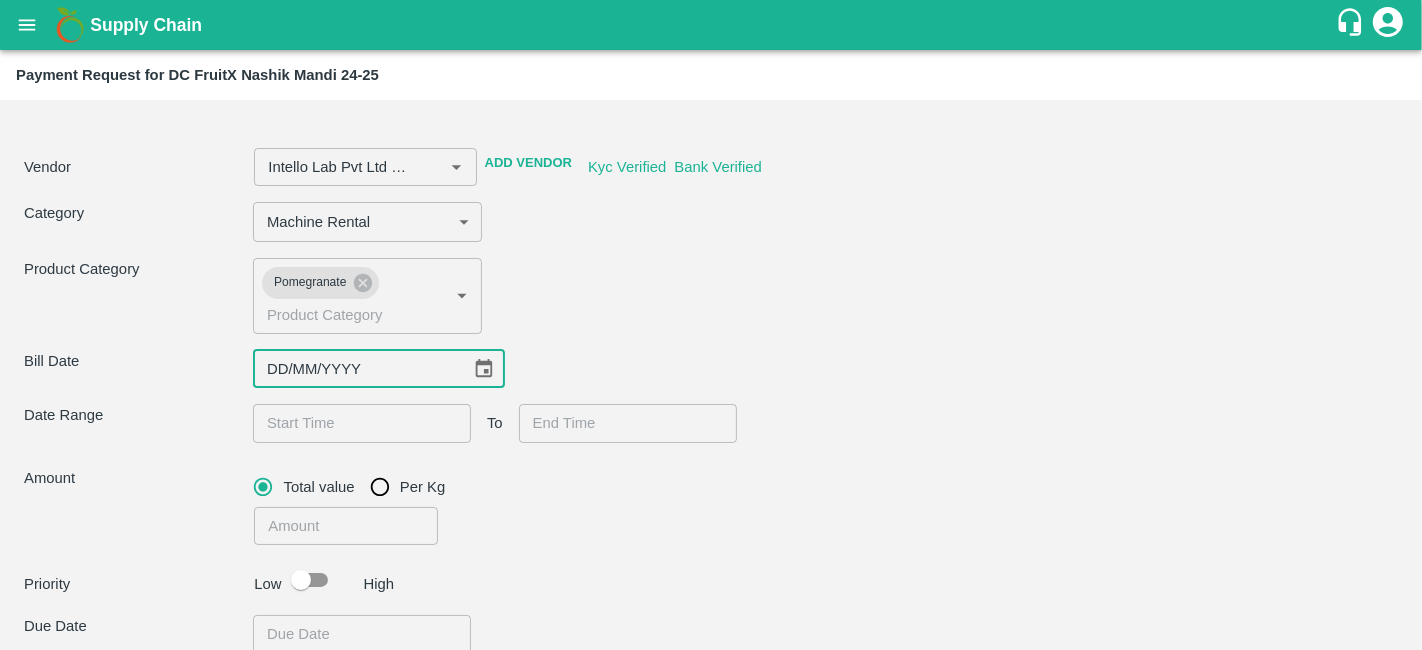 click on "DD/MM/YYYY" at bounding box center (355, 369) 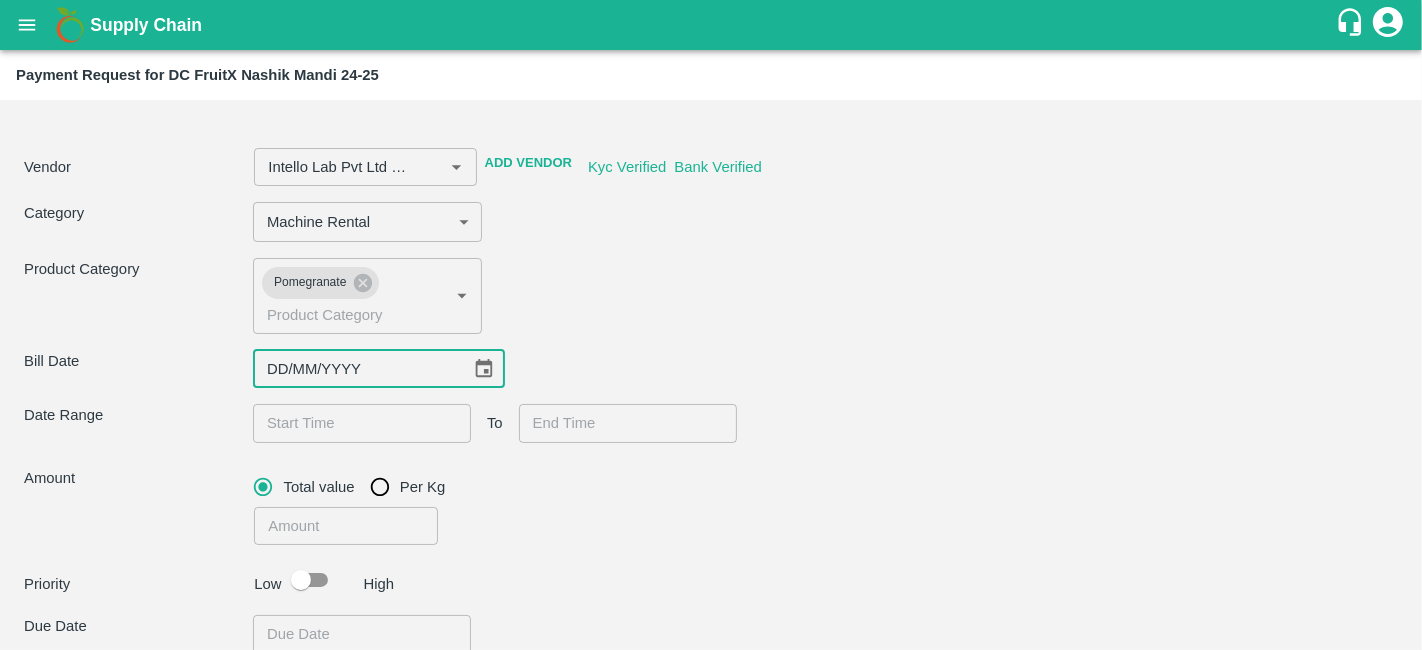 type 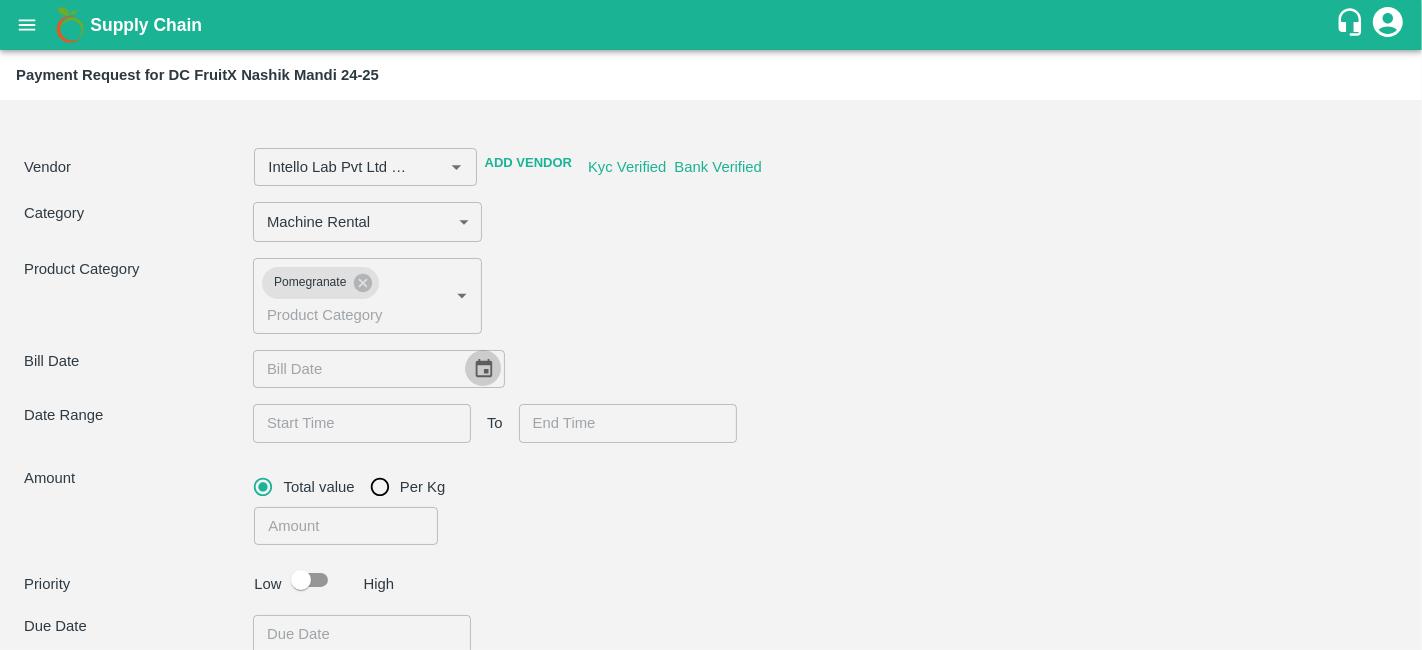 click 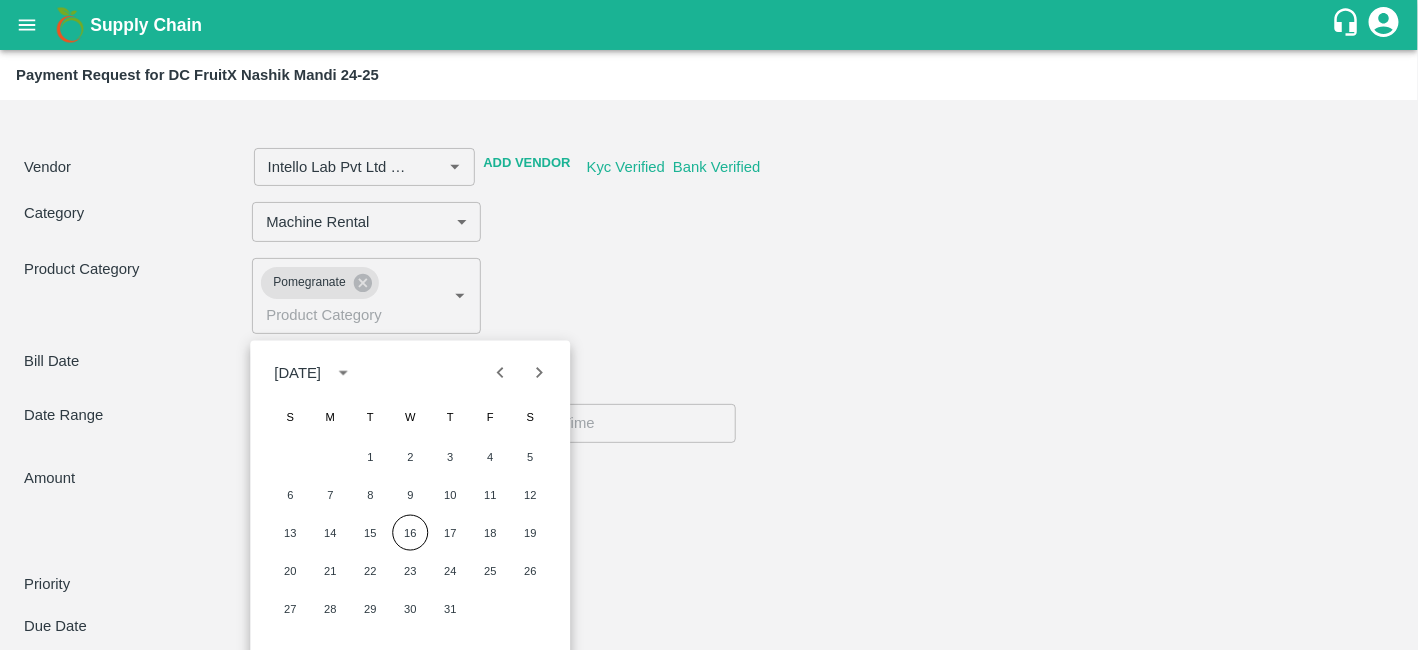 click 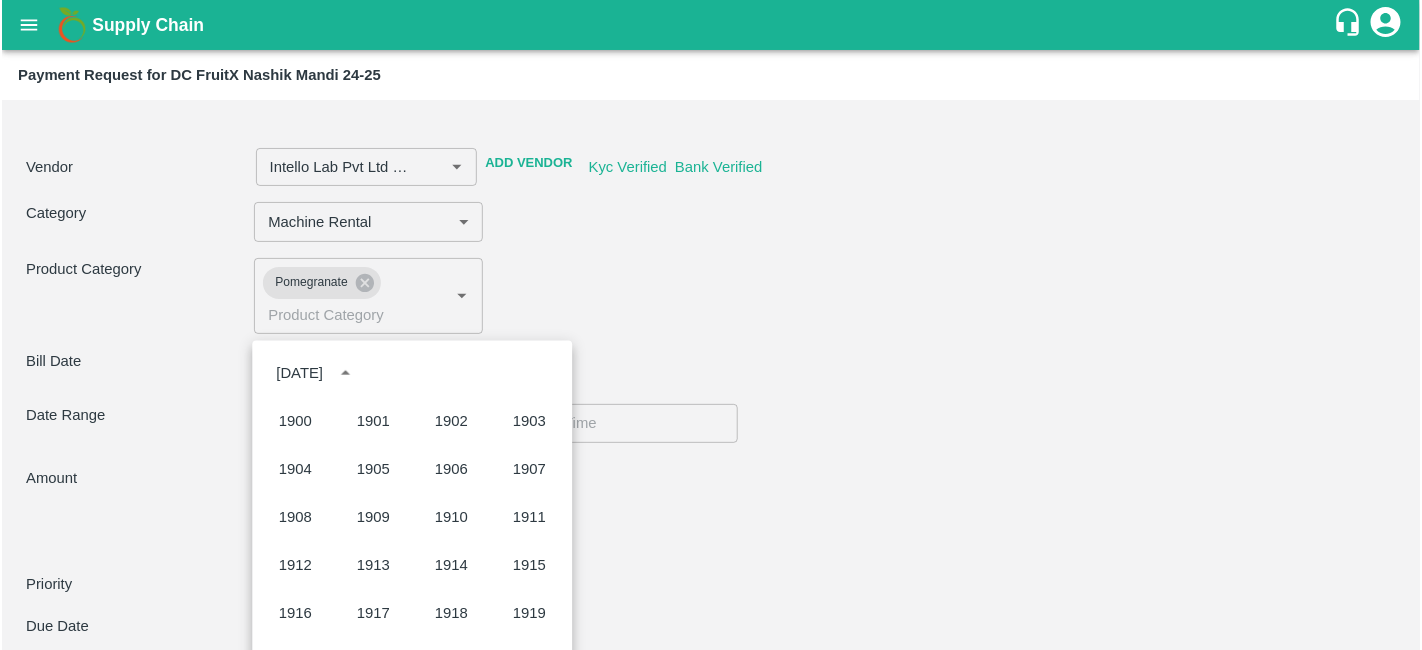 scroll, scrollTop: 1371, scrollLeft: 0, axis: vertical 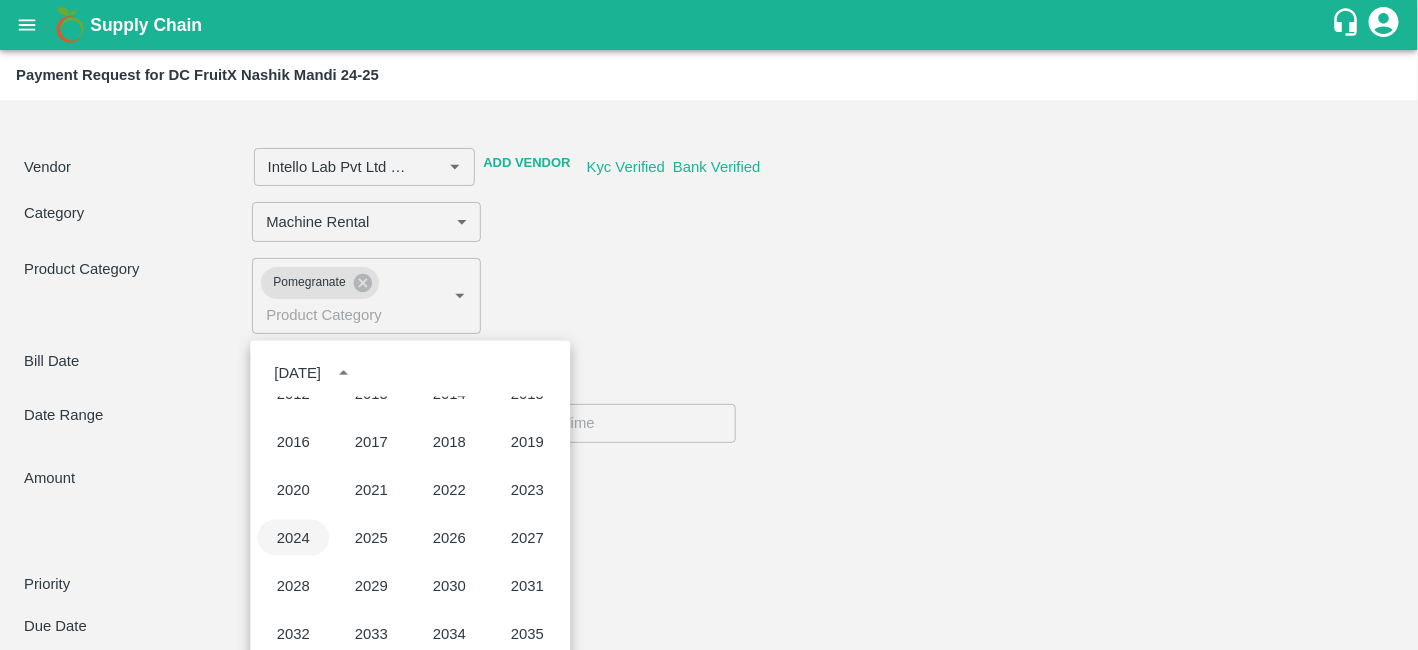 click on "2024" at bounding box center (293, 538) 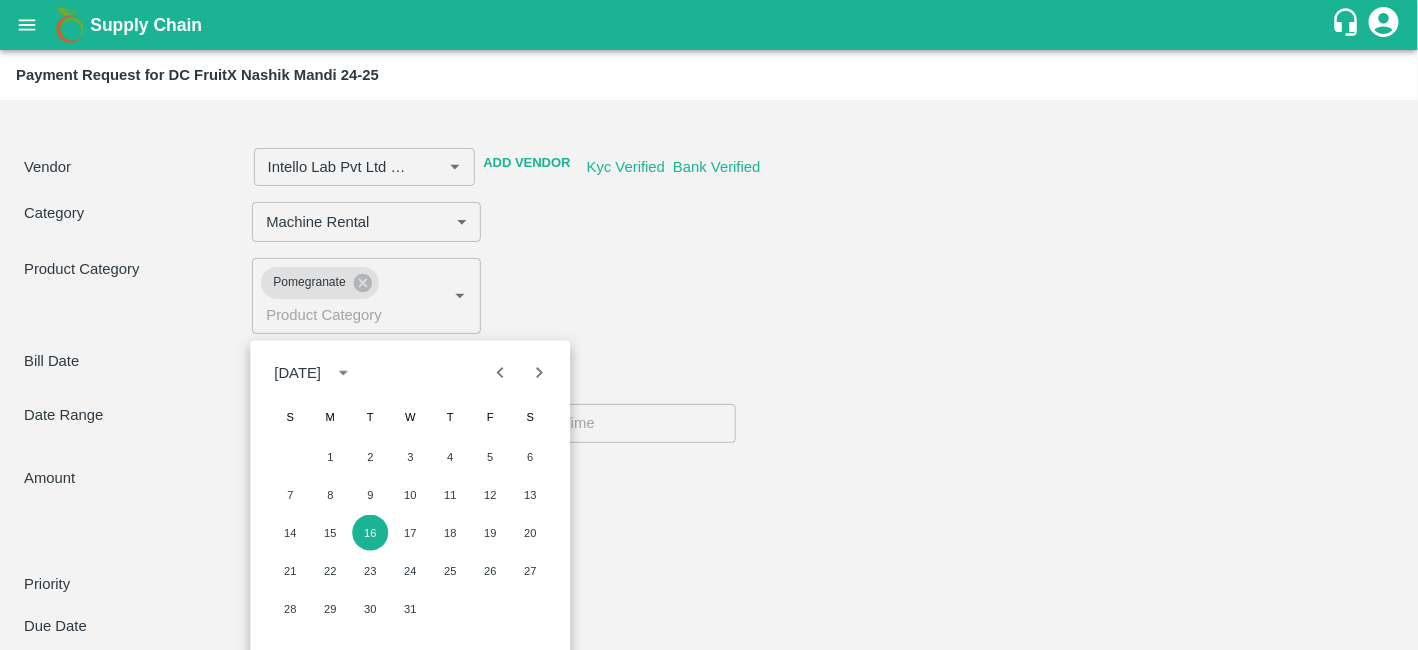 click 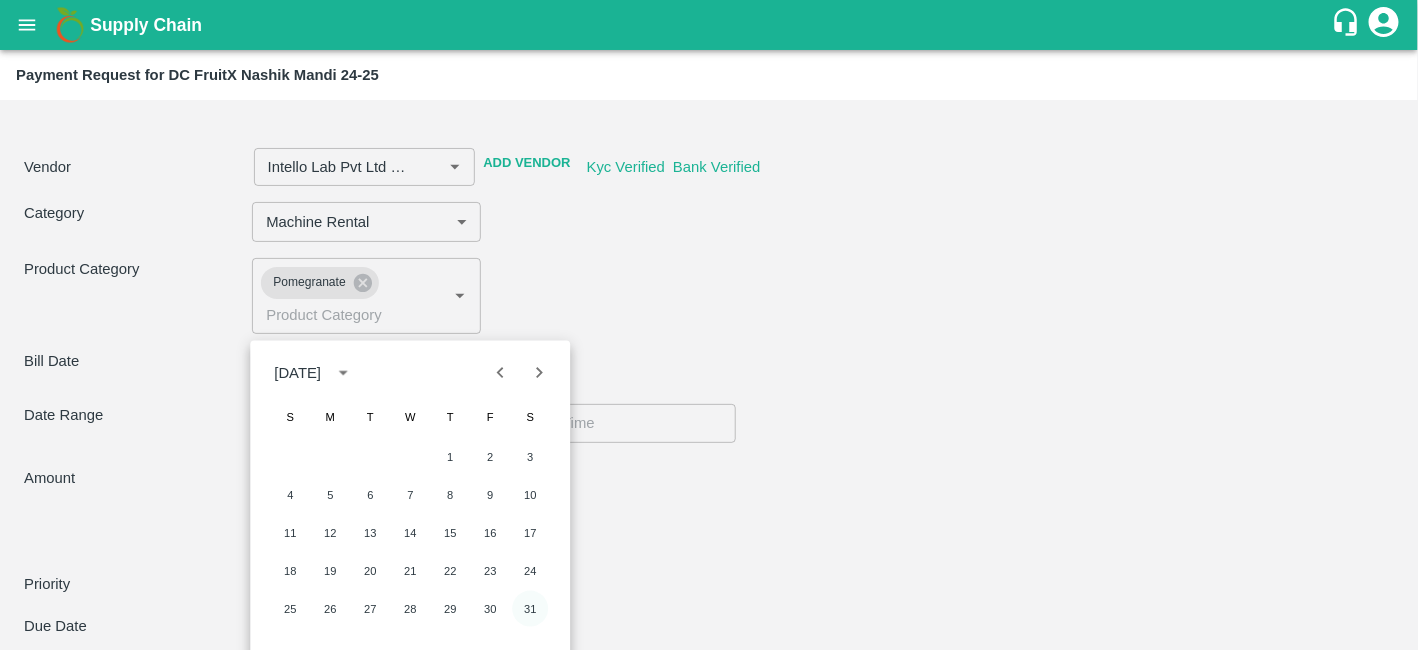 click on "31" at bounding box center (530, 609) 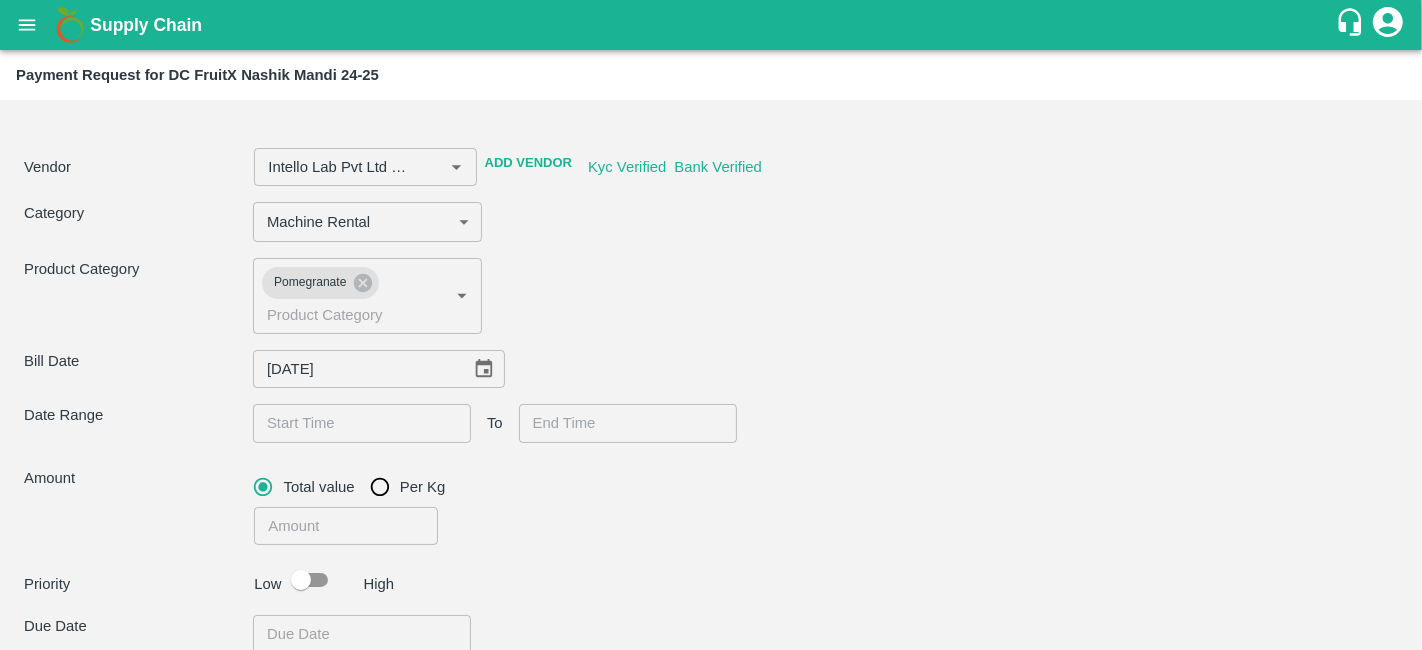 type 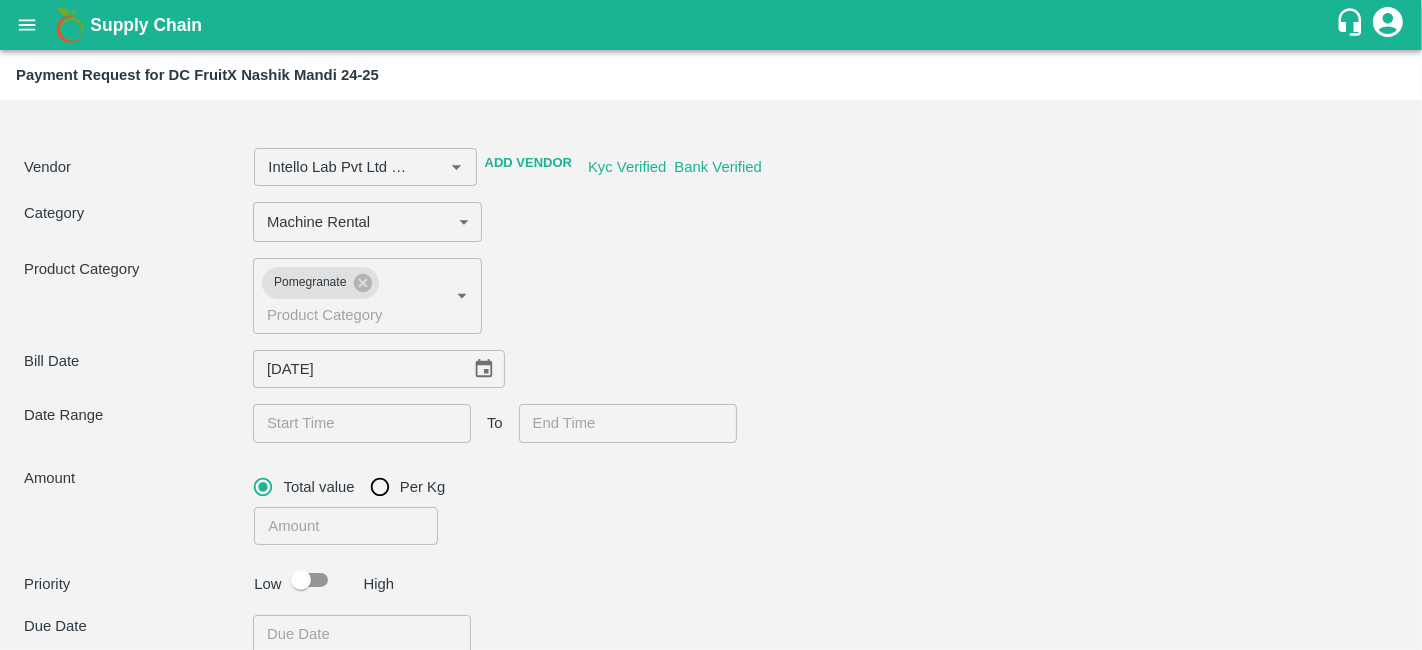 type on "DD/MM/YYYY hh:mm aa" 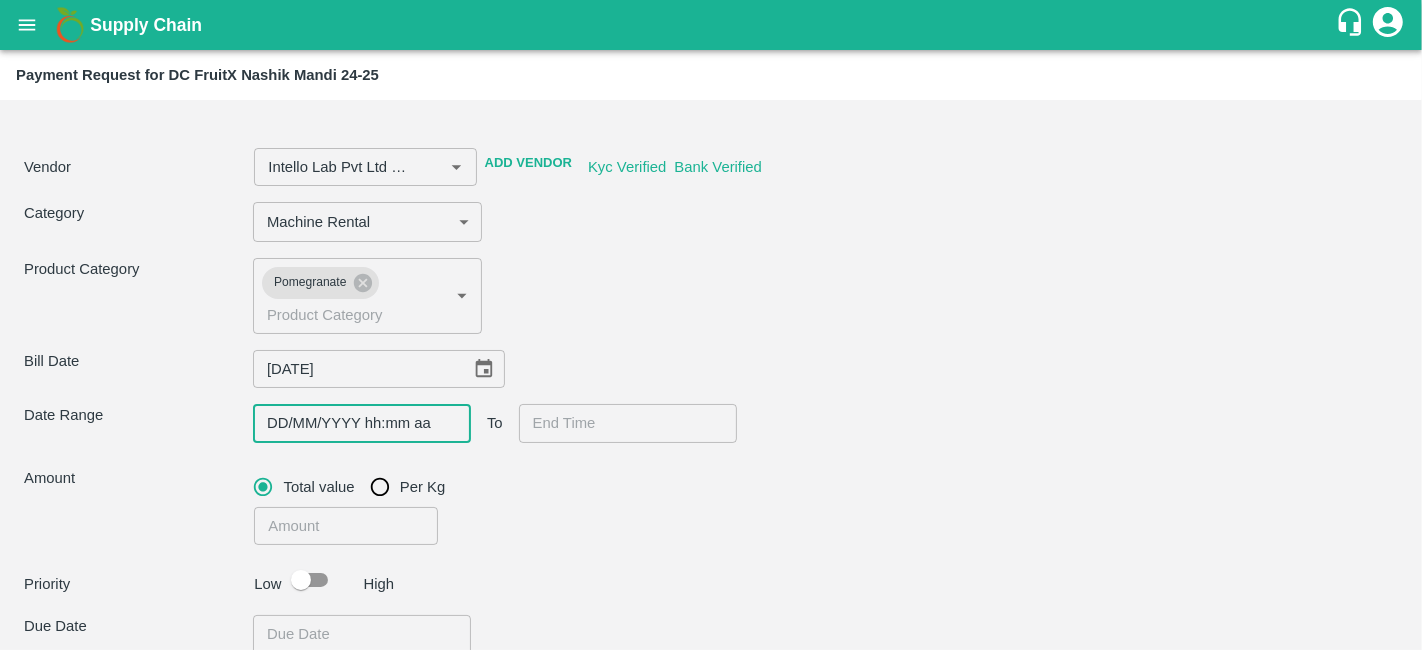 click on "DD/MM/YYYY hh:mm aa" at bounding box center [355, 423] 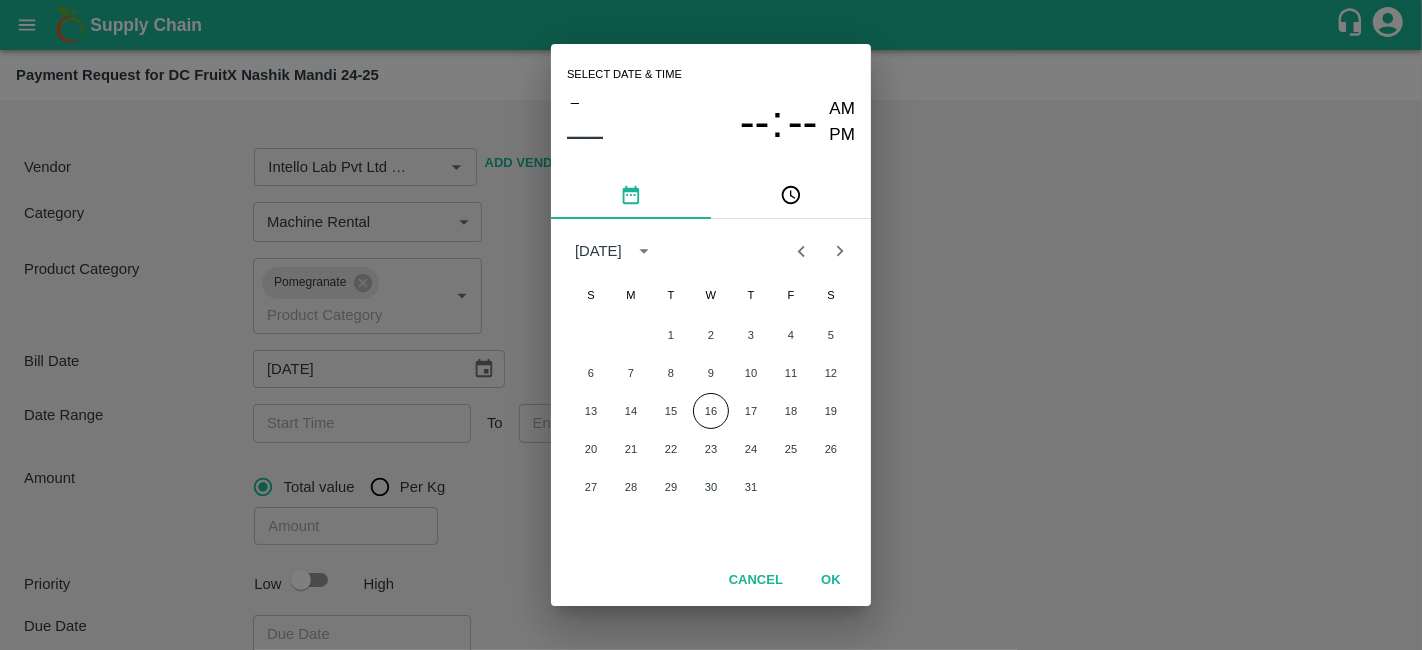 click on "July 2025" at bounding box center [601, 251] 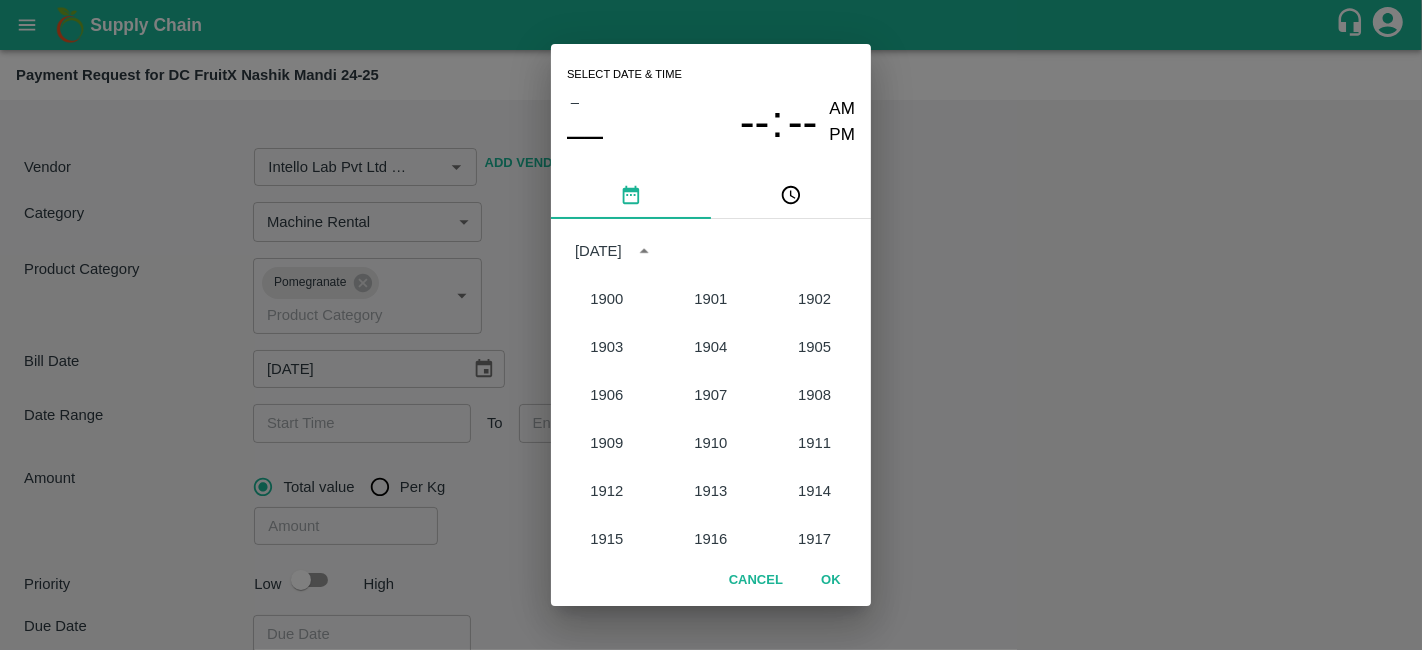 scroll, scrollTop: 1851, scrollLeft: 0, axis: vertical 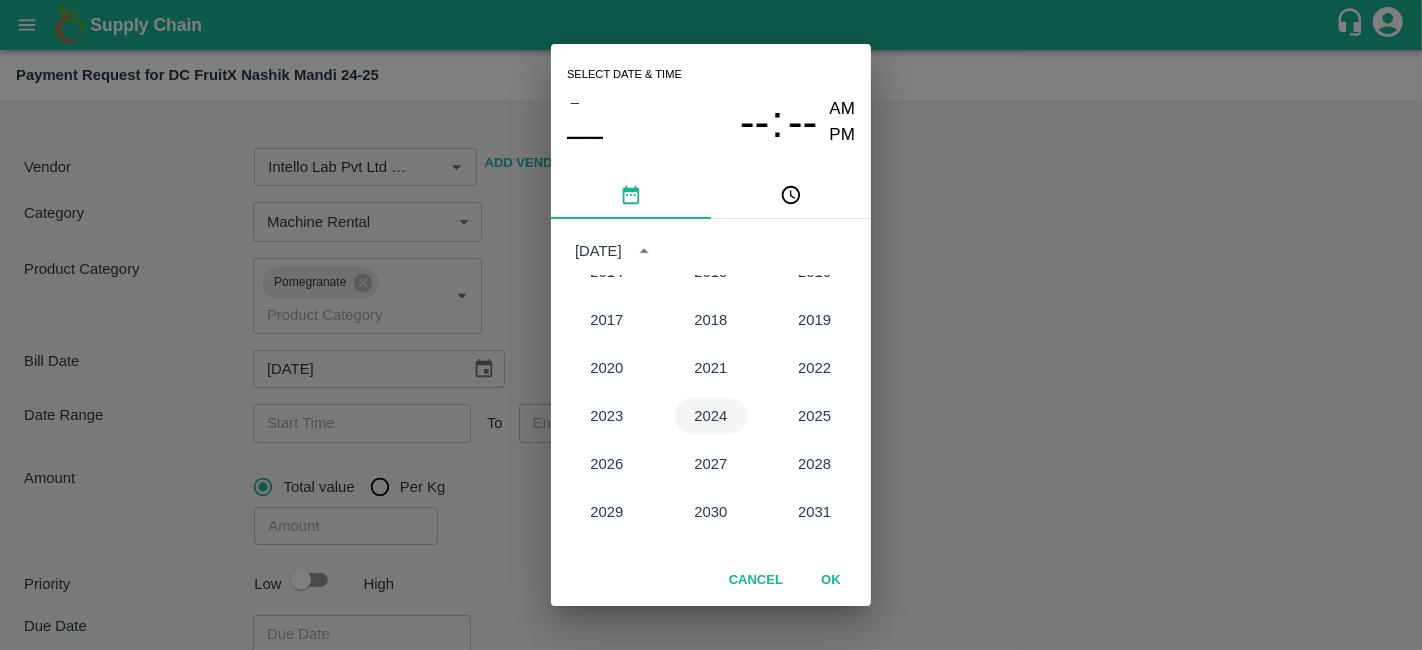 click on "2024" at bounding box center (711, 416) 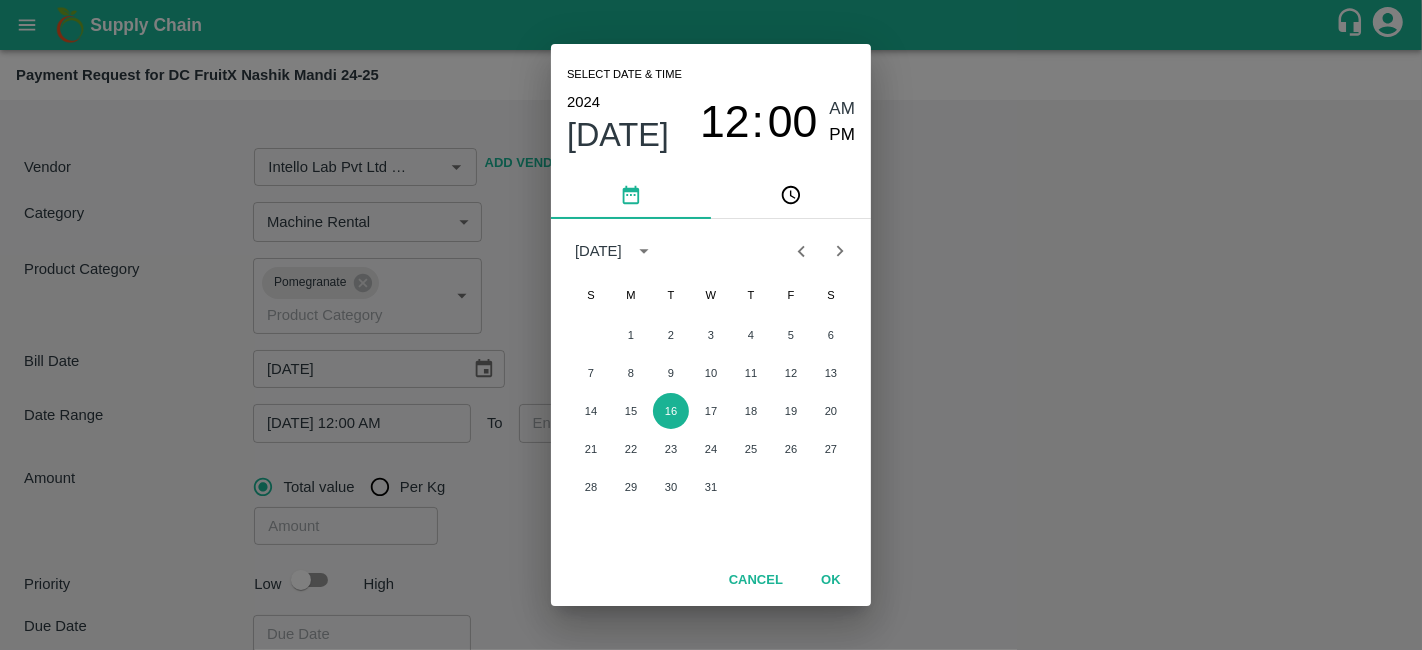 click 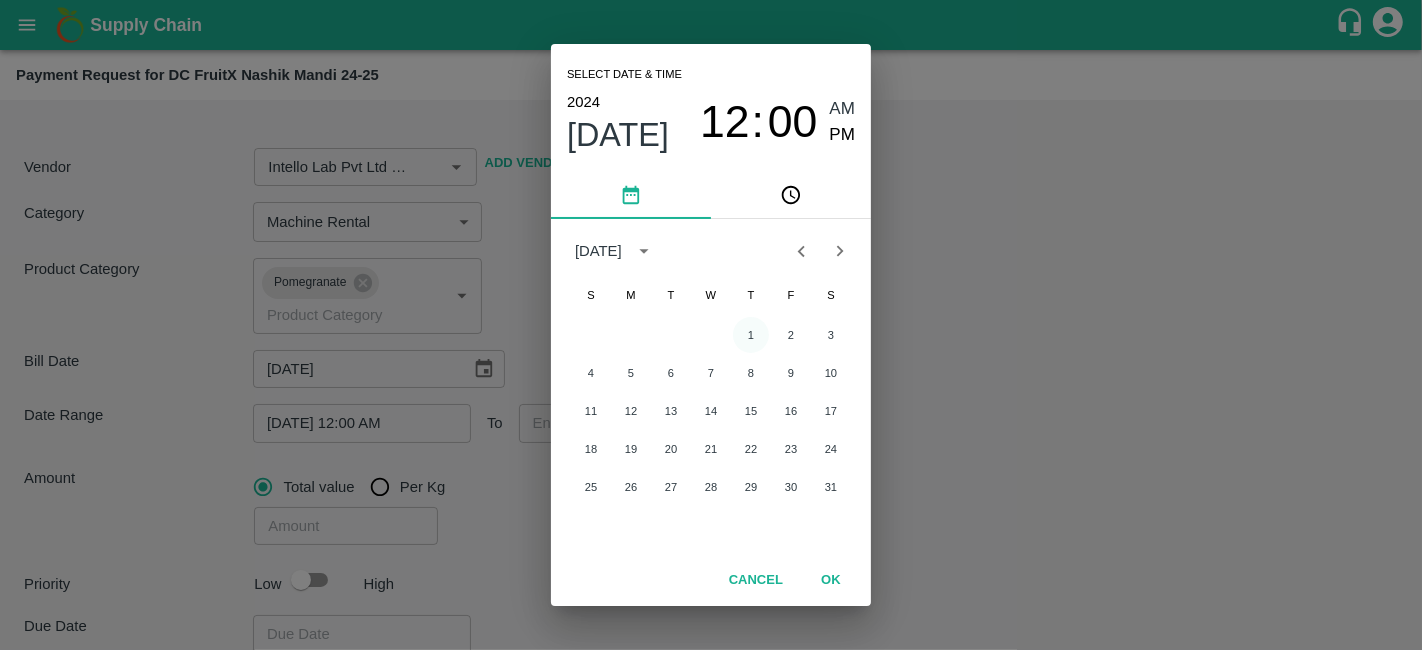 click on "1" at bounding box center [751, 335] 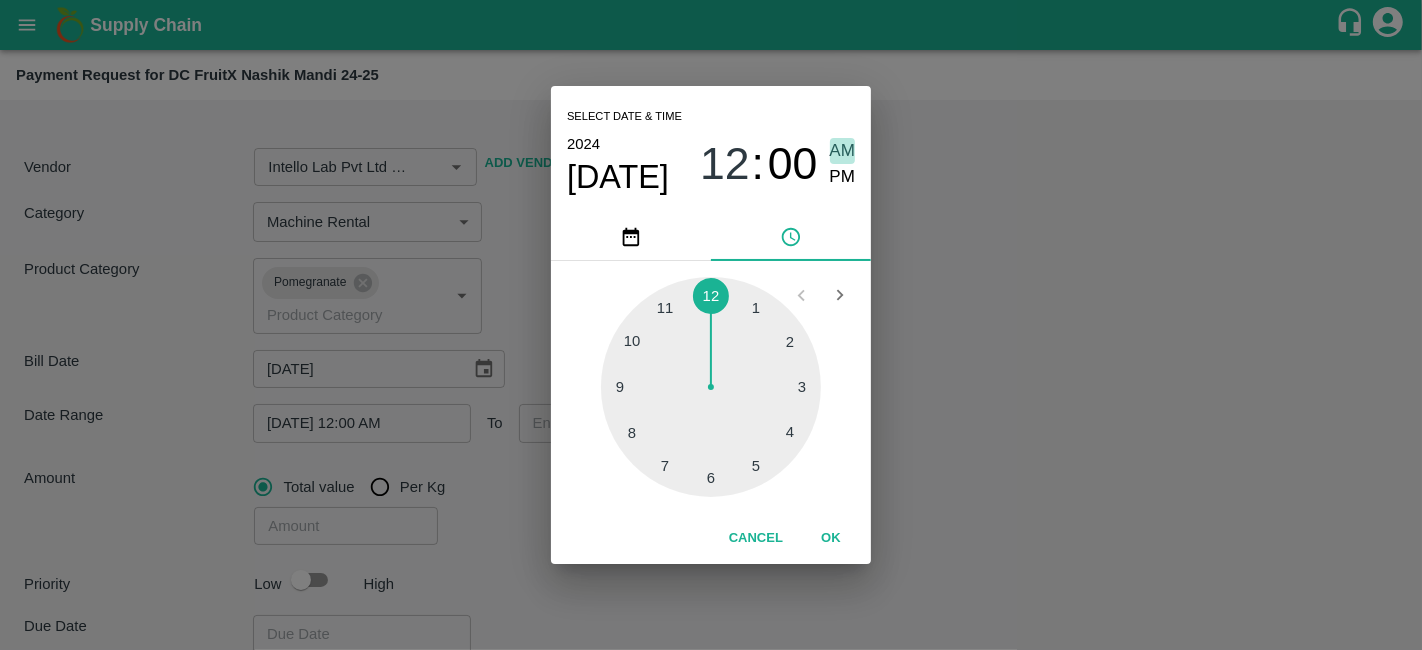 click on "AM" at bounding box center (843, 151) 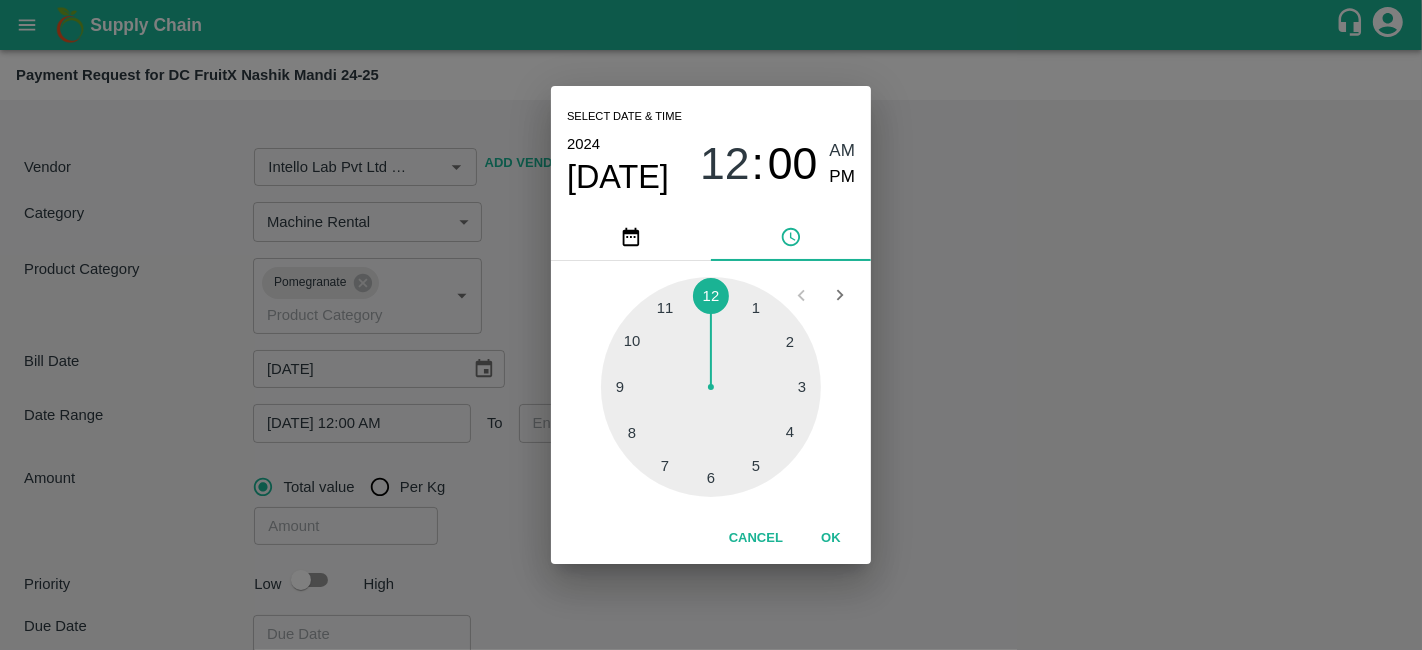 click on "OK" at bounding box center [831, 538] 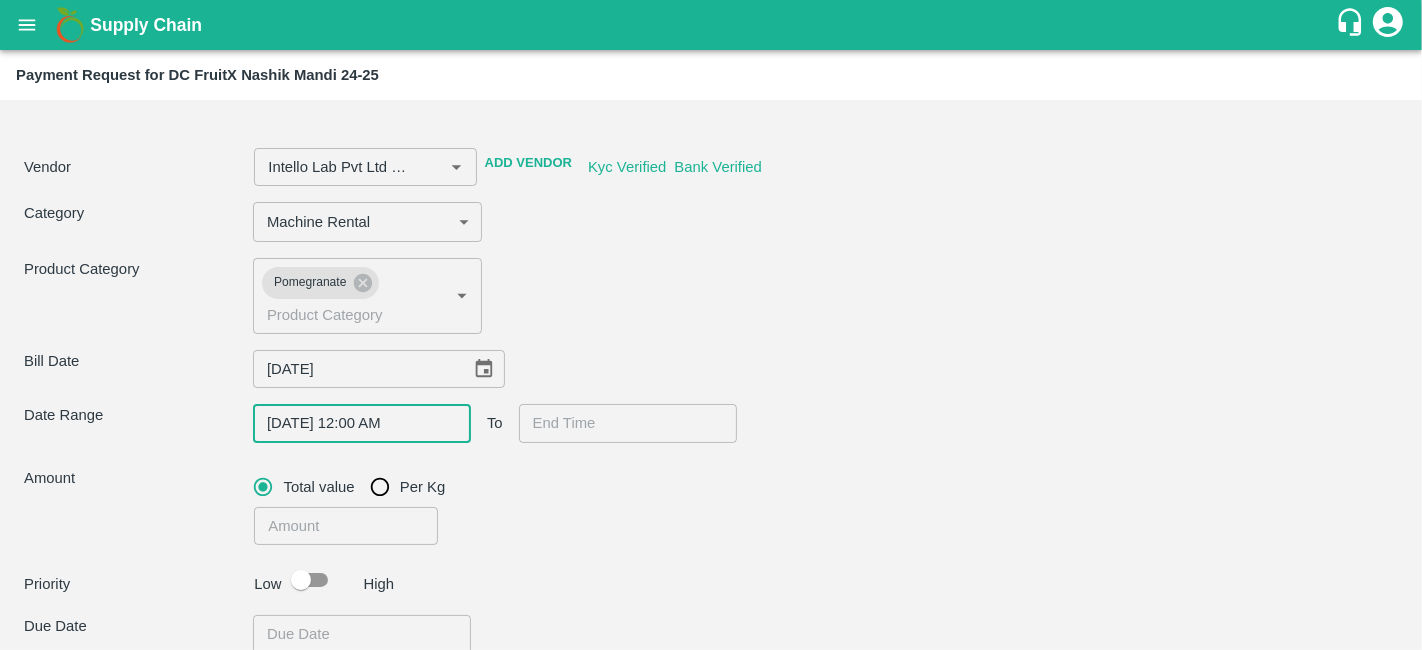 type on "DD/MM/YYYY hh:mm aa" 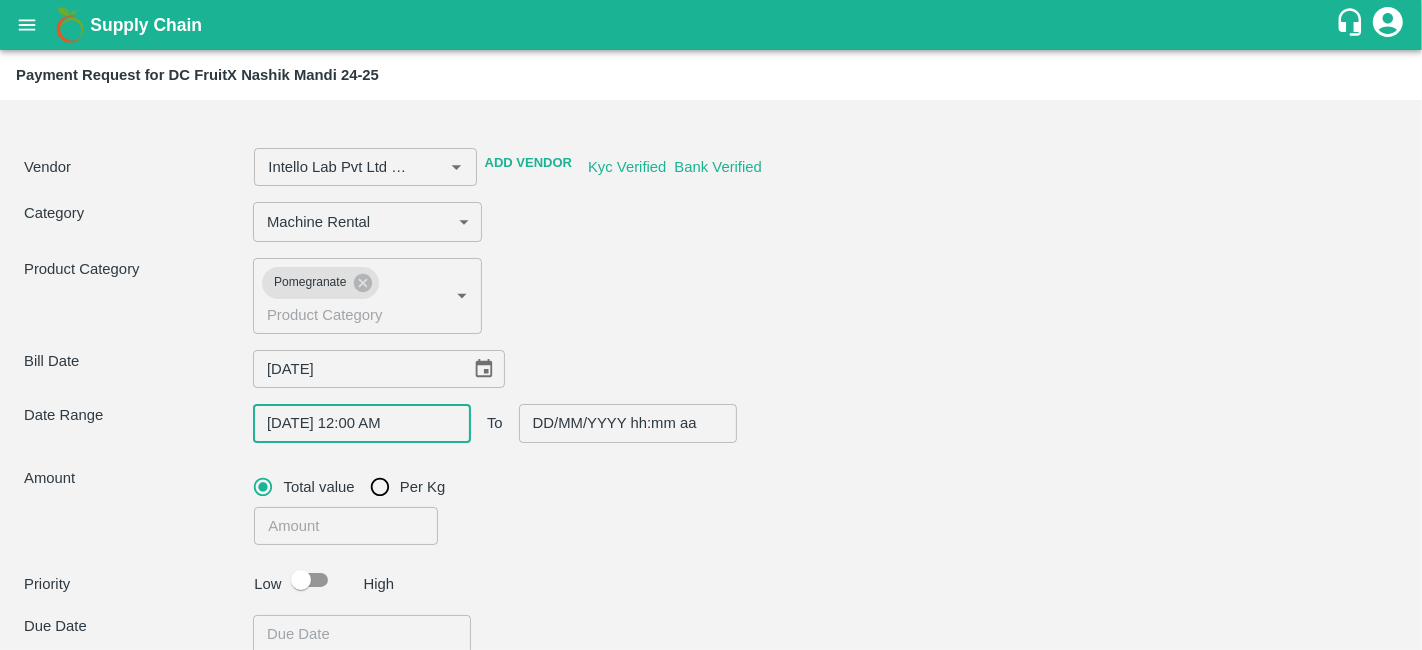 click on "DD/MM/YYYY hh:mm aa" at bounding box center [621, 423] 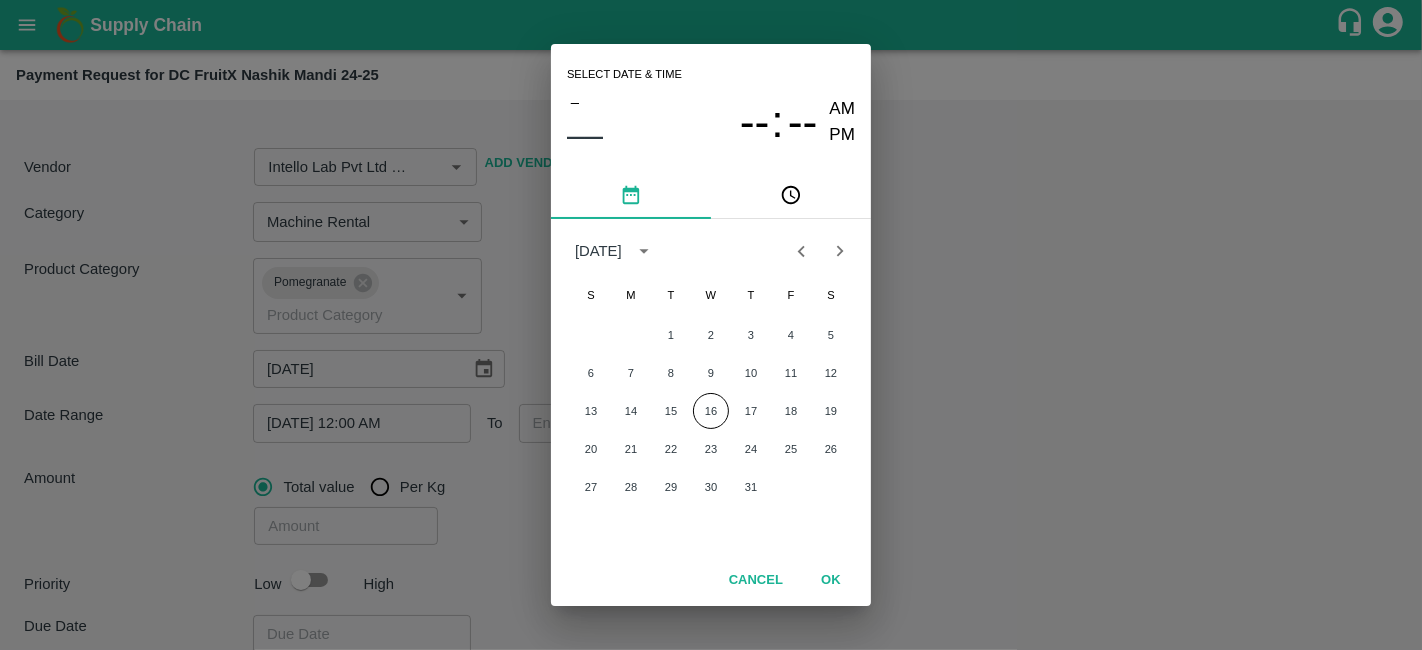 click 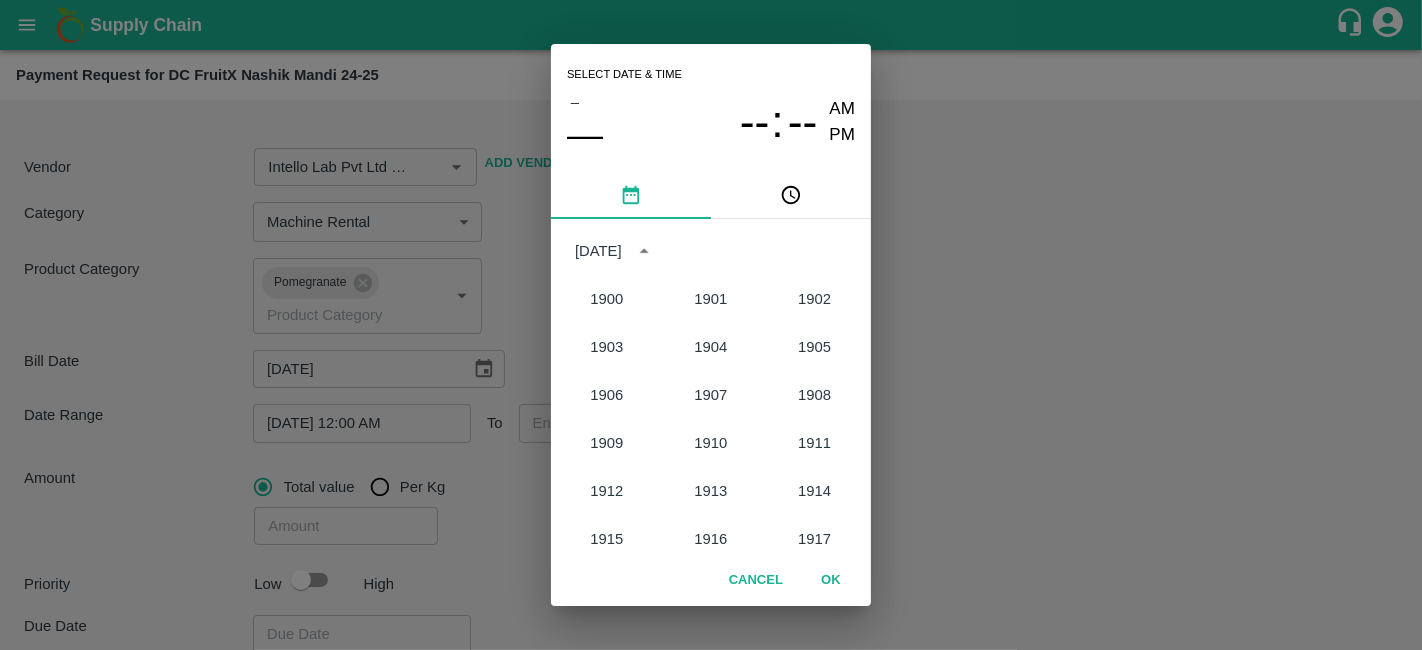 scroll, scrollTop: 1851, scrollLeft: 0, axis: vertical 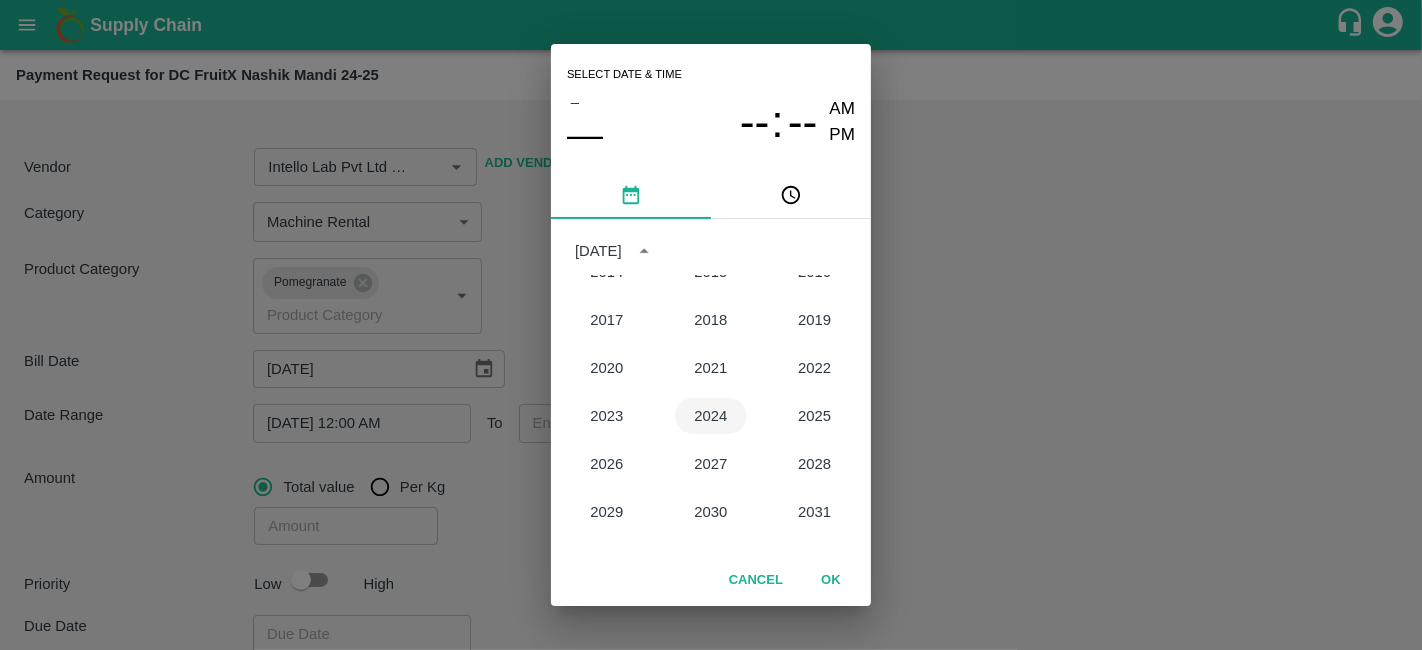 click on "2024" at bounding box center (711, 416) 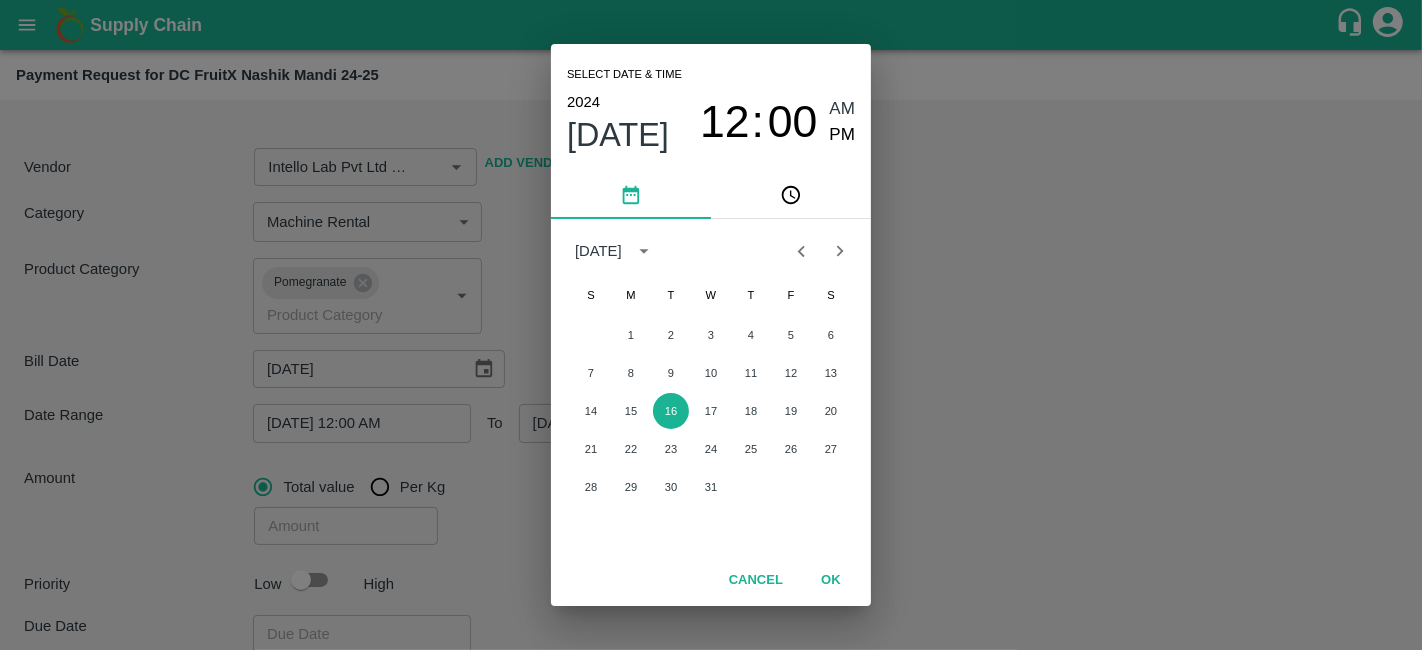click 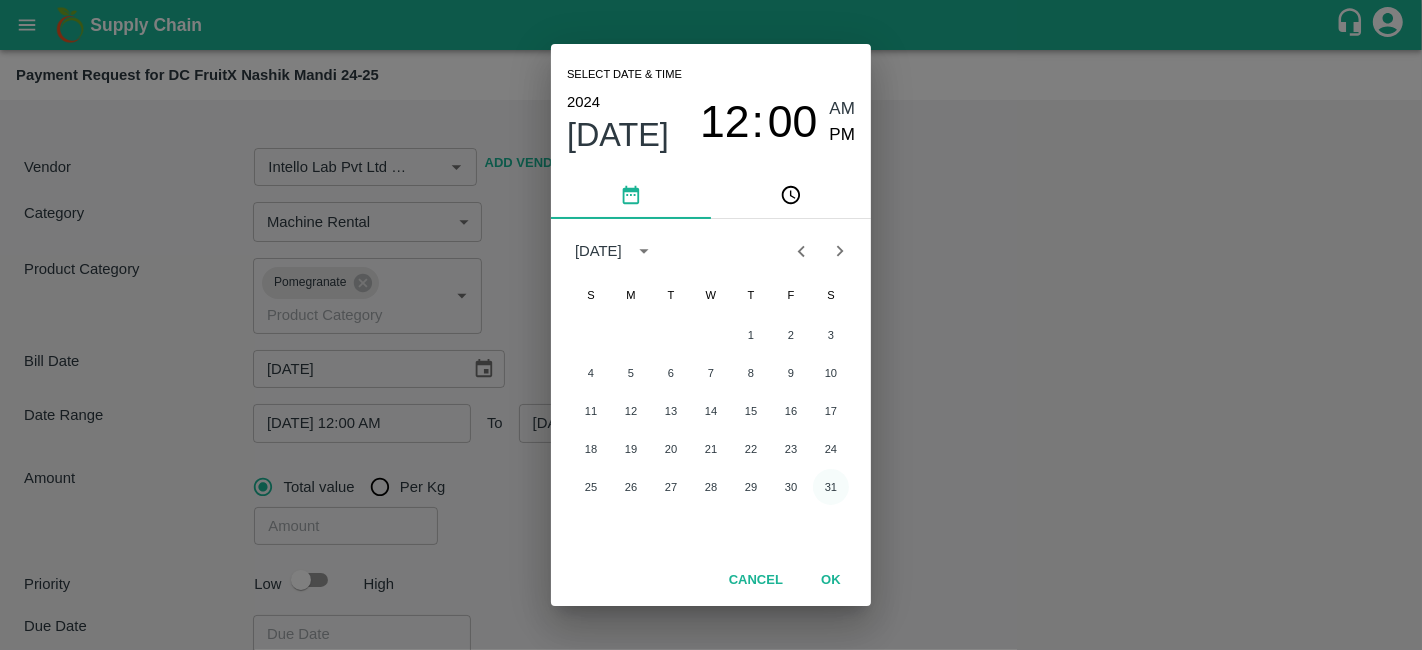 click on "31" at bounding box center (831, 487) 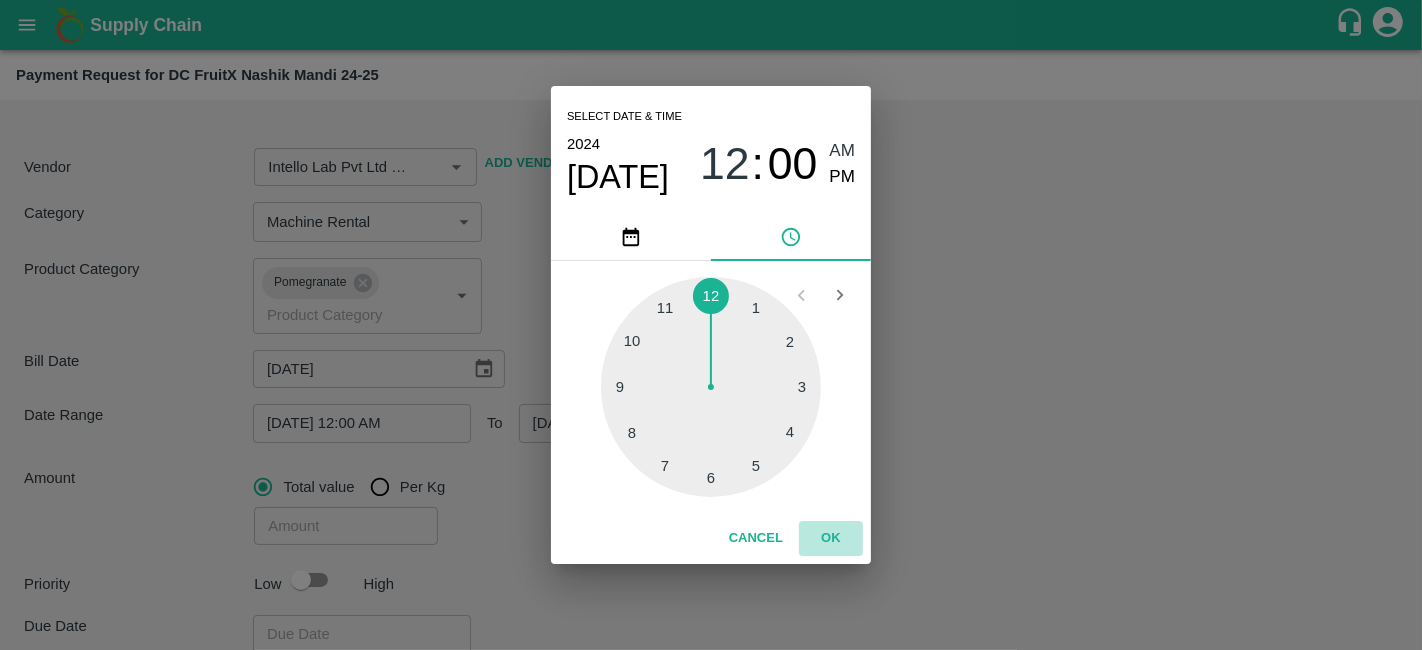 click on "OK" at bounding box center [831, 538] 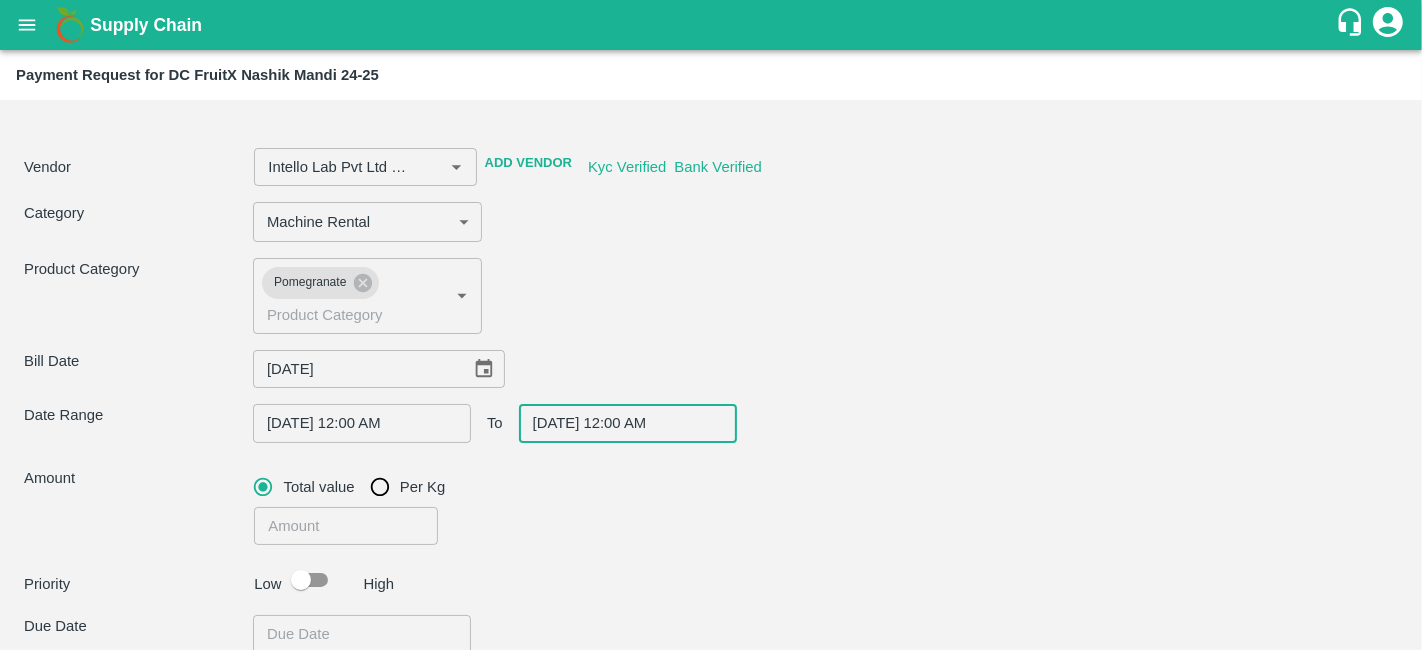 click at bounding box center (346, 526) 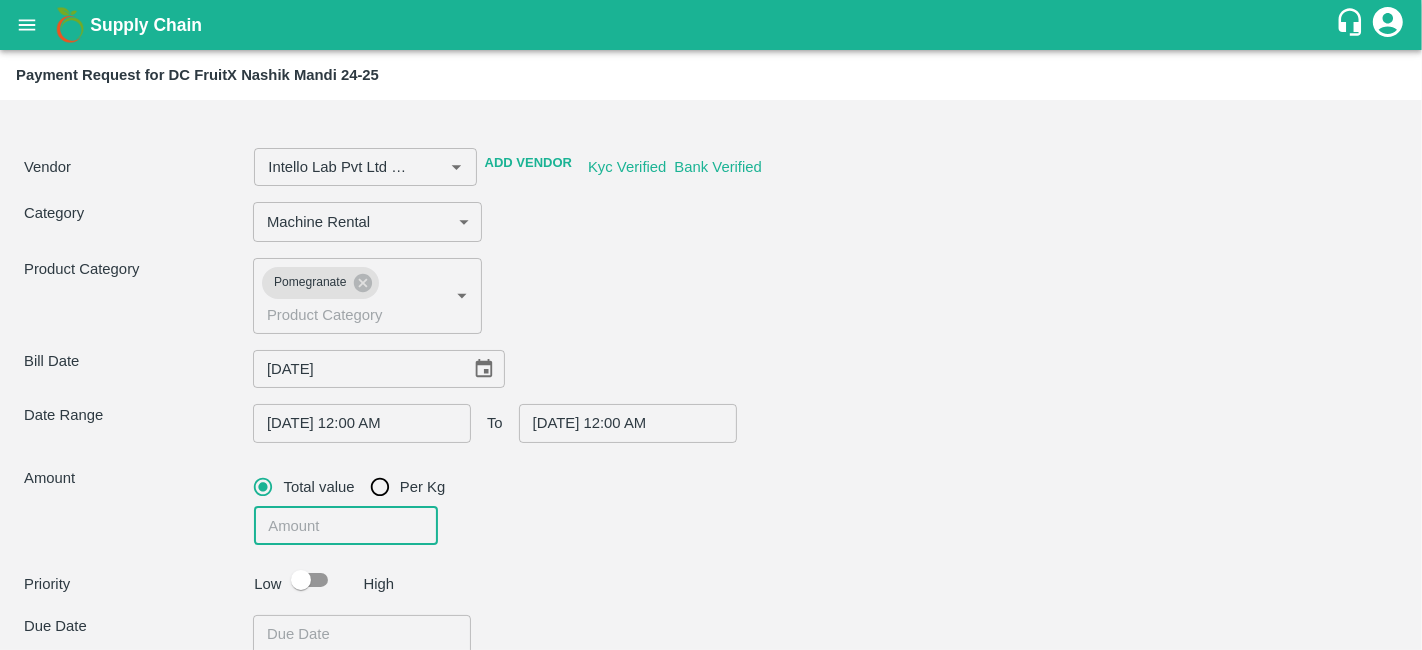 type on "Intello Lab Pvt Ltd                    -7022989526(Service Provider)" 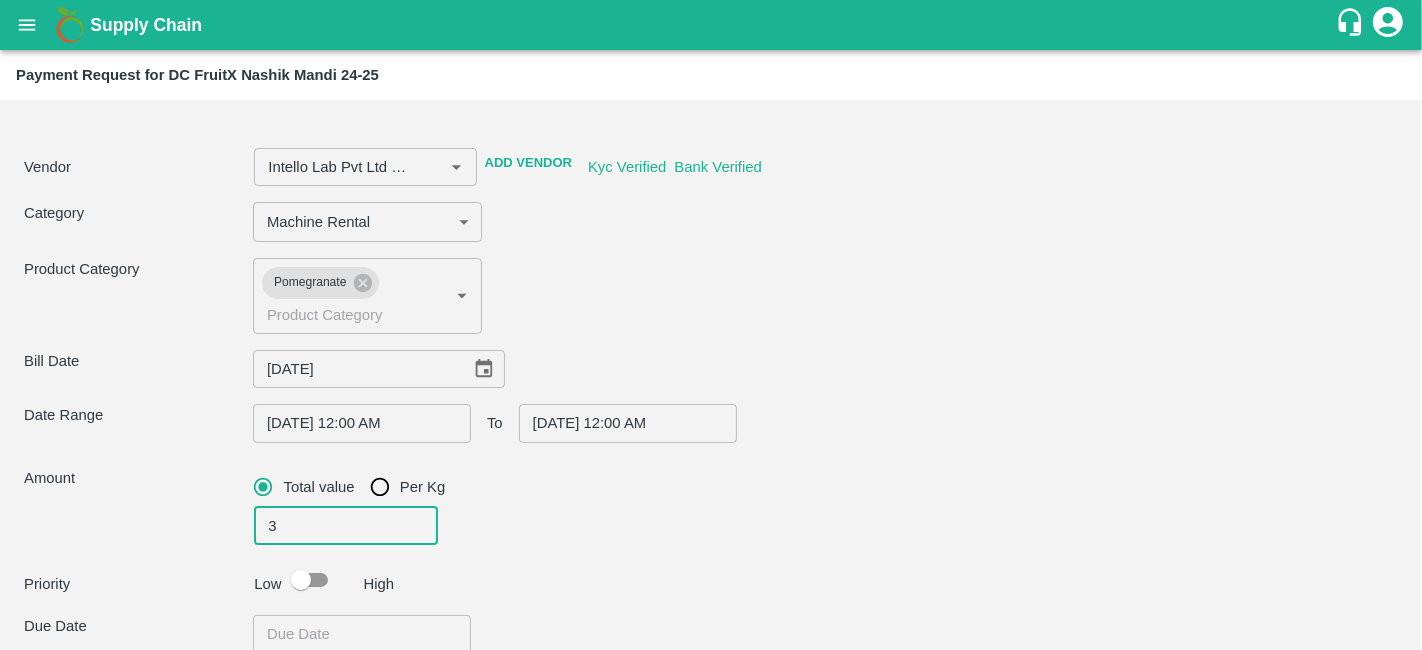 type on "Intello Lab Pvt Ltd                    -7022989526(Service Provider)" 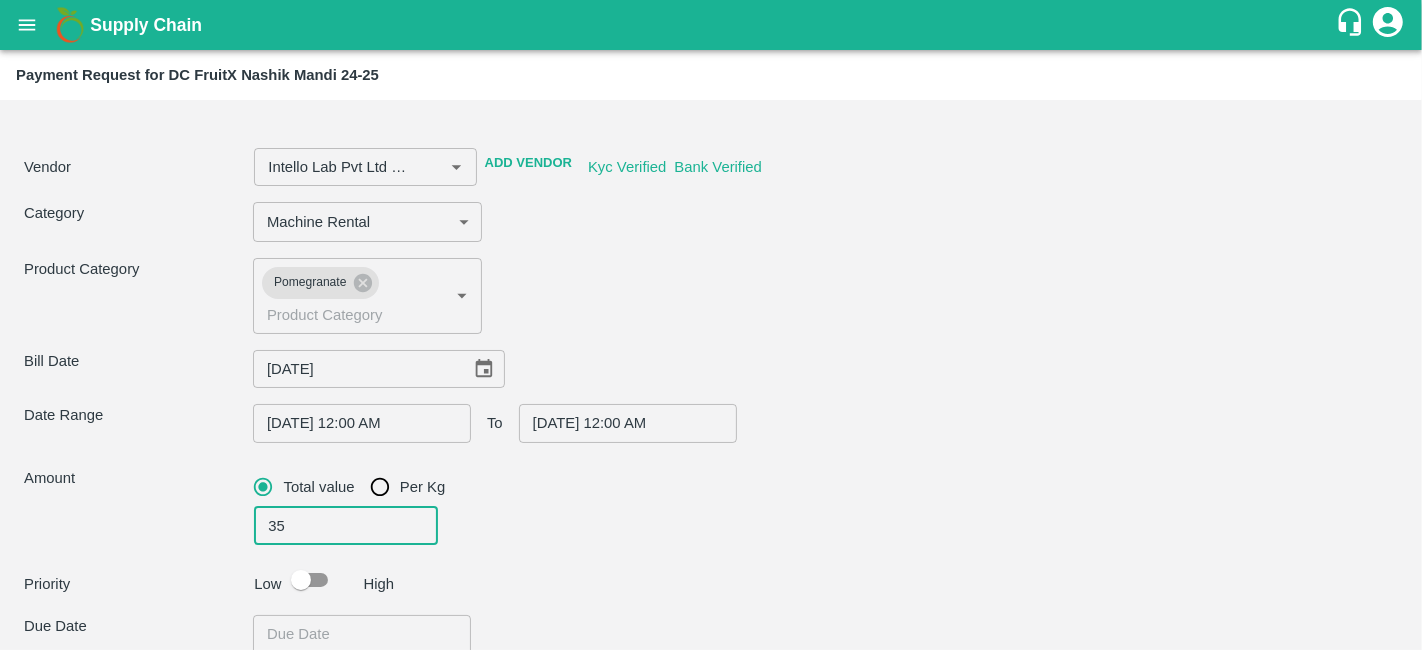 type on "Intello Lab Pvt Ltd                    -7022989526(Service Provider)" 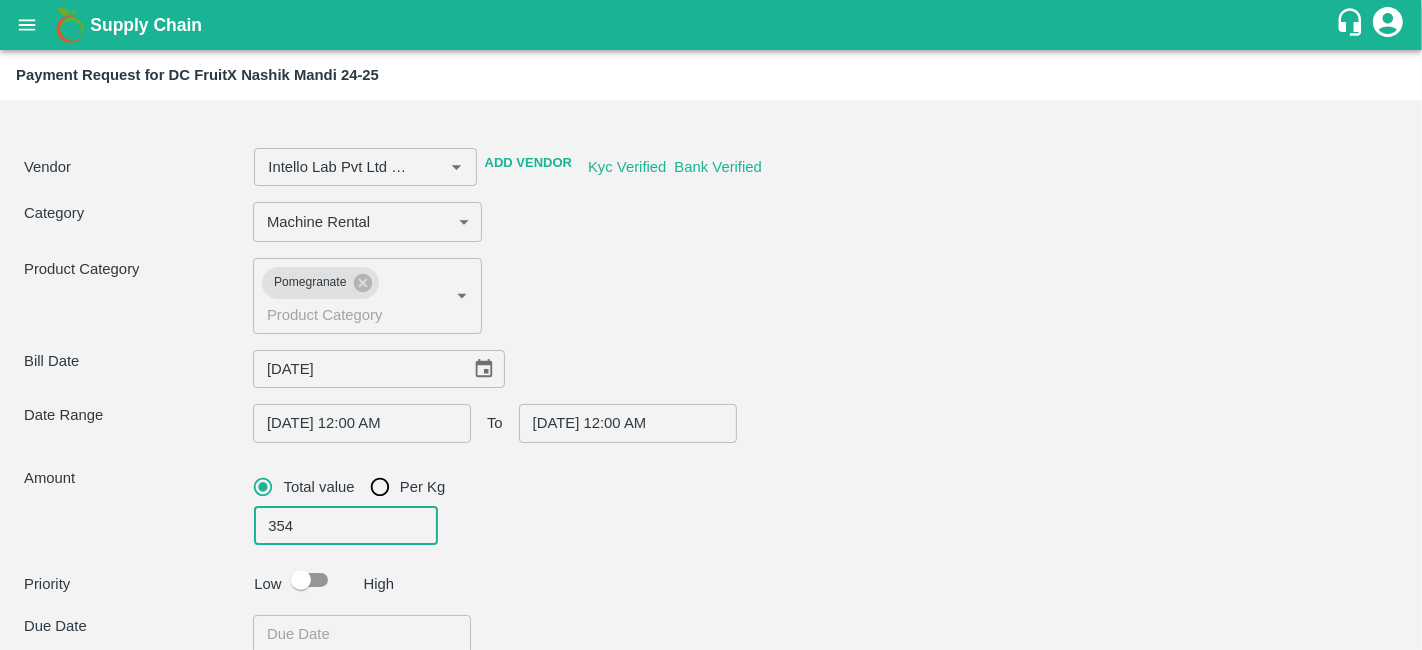 type on "Intello Lab Pvt Ltd                    -7022989526(Service Provider)" 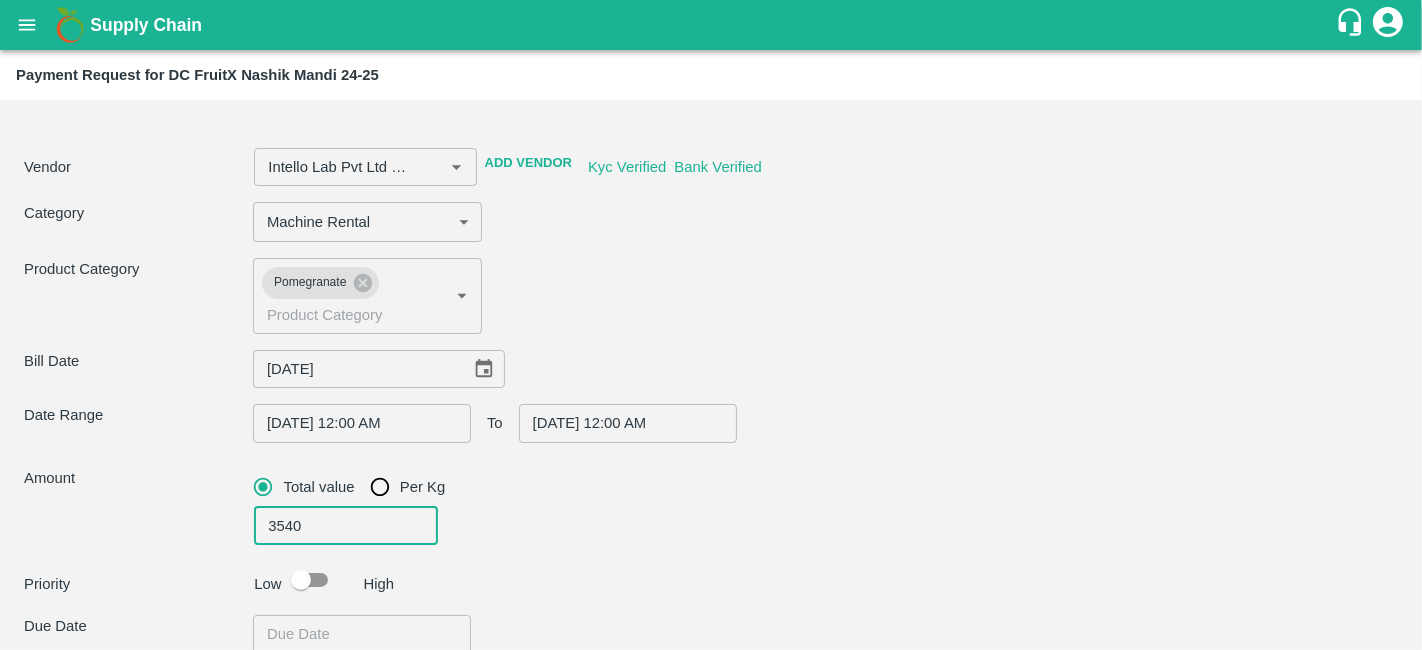 type on "Intello Lab Pvt Ltd                    -7022989526(Service Provider)" 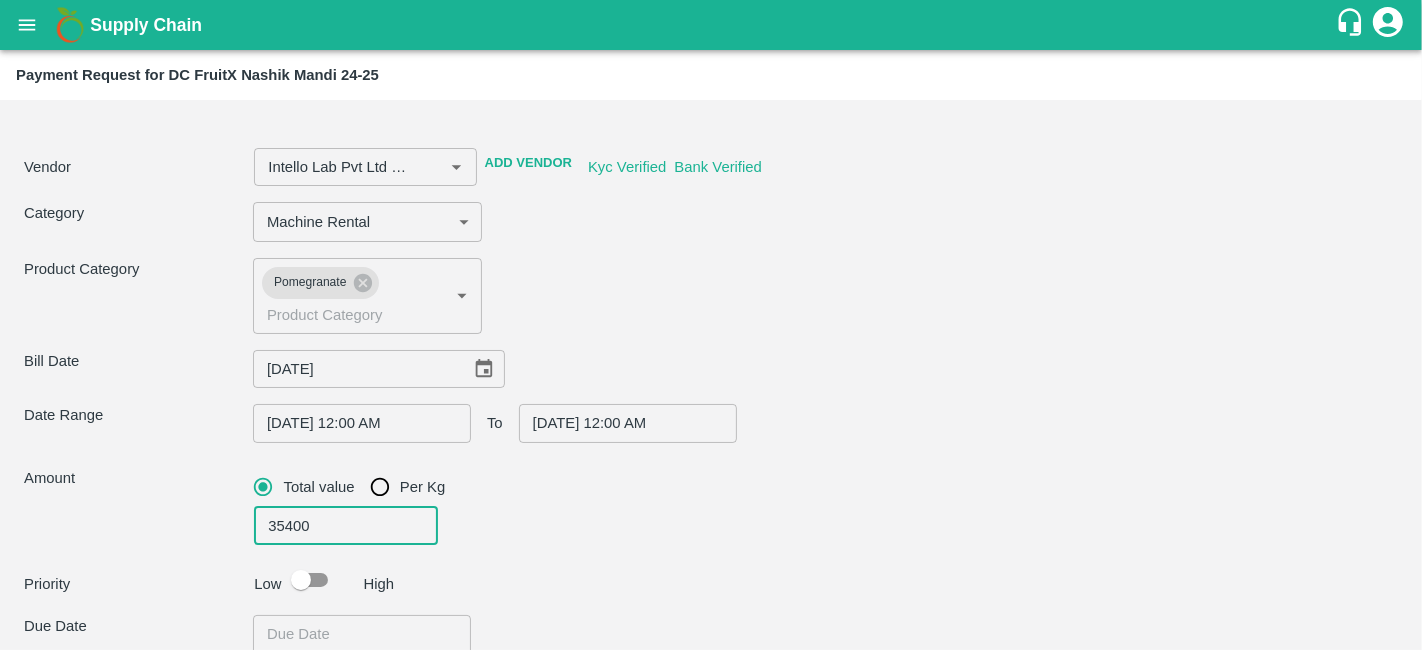 type on "35400" 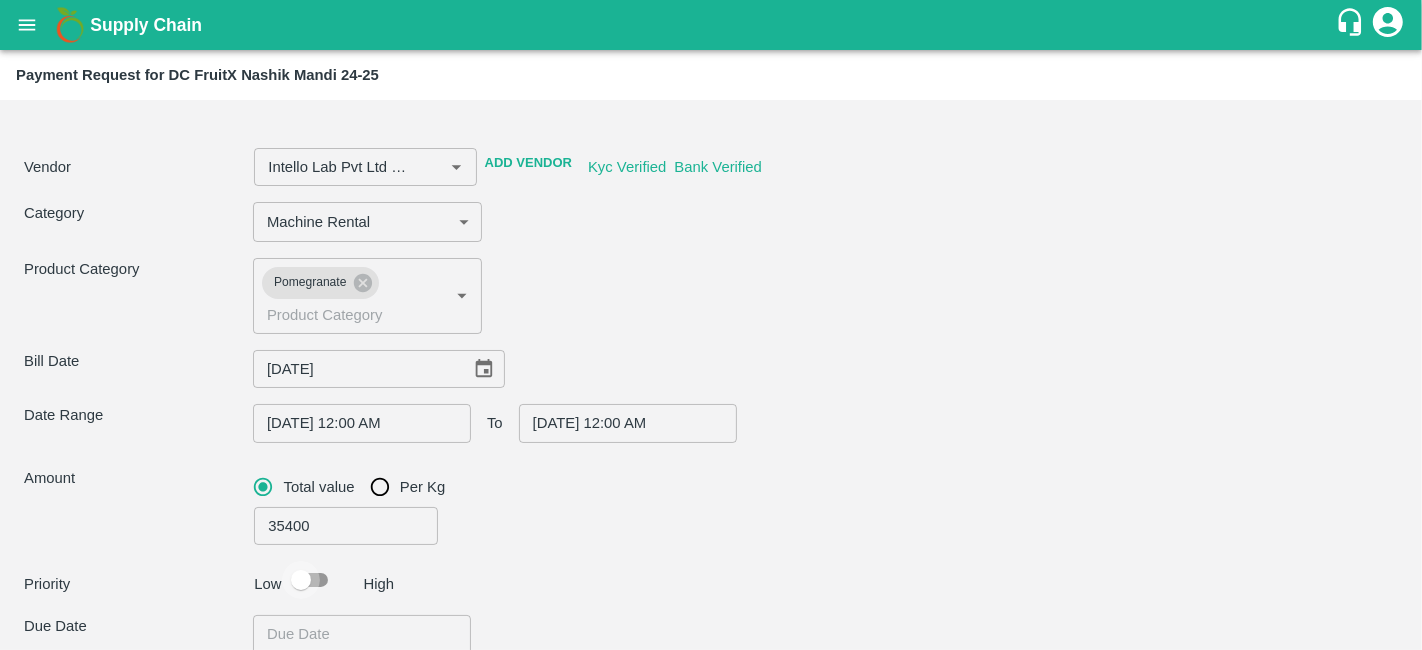 click at bounding box center (301, 580) 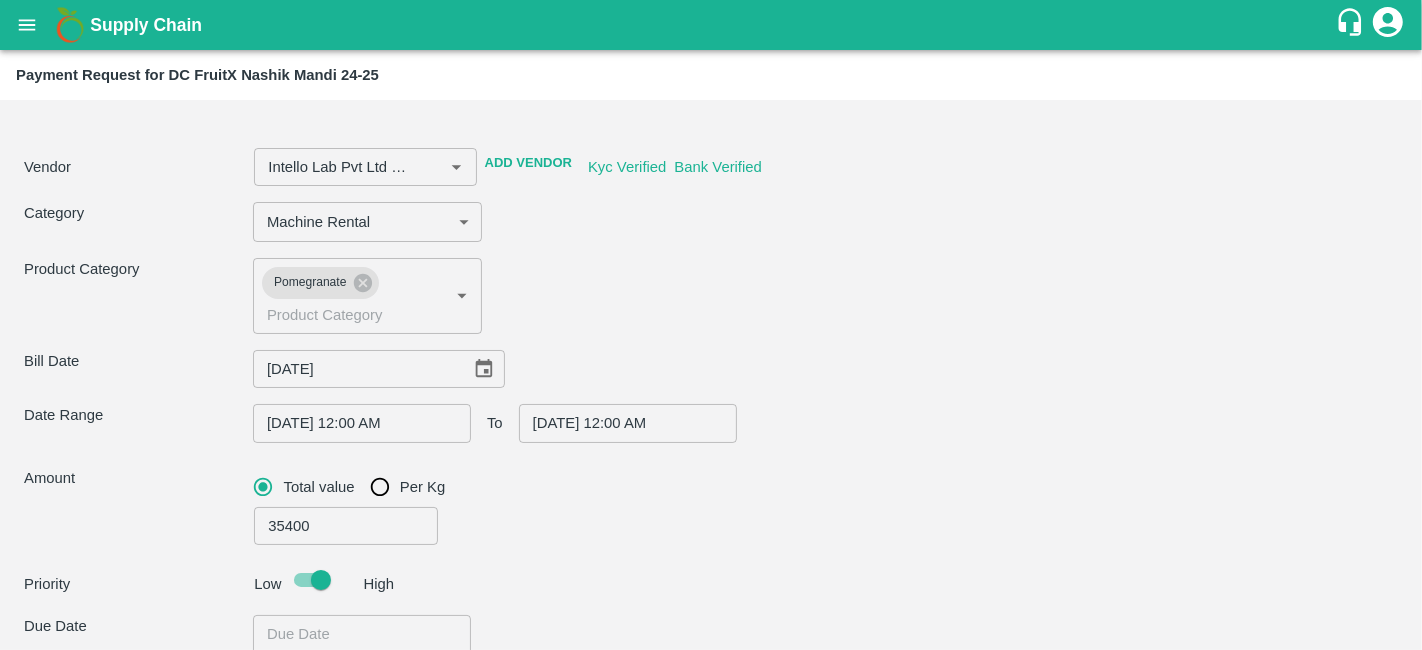 type on "Intello Lab Pvt Ltd                    -7022989526(Service Provider)" 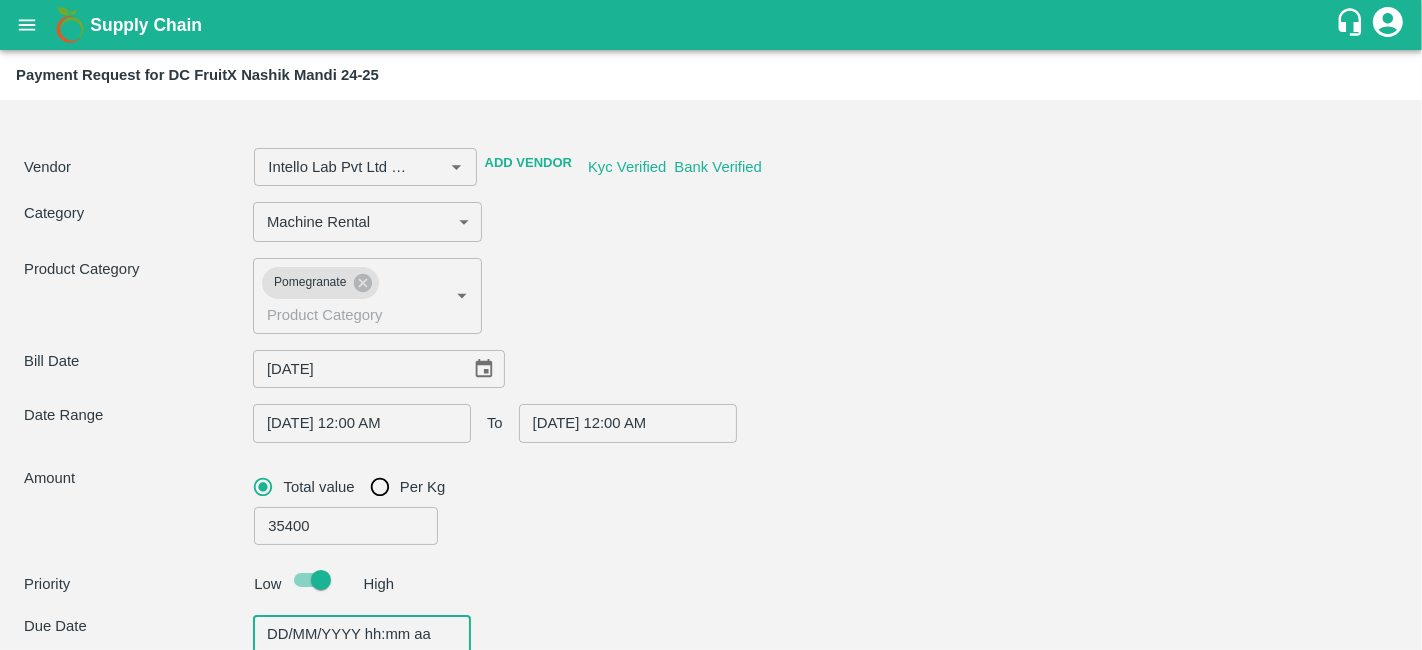 click on "DD/MM/YYYY hh:mm aa" at bounding box center [355, 634] 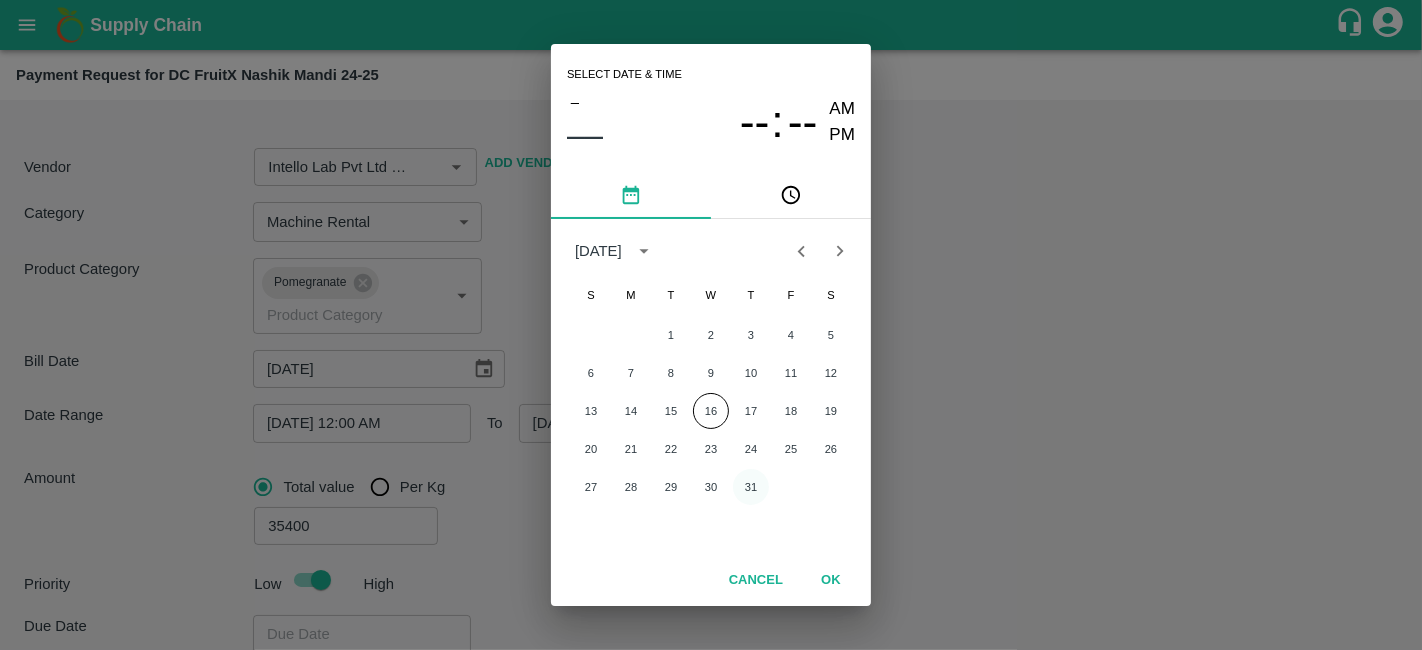 click on "31" at bounding box center [751, 487] 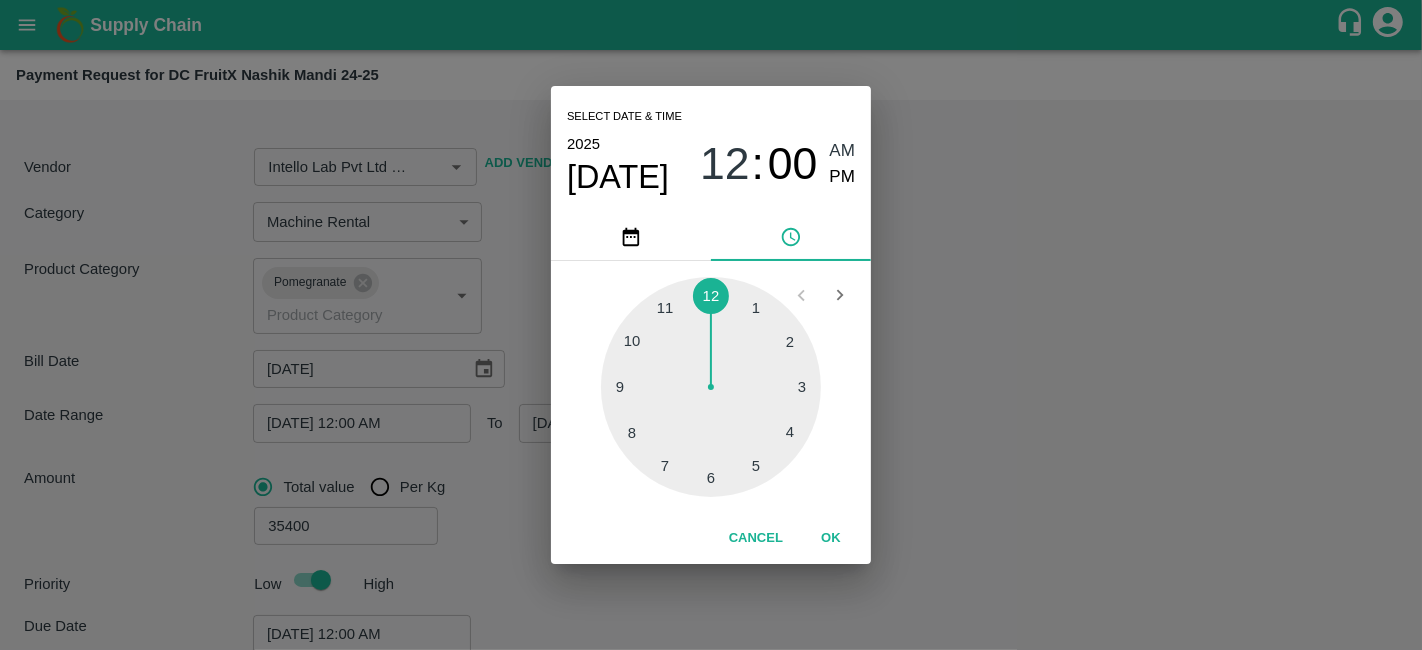 click on "OK" at bounding box center [831, 538] 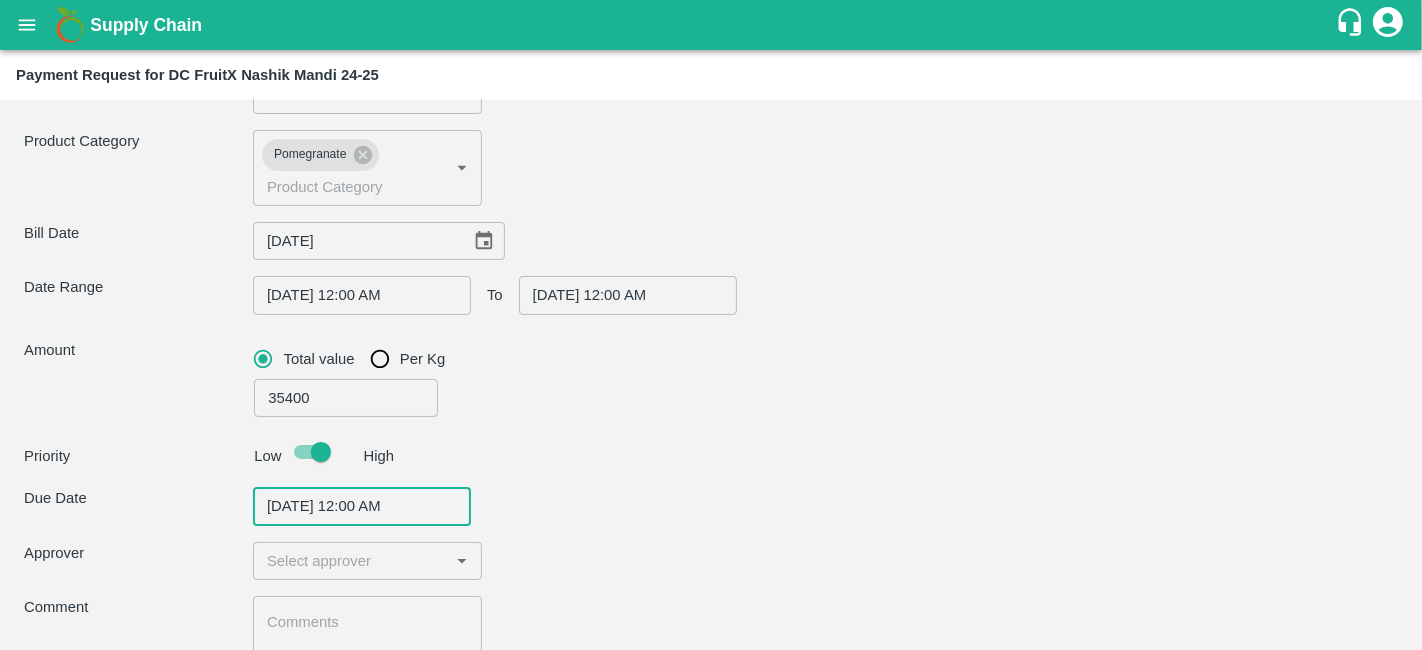 scroll, scrollTop: 128, scrollLeft: 0, axis: vertical 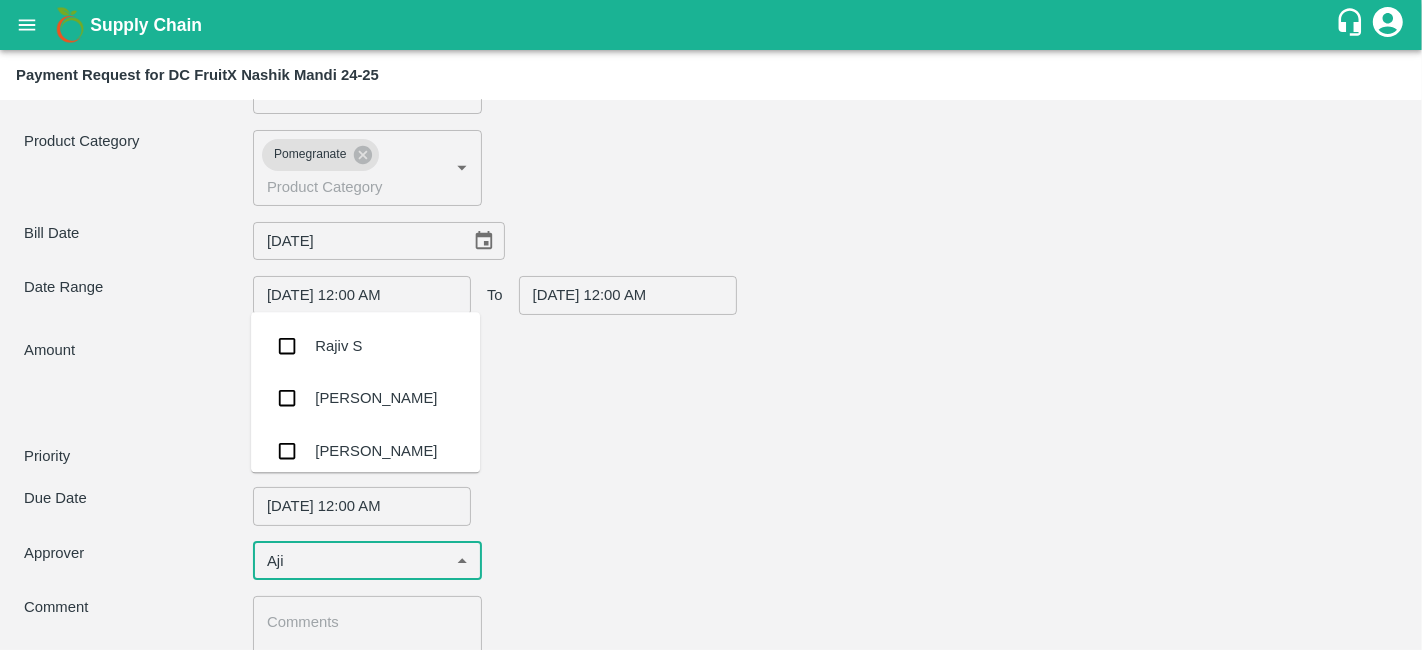 type on "Ajit" 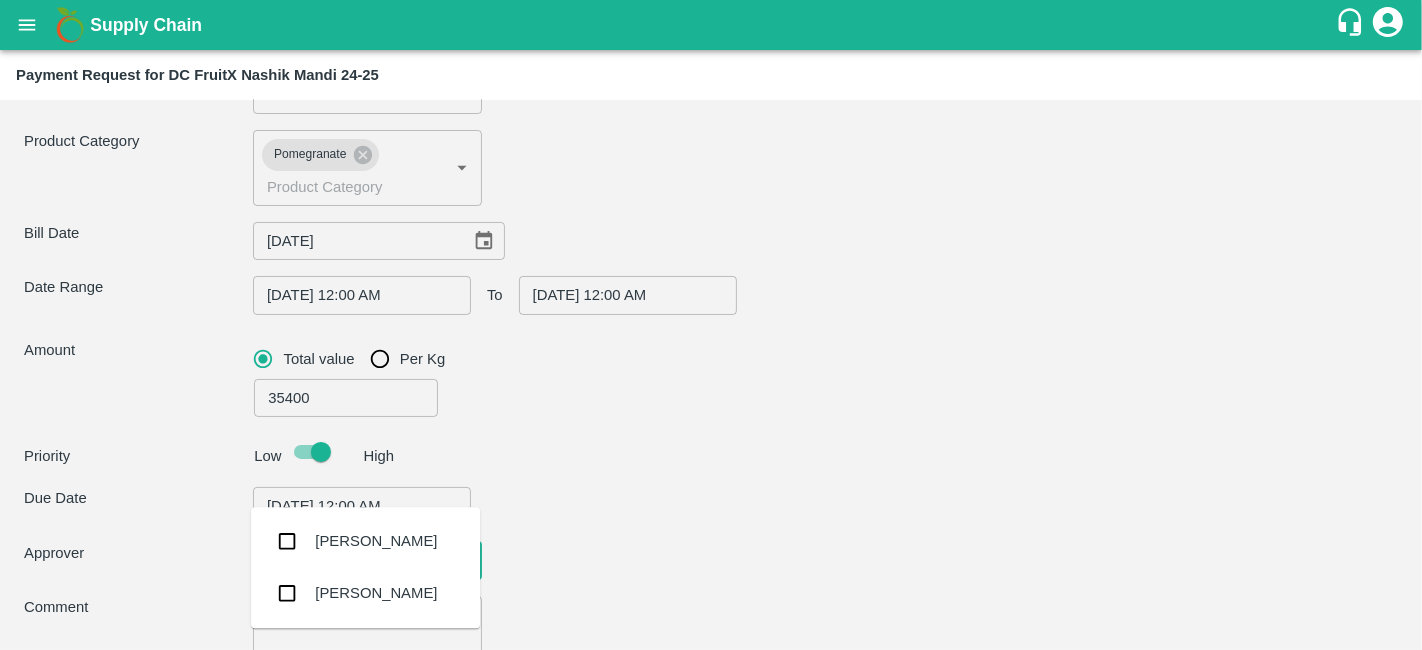 click on "[PERSON_NAME]" at bounding box center (376, 541) 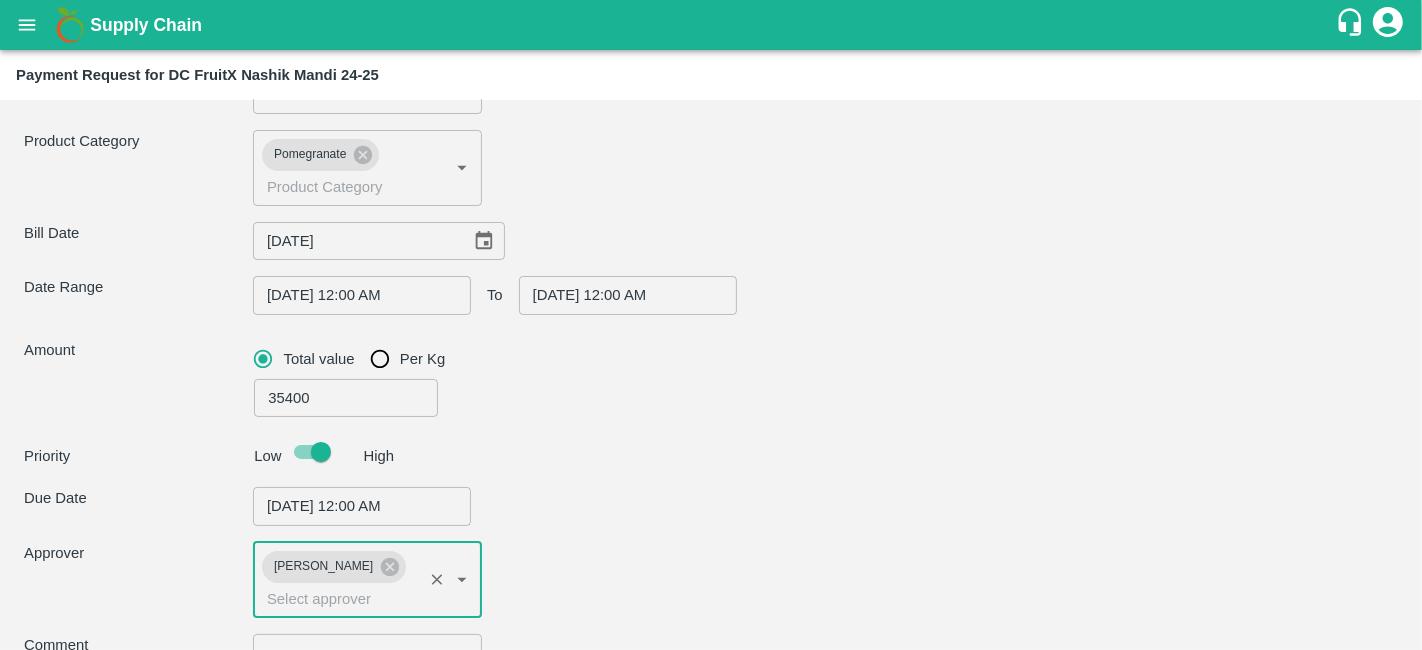 click at bounding box center [367, 669] 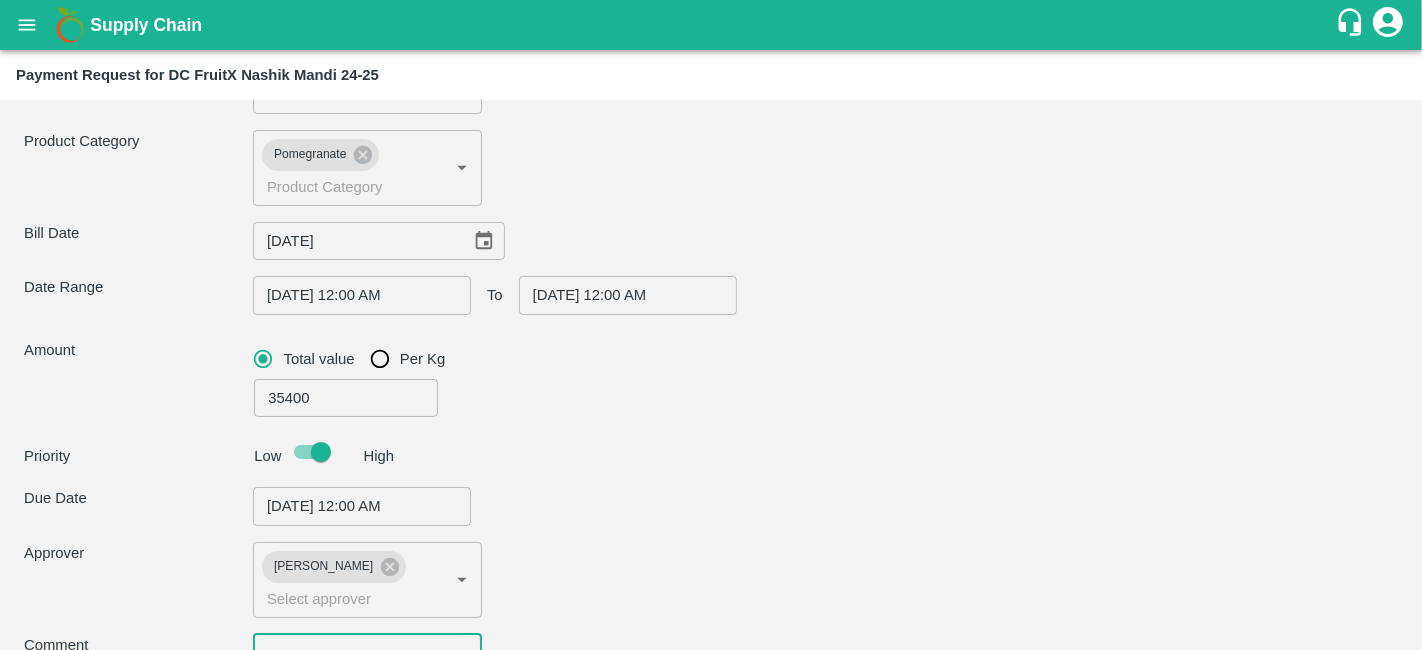 type on "Intello Lab Pvt Ltd                    -7022989526(Service Provider)" 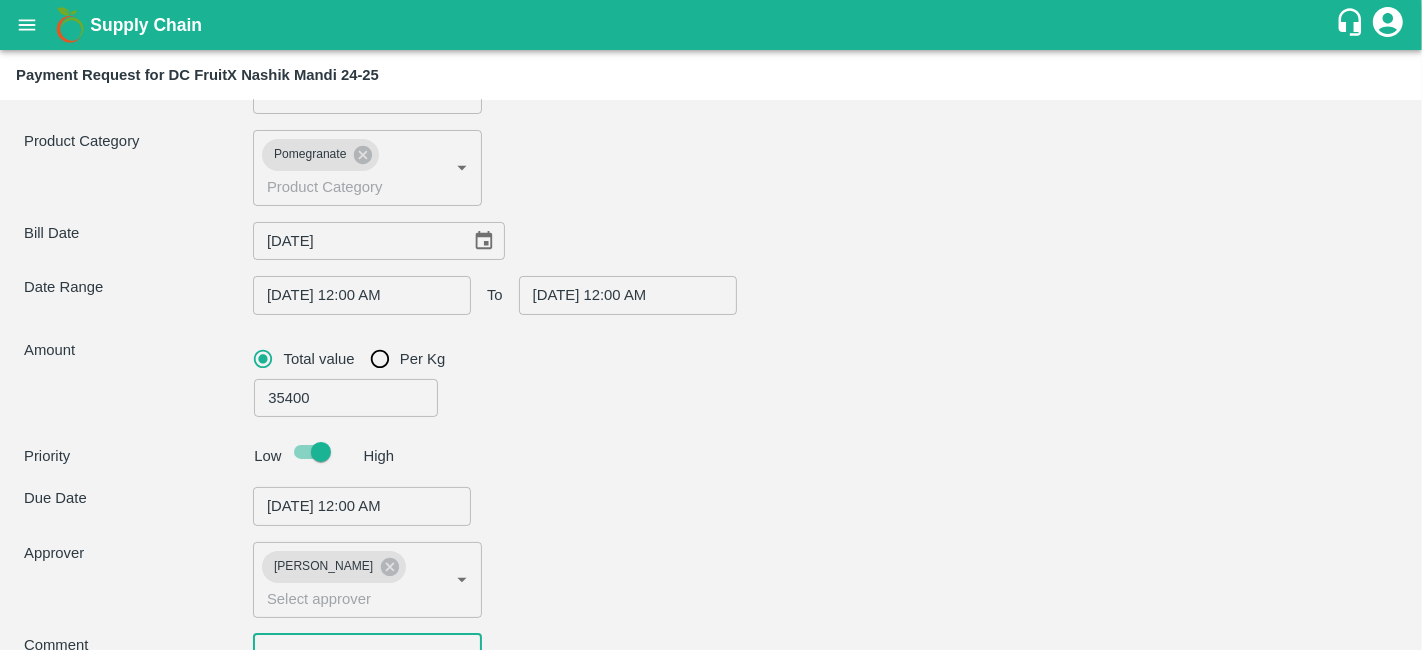 type on "Intello Lab Pvt Ltd                    -7022989526(Service Provider)" 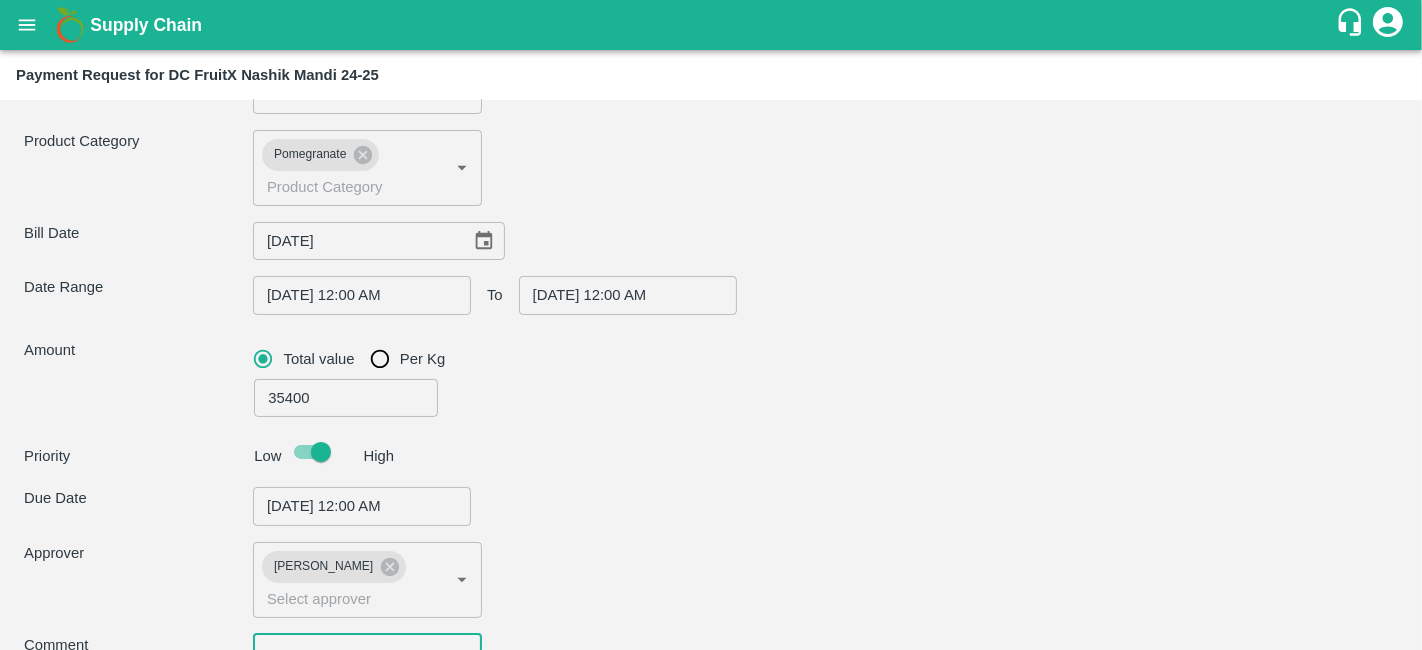 type on "Intello Lab Pvt Ltd                    -7022989526(Service Provider)" 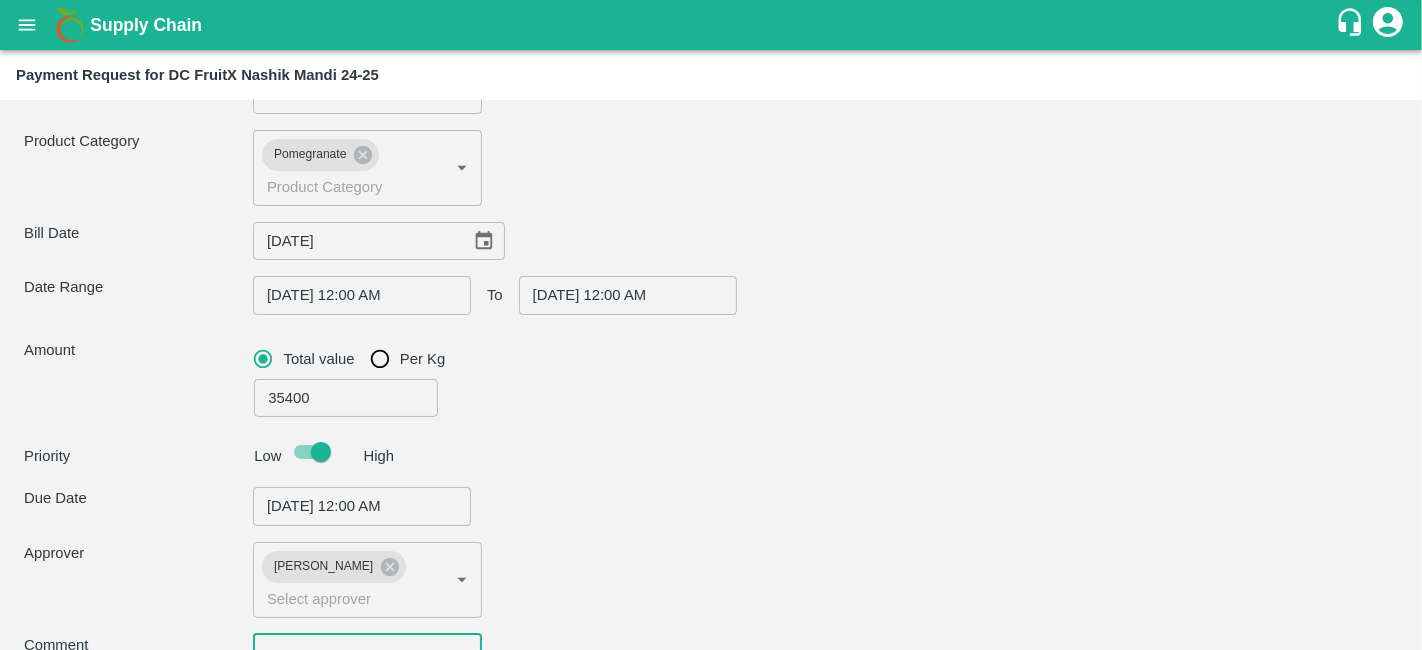 type on "O" 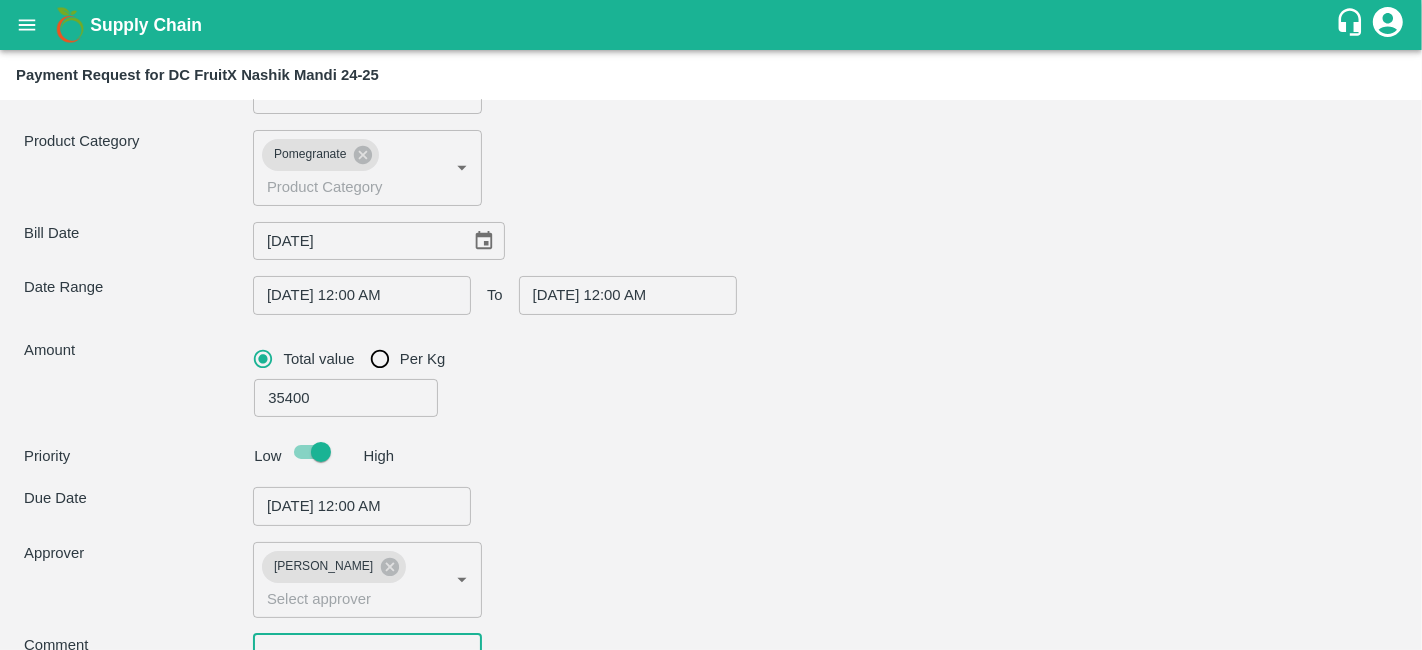 type on "Intello Lab Pvt Ltd                    -7022989526(Service Provider)" 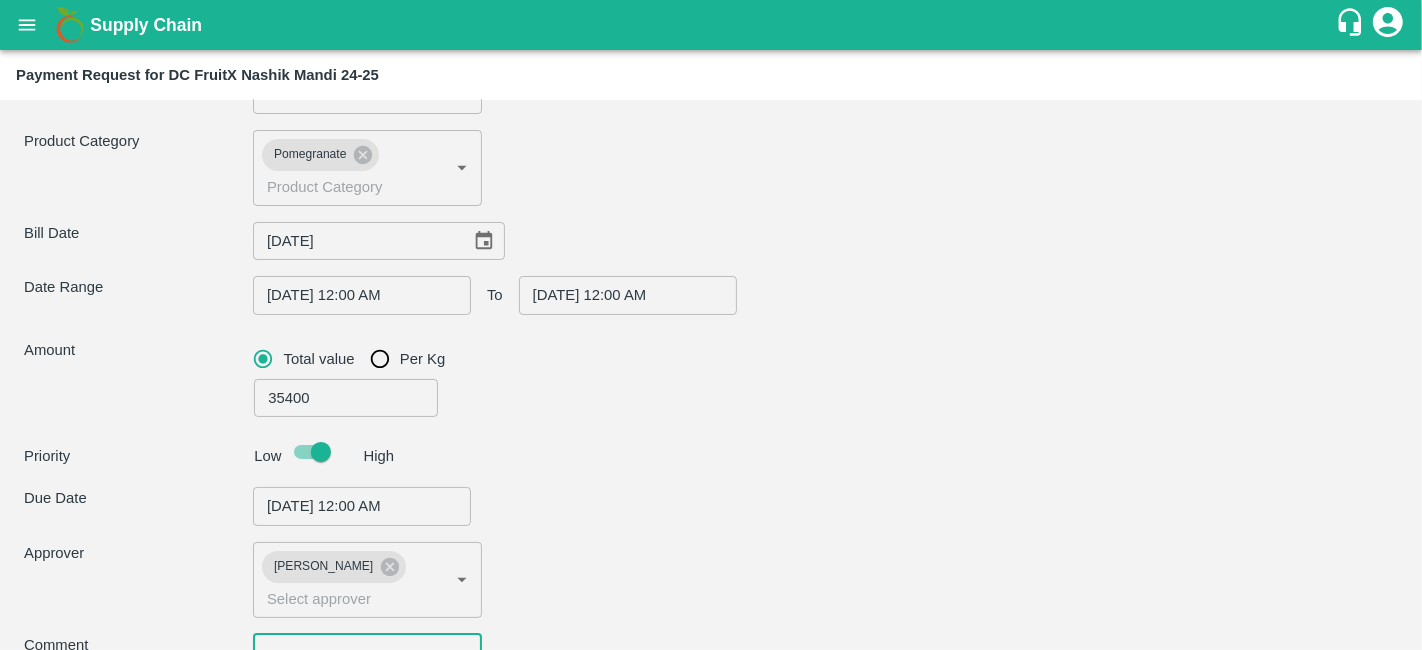 type on "Operator Charg" 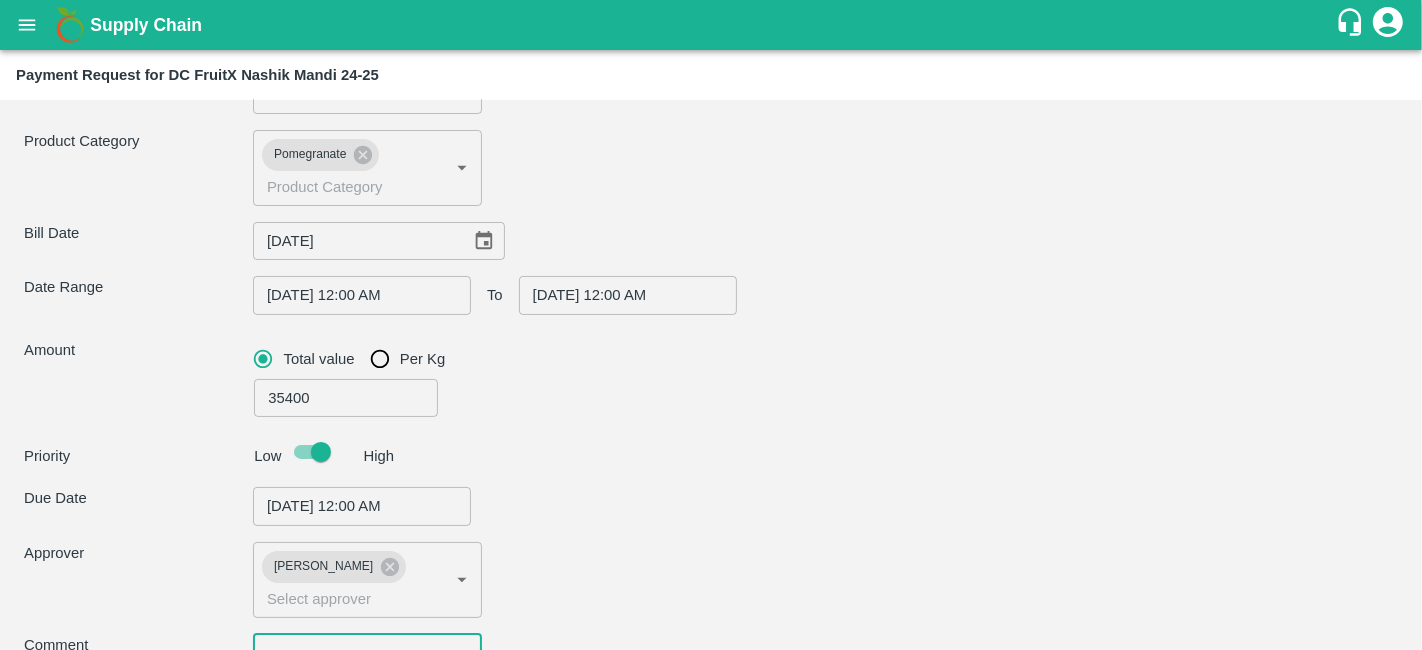 type on "Intello Lab Pvt Ltd                    -7022989526(Service Provider)" 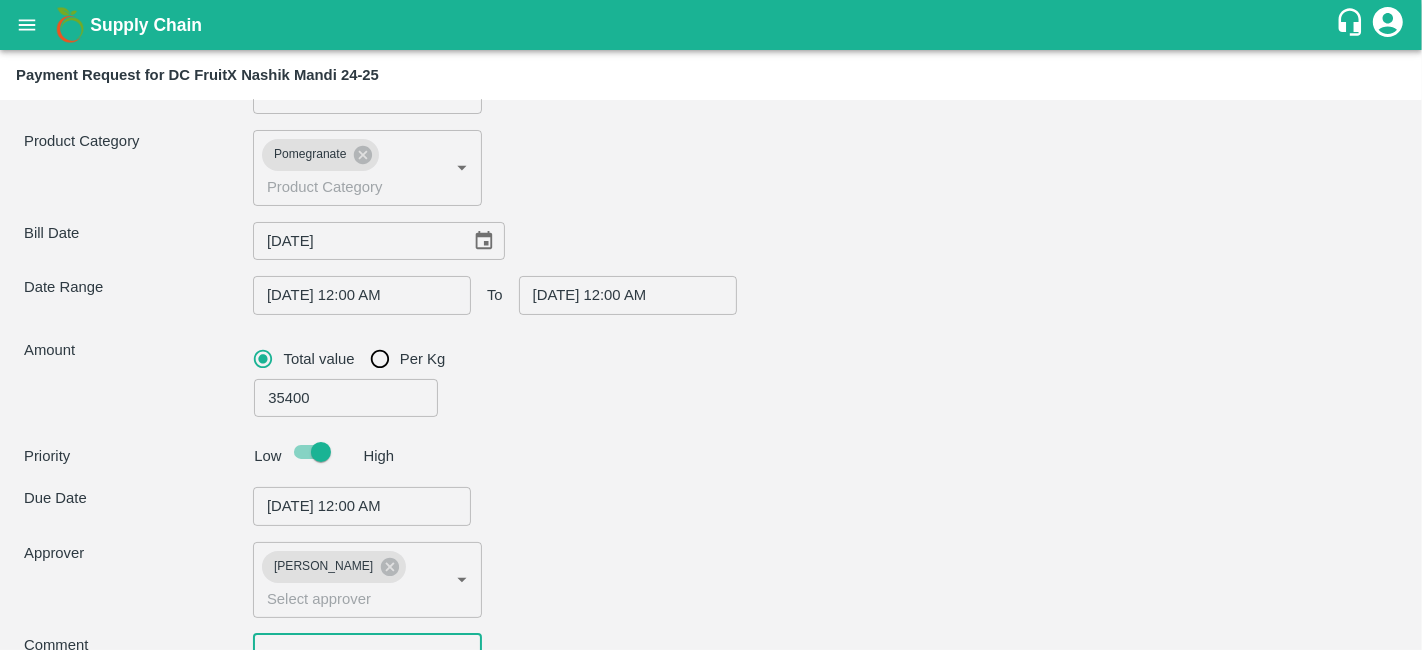 type on "Intello Lab Pvt Ltd                    -7022989526(Service Provider)" 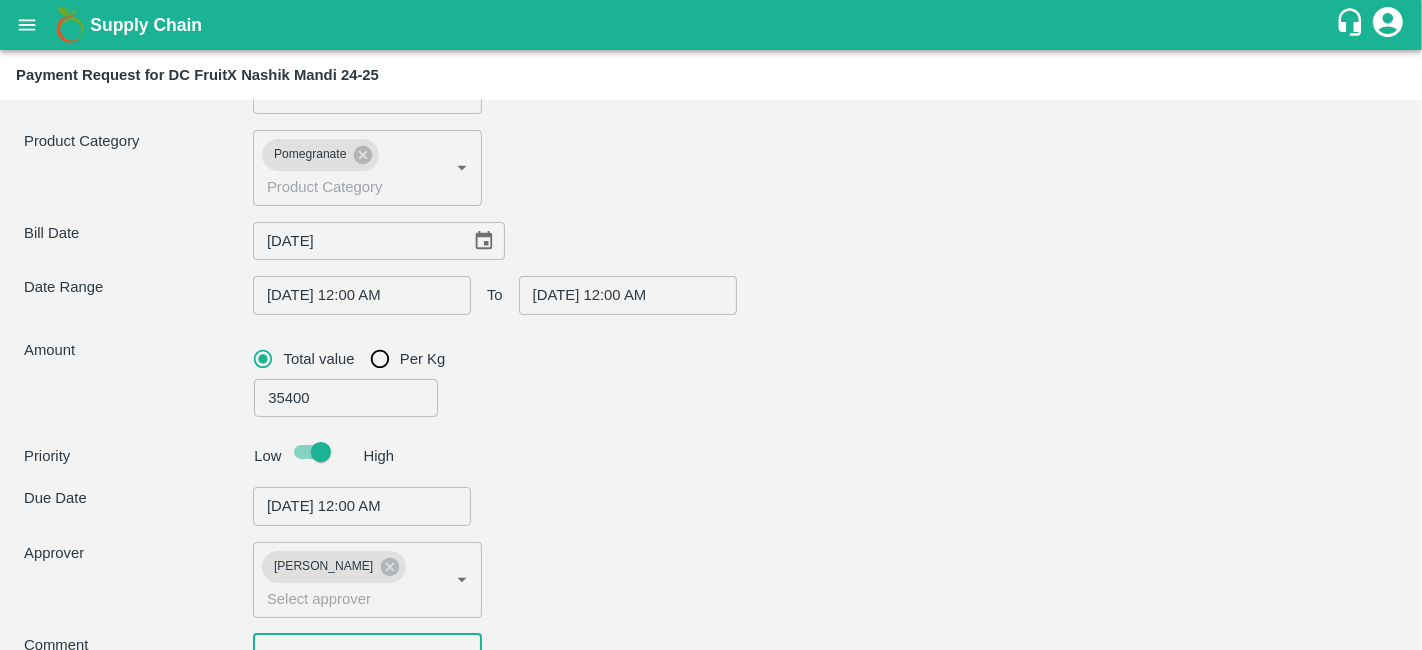 type on "Operator Charges fo" 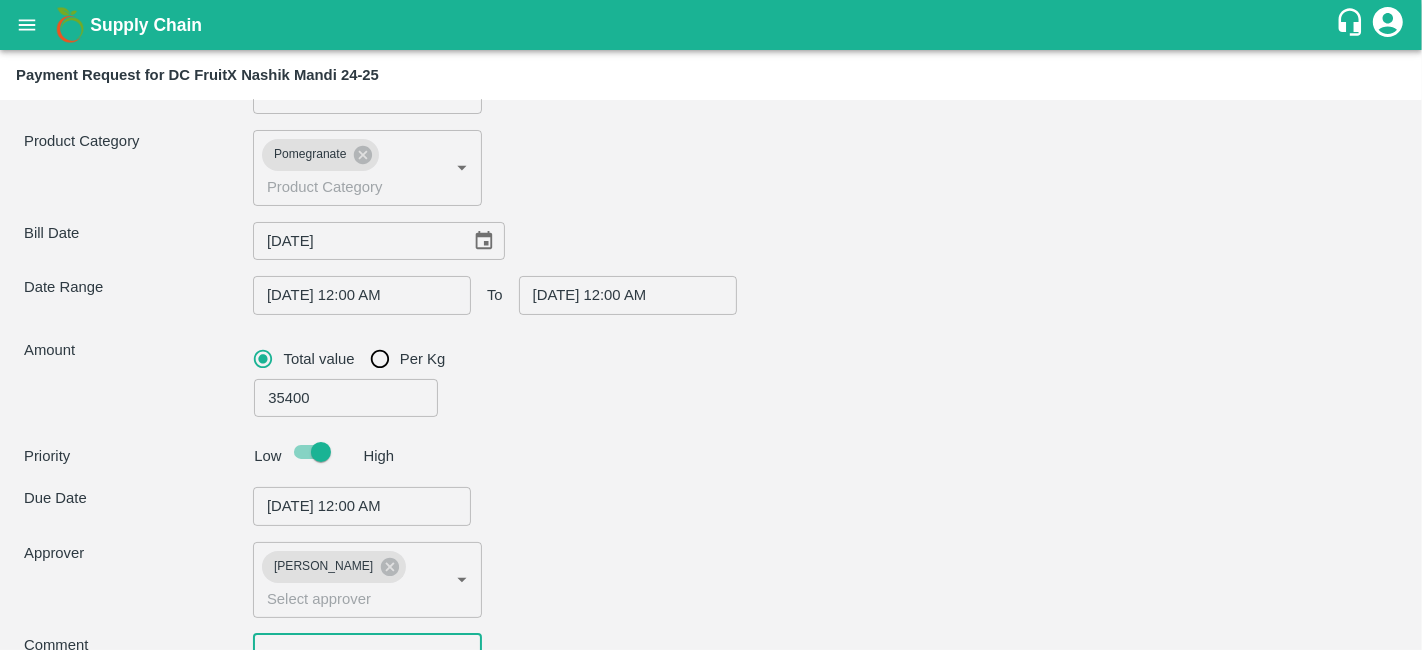 type on "Intello Lab Pvt Ltd                    -7022989526(Service Provider)" 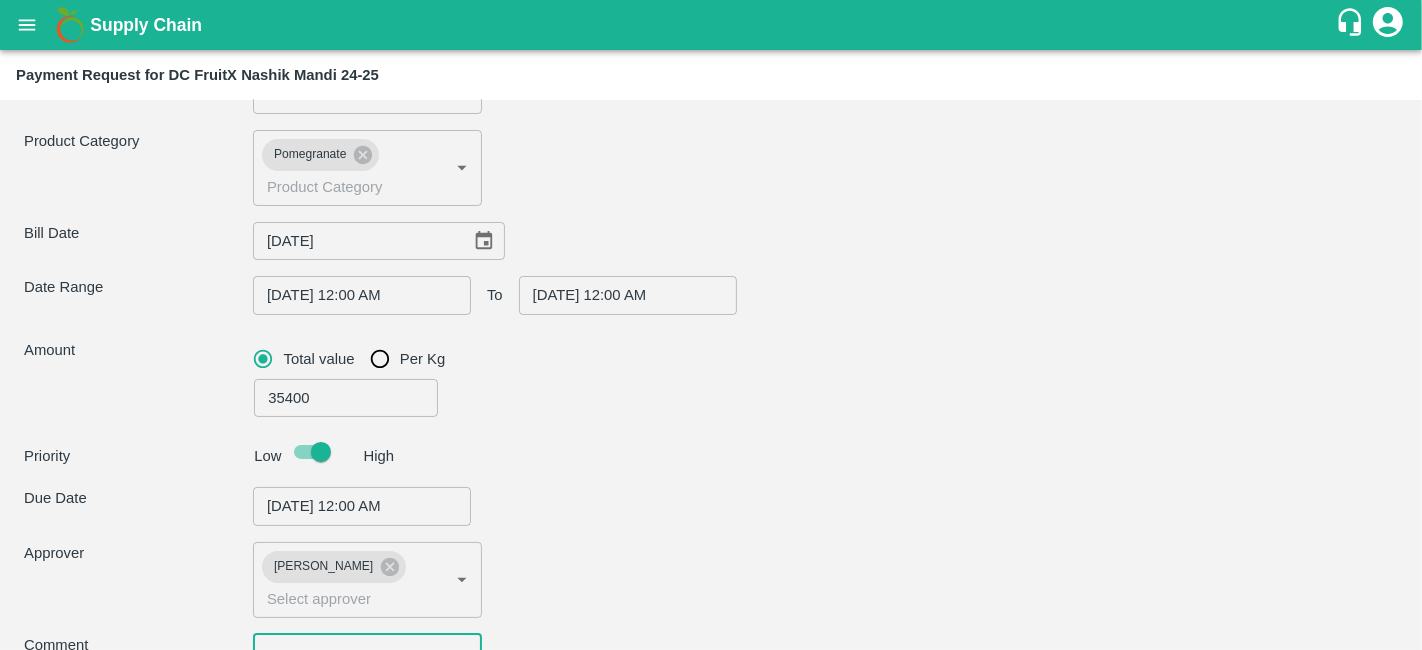 type on "Operator Charges for" 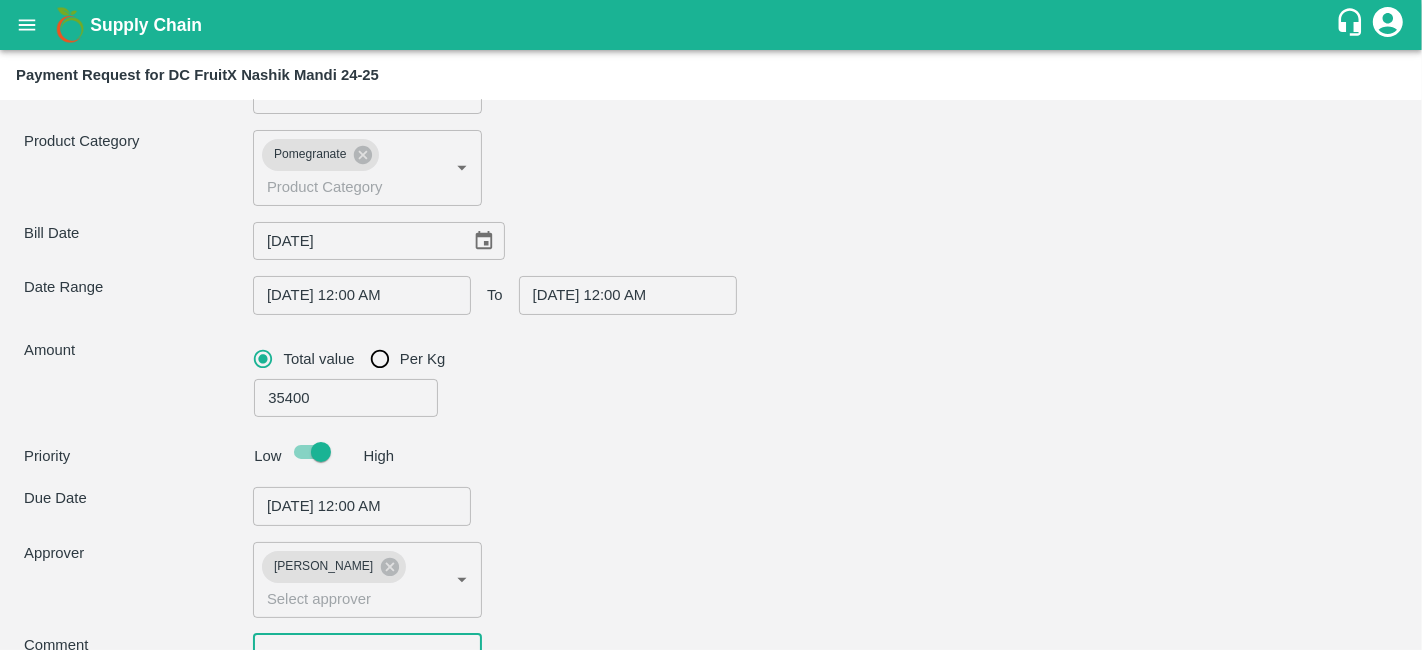 type on "Intello Lab Pvt Ltd                    -7022989526(Service Provider)" 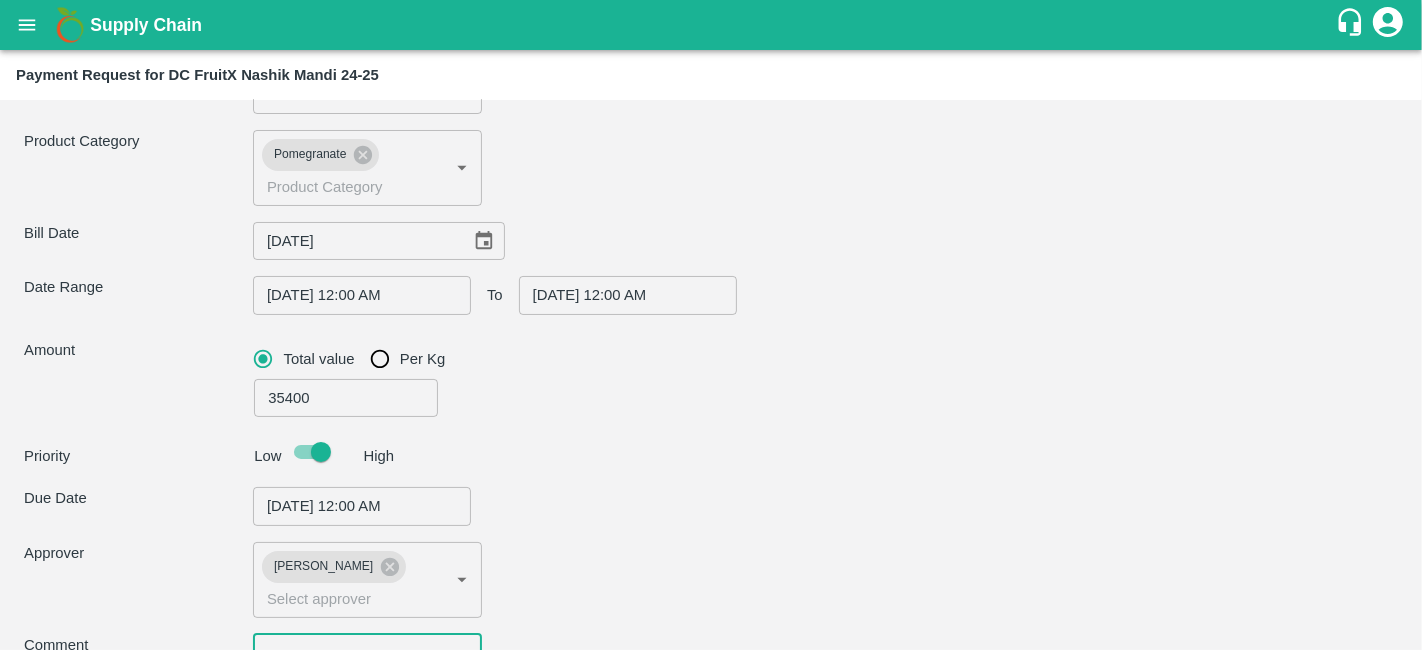 type on "Operator Charges for N" 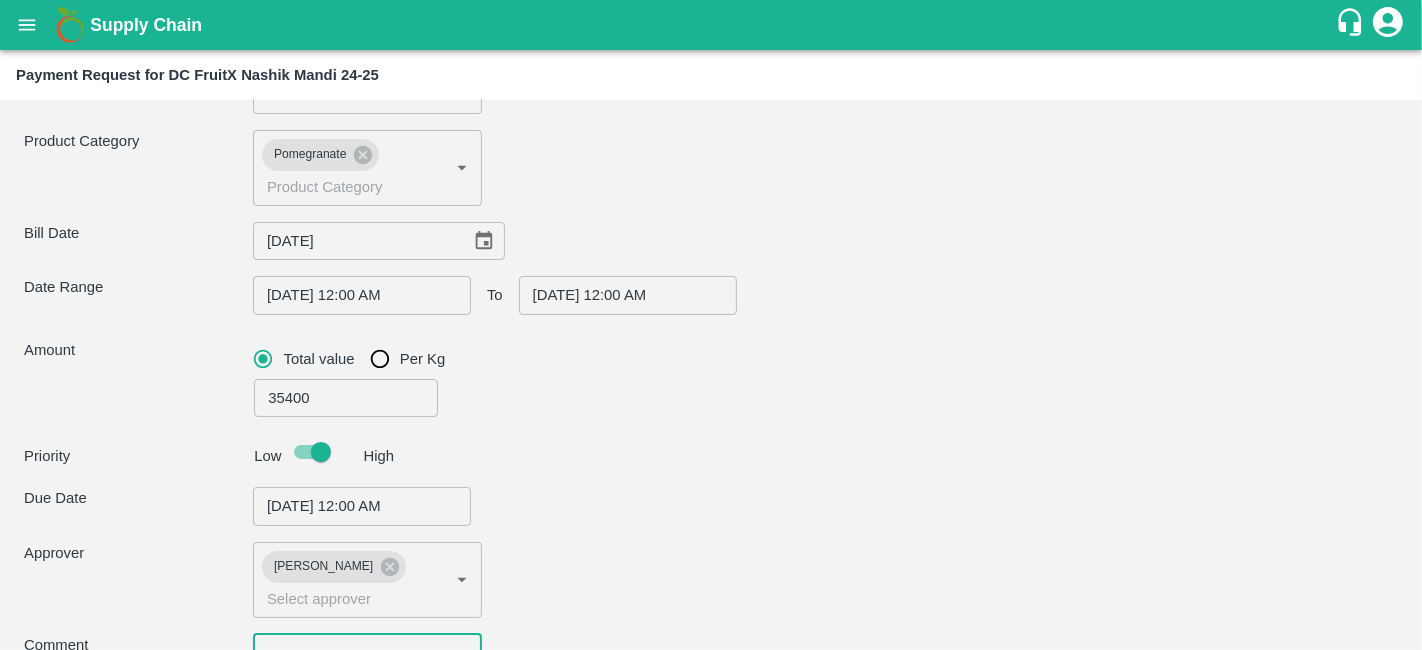 type on "Intello Lab Pvt Ltd                    -7022989526(Service Provider)" 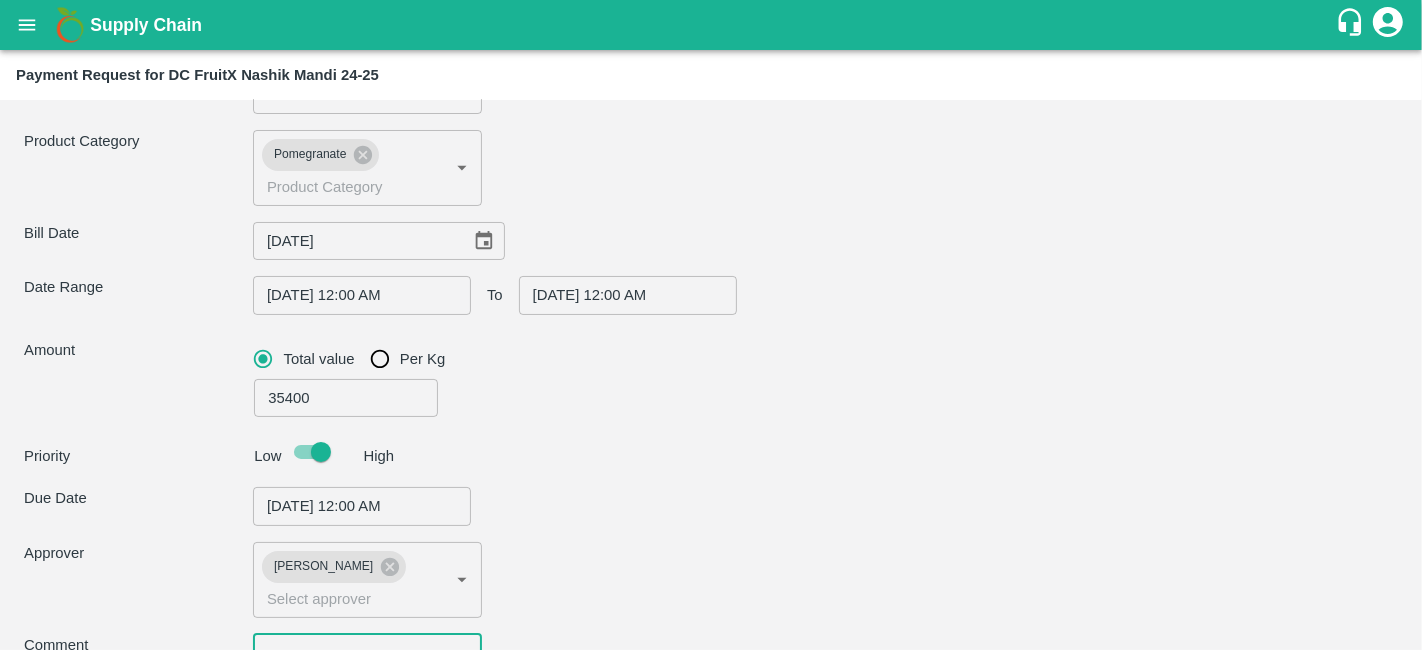 type on "Operator Charges for Na" 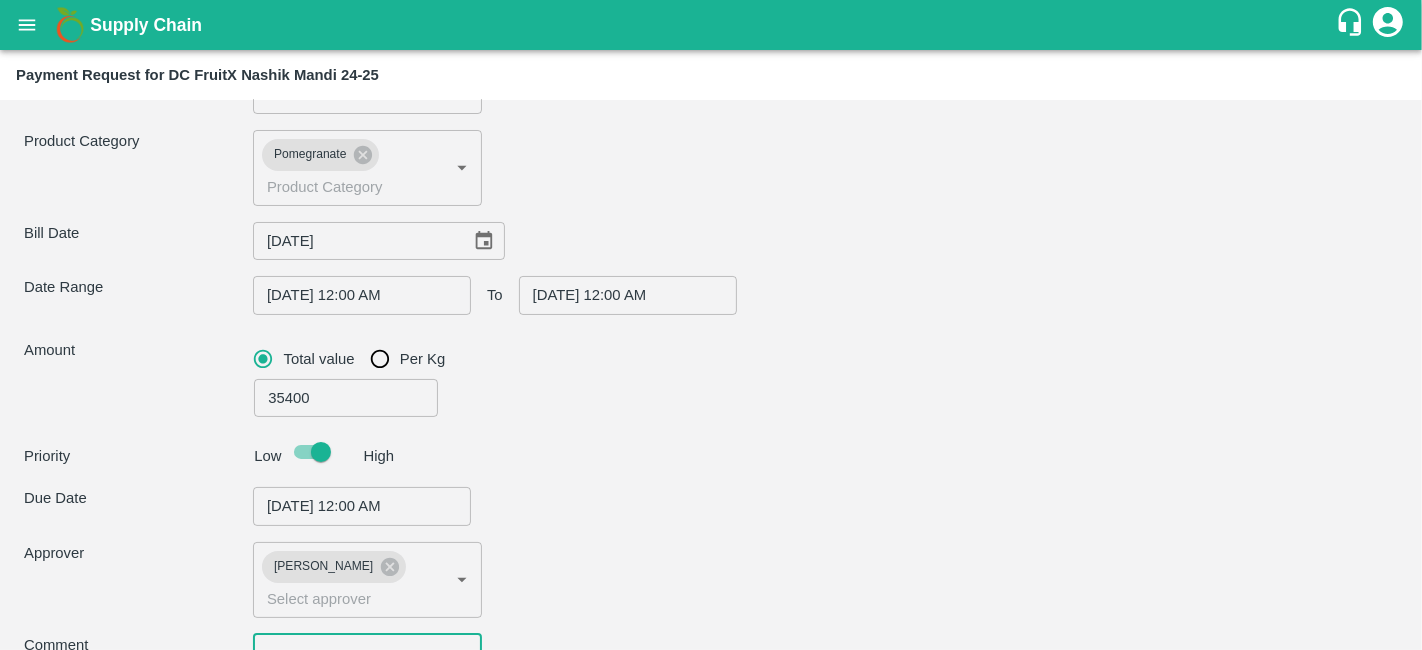 type on "Operator Charges for M" 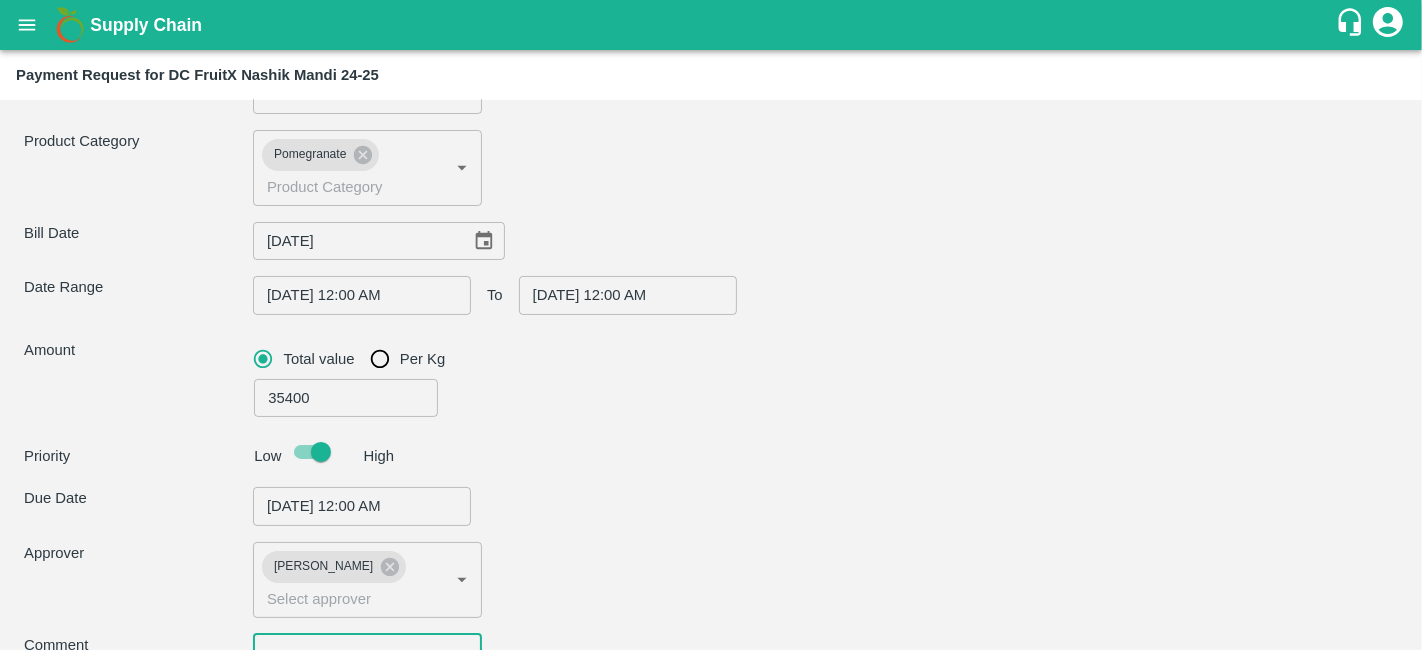 type on "Operator Charges for" 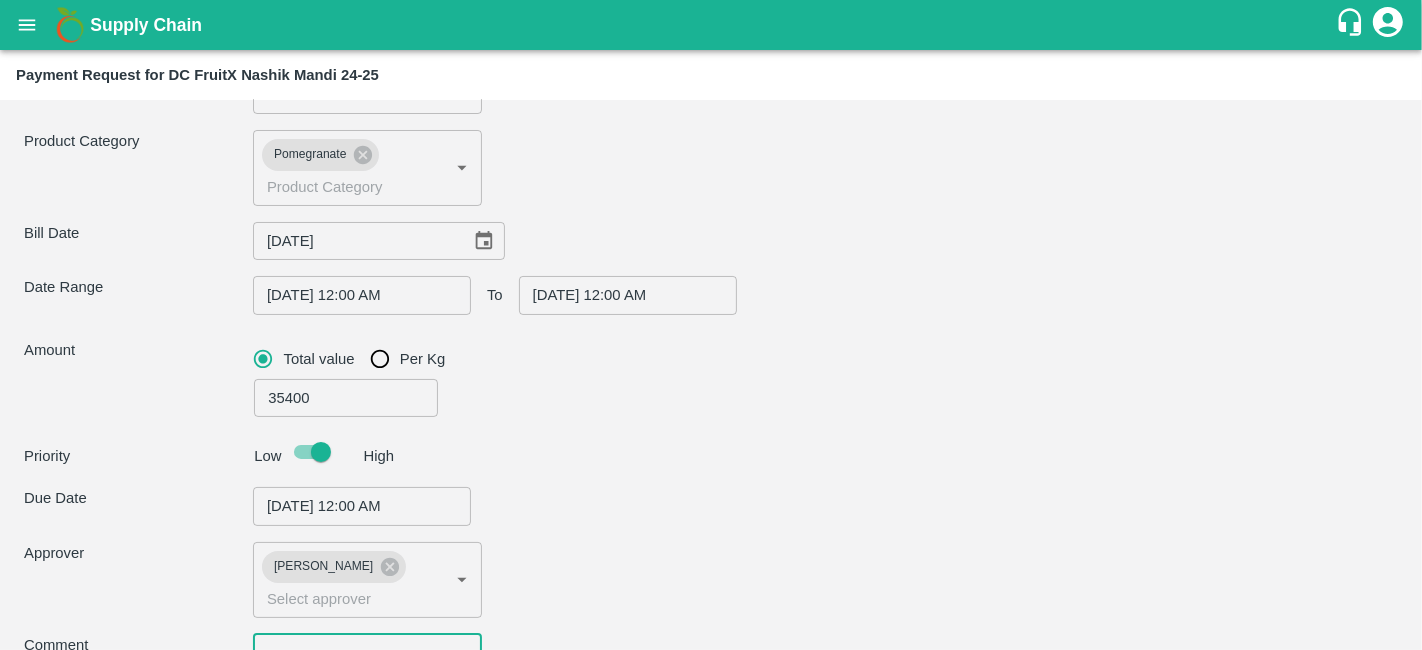 type on "Intello Lab Pvt Ltd                    -7022989526(Service Provider)" 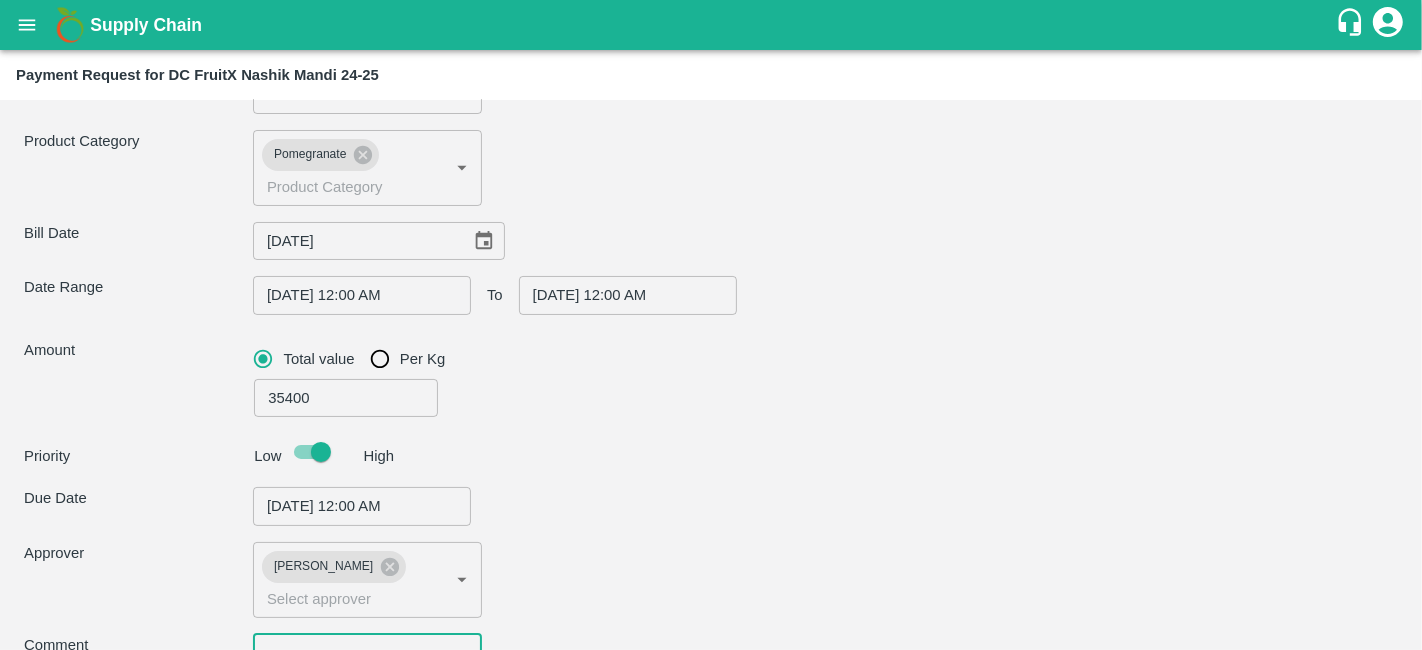 type on "Operator Charges for month of" 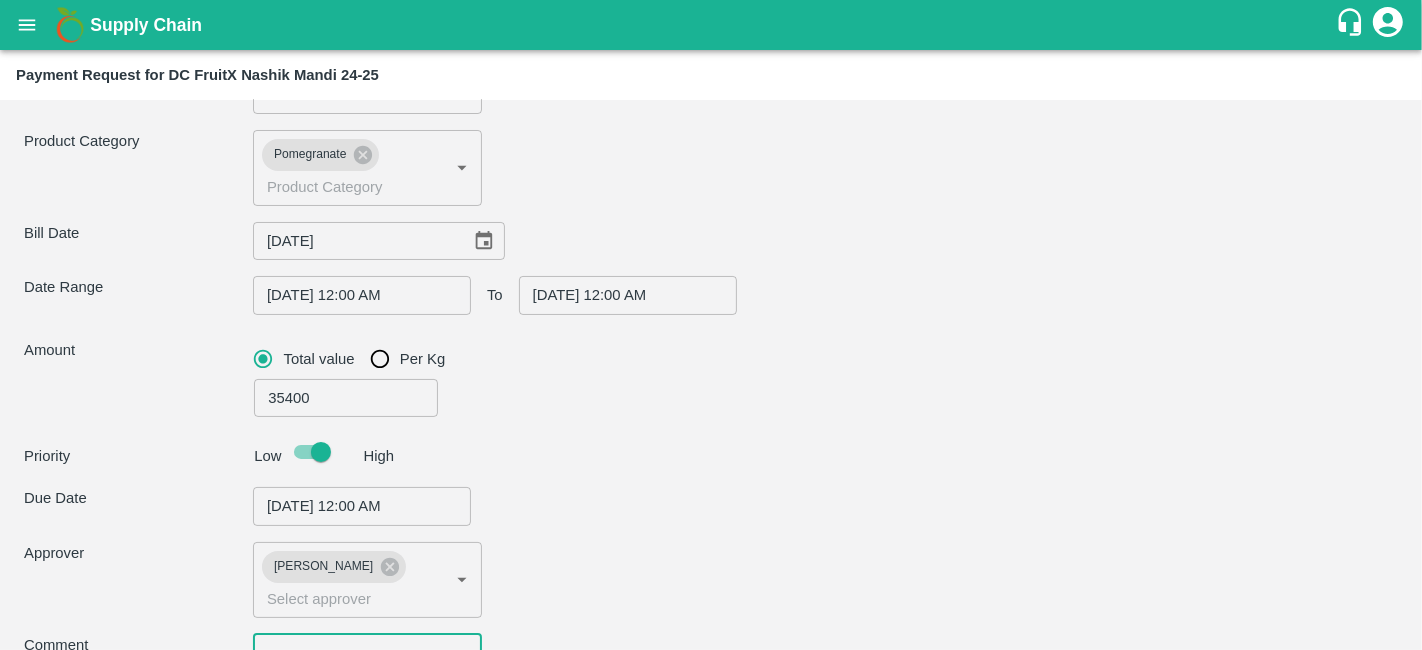 type on "Intello Lab Pvt Ltd                    -7022989526(Service Provider)" 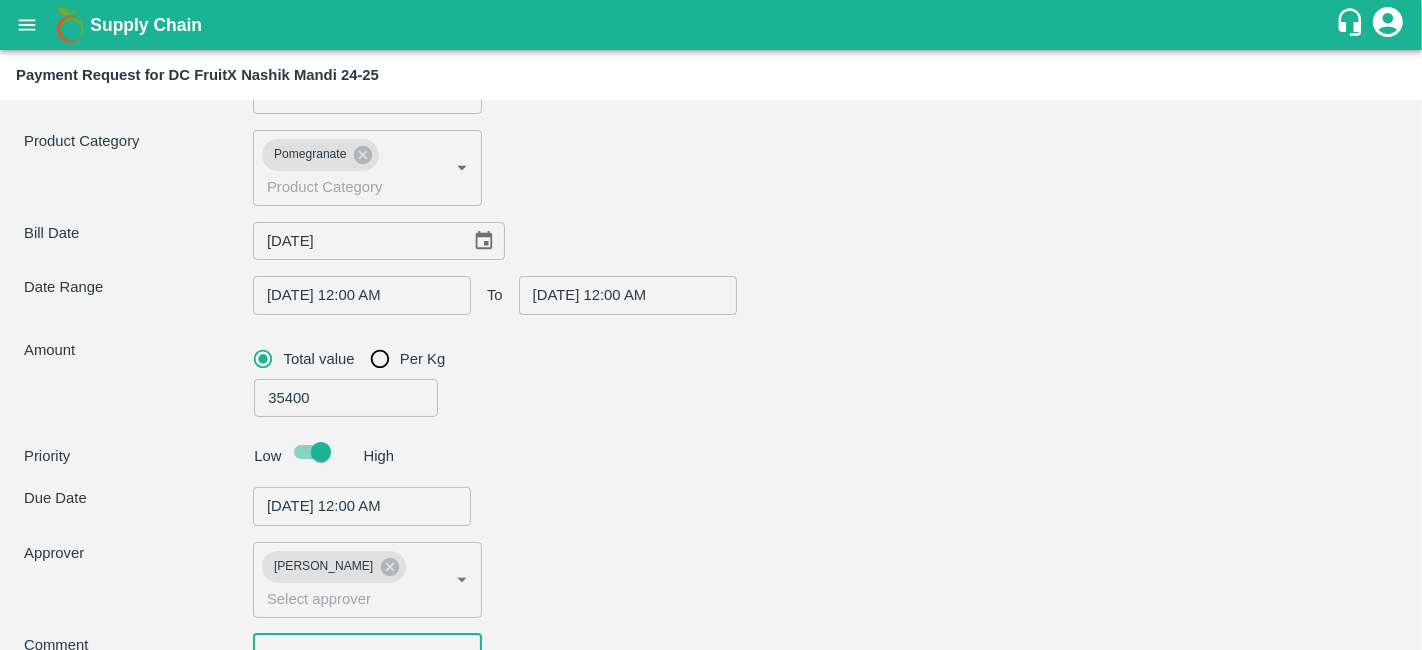 type on "Operator Charges for month of Au" 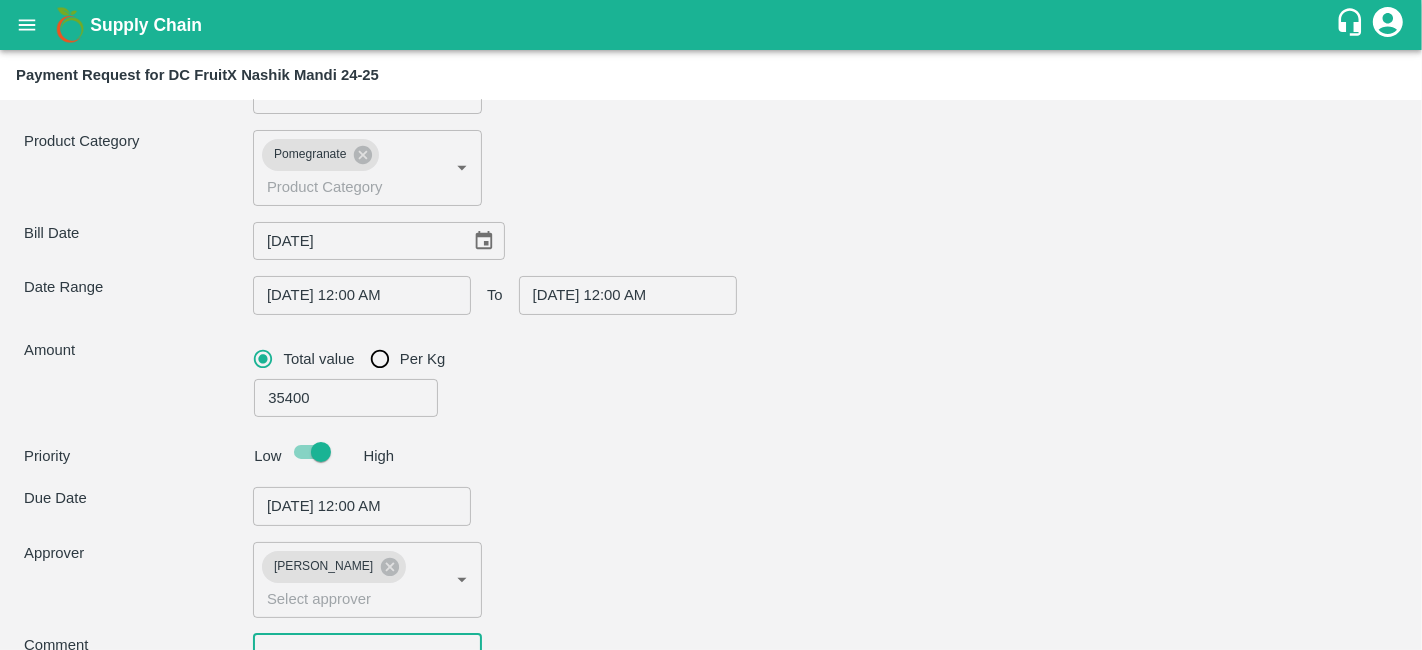 type on "Intello Lab Pvt Ltd                    -7022989526(Service Provider)" 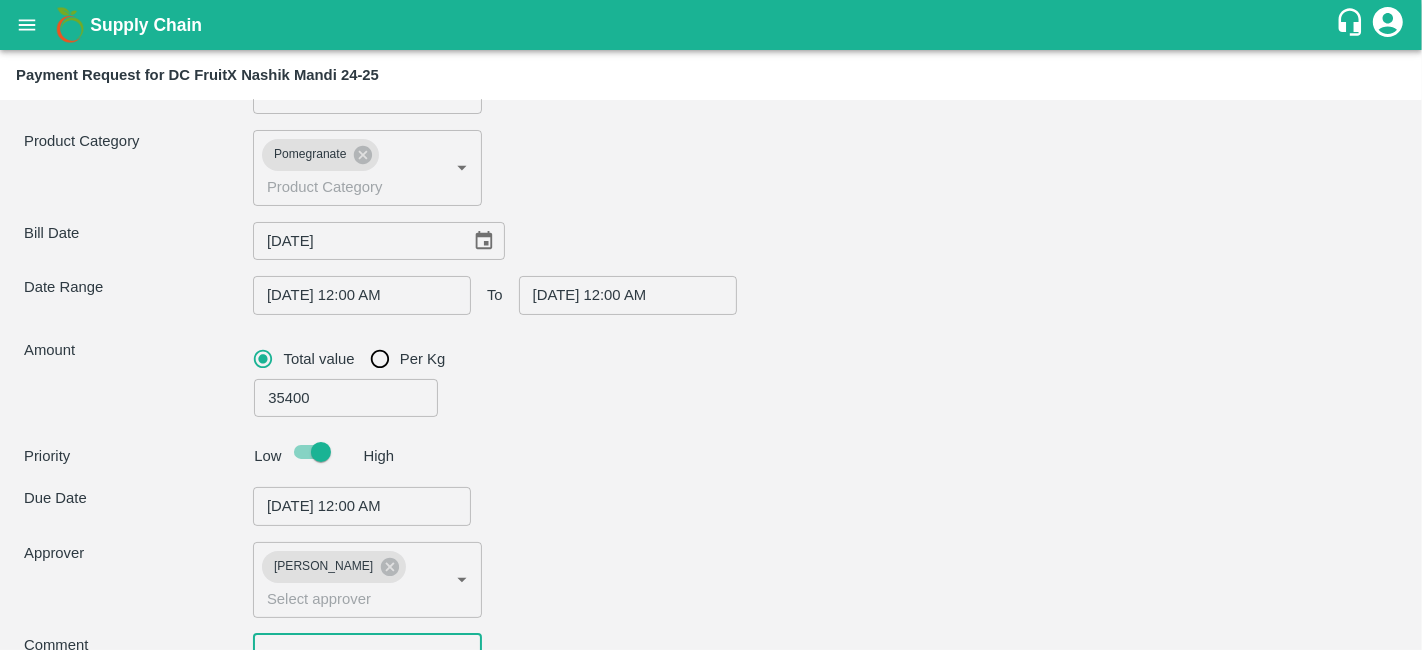 type on "Intello Lab Pvt Ltd                    -7022989526(Service Provider)" 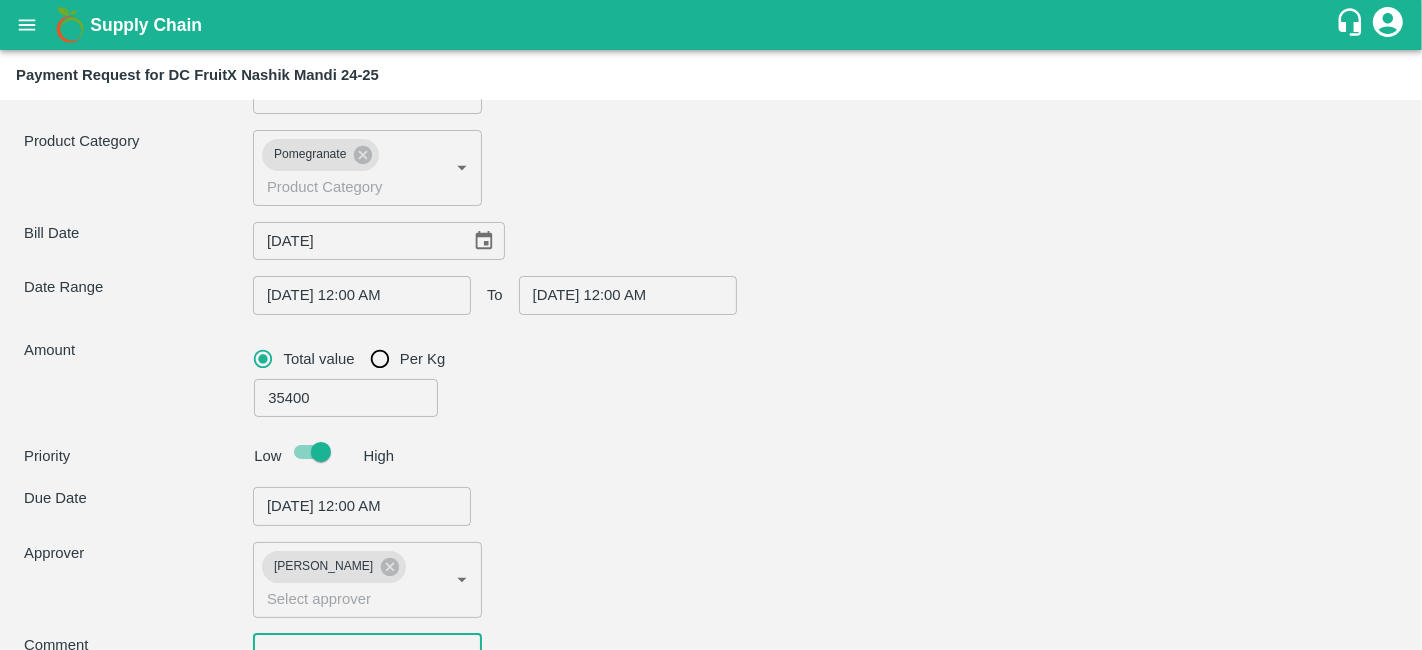 type on "Intello Lab Pvt Ltd                    -7022989526(Service Provider)" 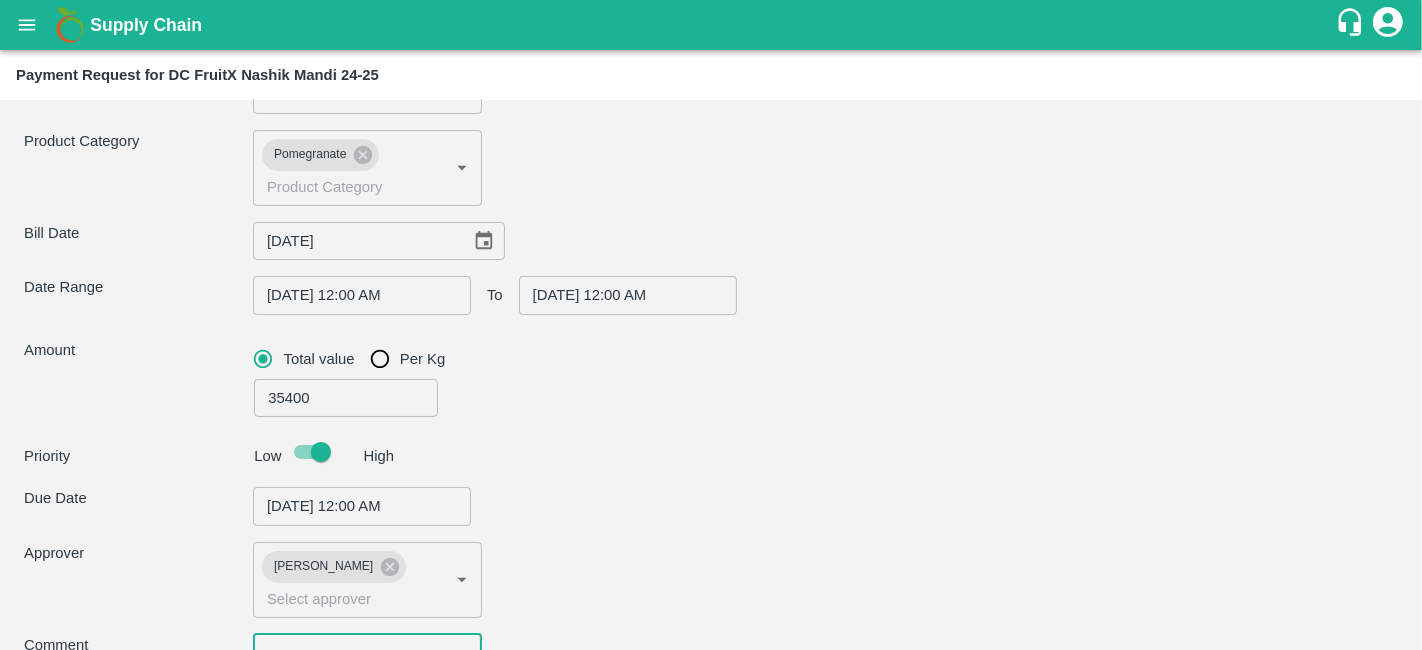 type on "Operator Charges for month of August" 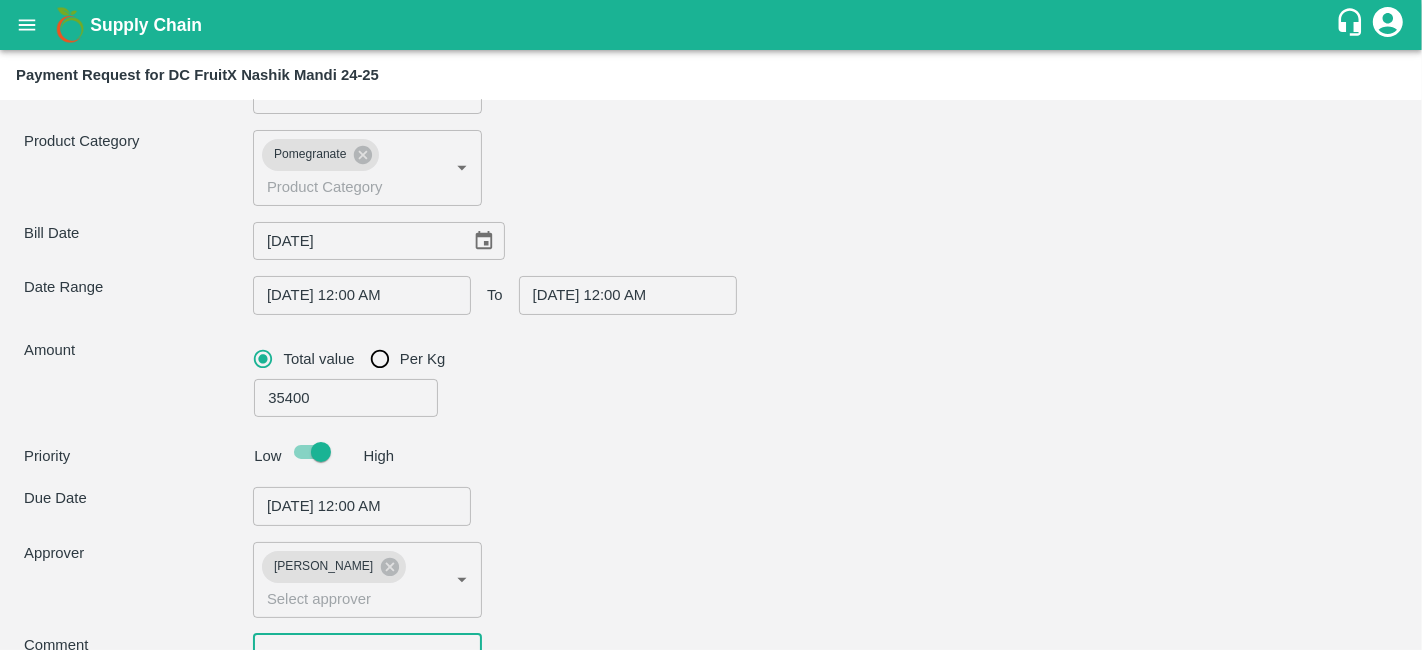type on "Intello Lab Pvt Ltd                    -7022989526(Service Provider)" 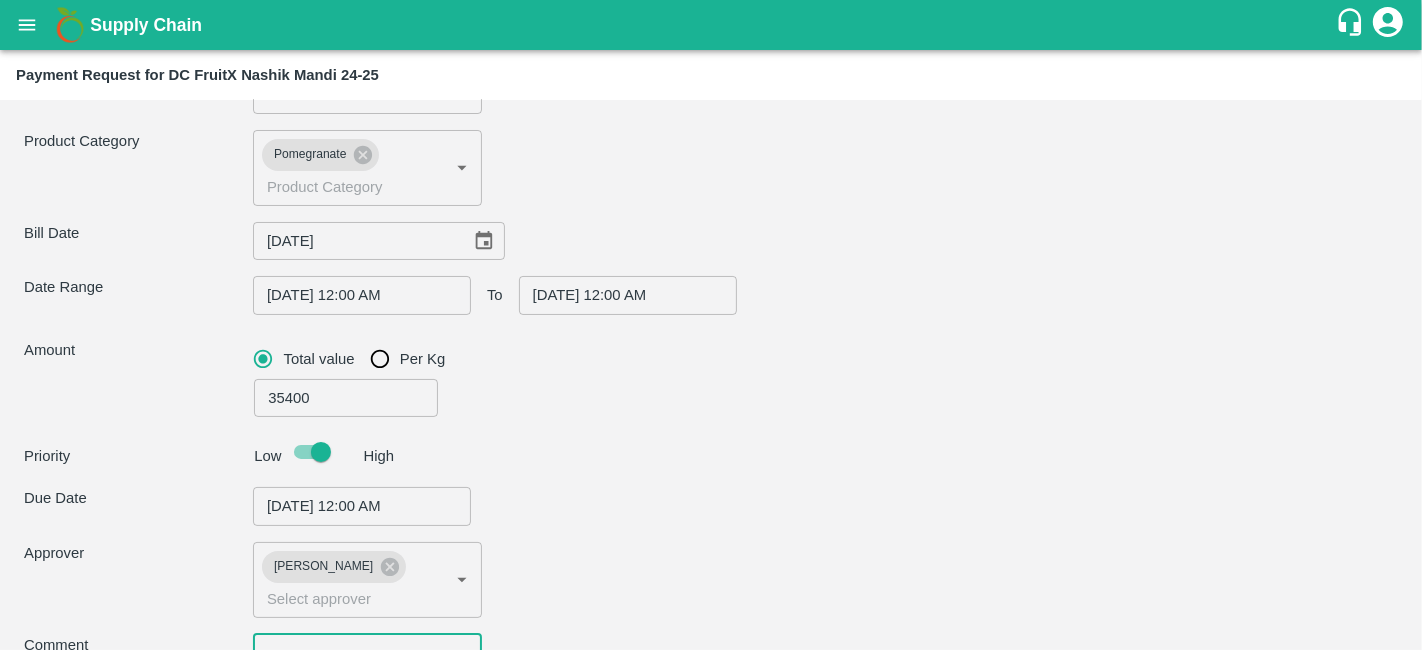 type on "Intello Lab Pvt Ltd                    -7022989526(Service Provider)" 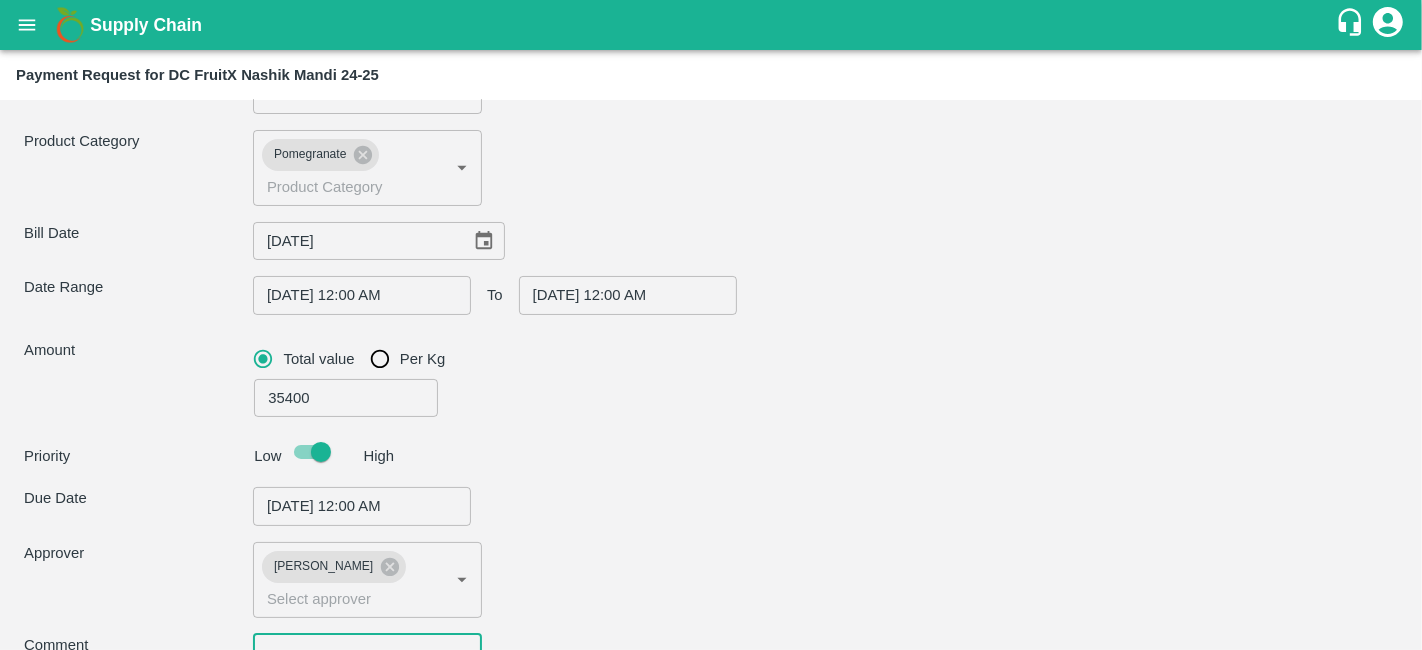 type on "Operator Charges for month of August 202" 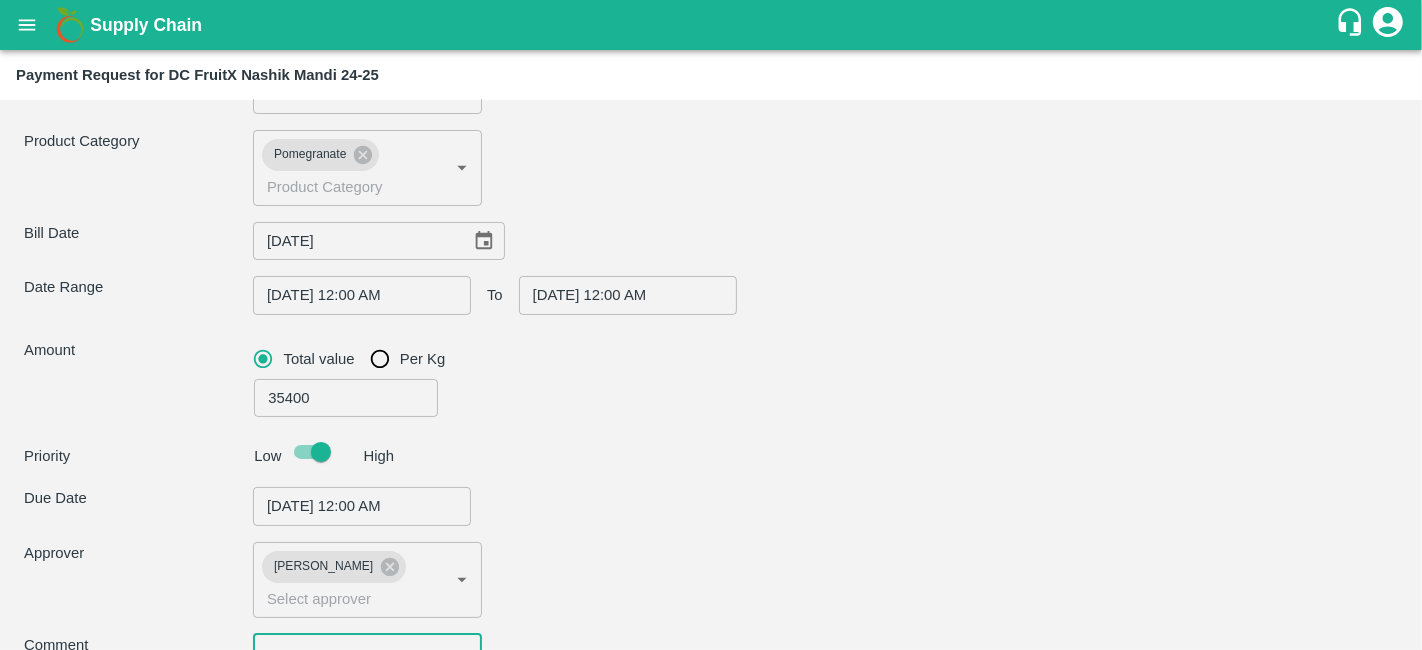 type on "Intello Lab Pvt Ltd                    -7022989526(Service Provider)" 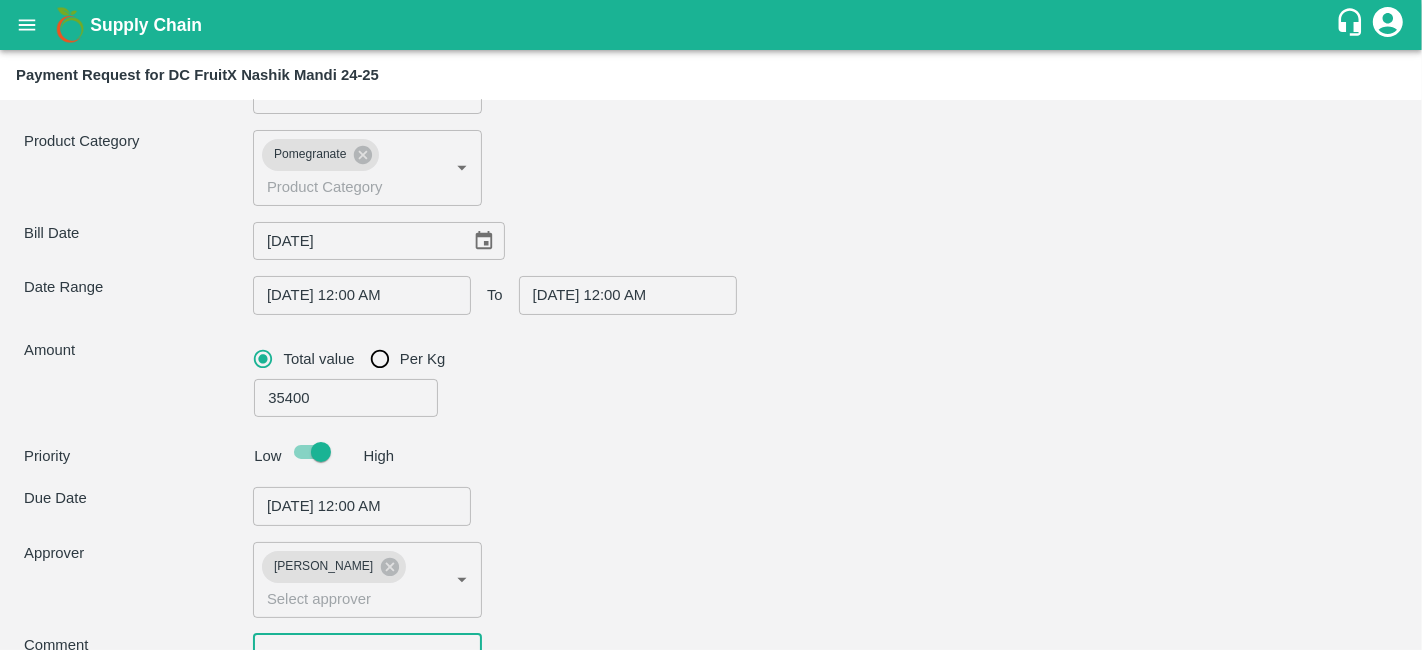 scroll, scrollTop: 194, scrollLeft: 0, axis: vertical 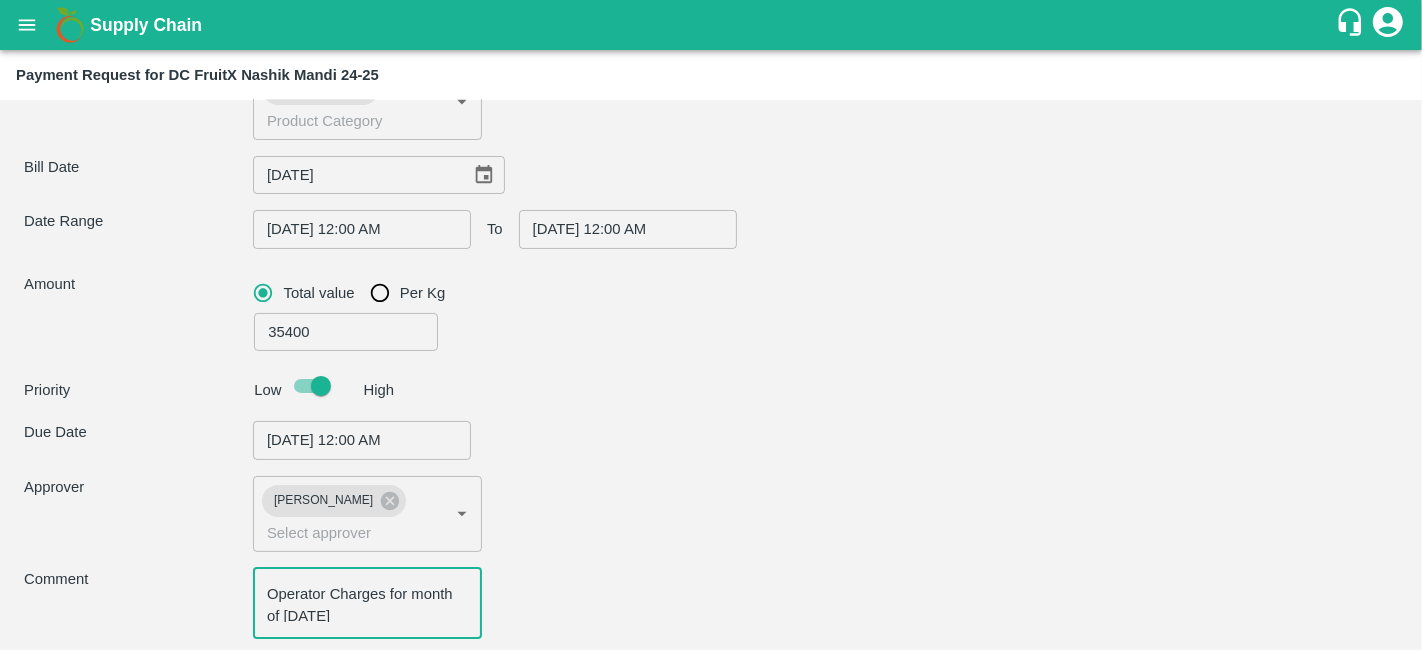 type on "Intello Lab Pvt Ltd                    -7022989526(Service Provider)" 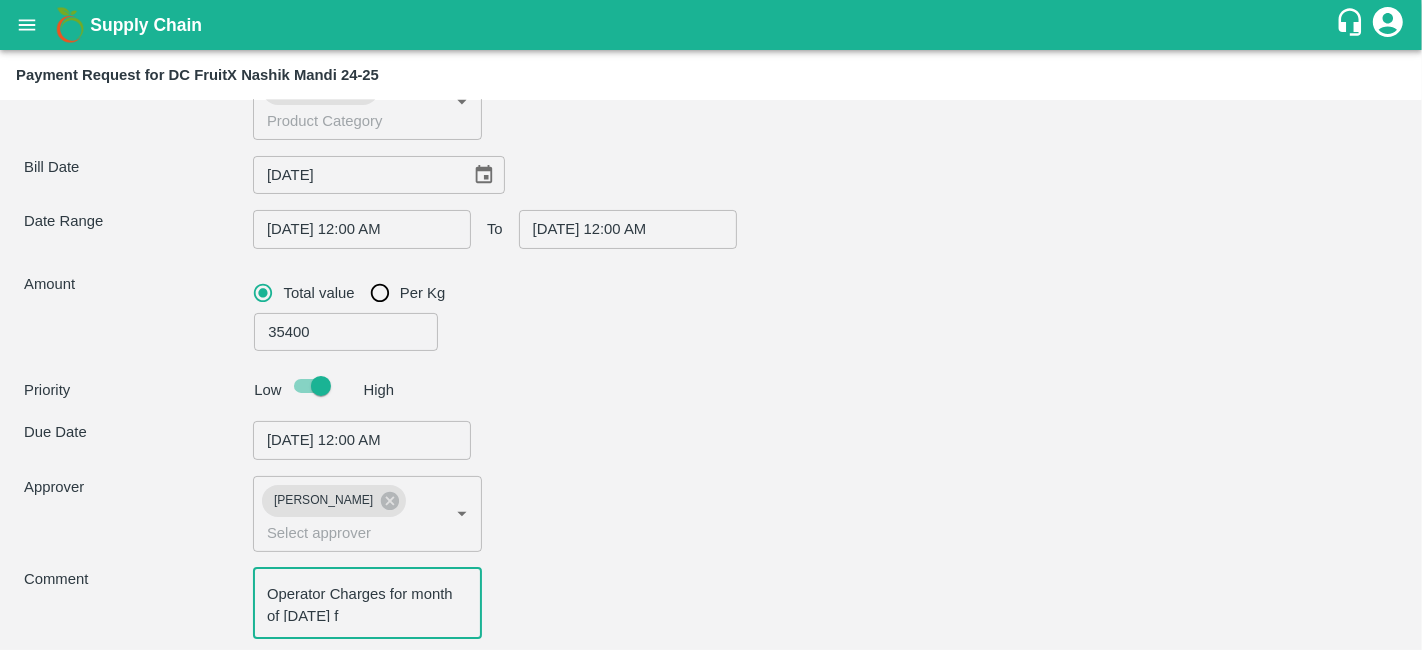 type on "Operator Charges for month of August 2024 fo" 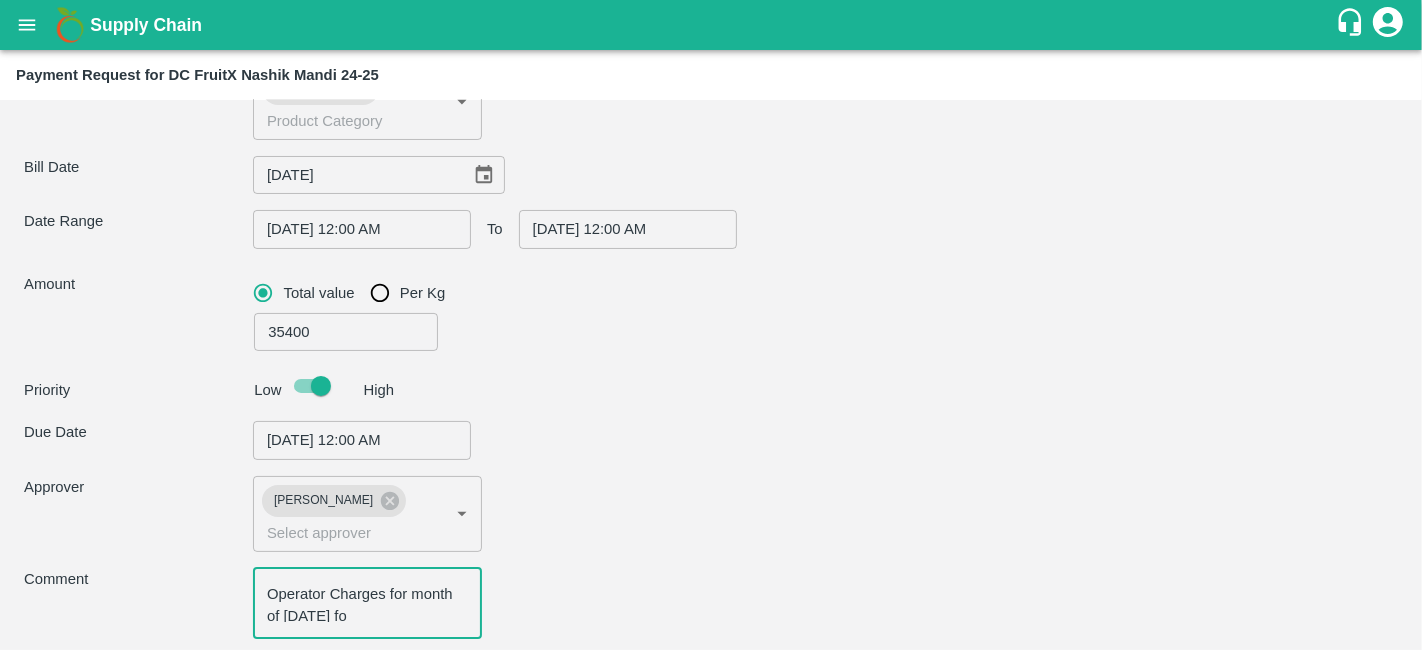 type on "Intello Lab Pvt Ltd                    -7022989526(Service Provider)" 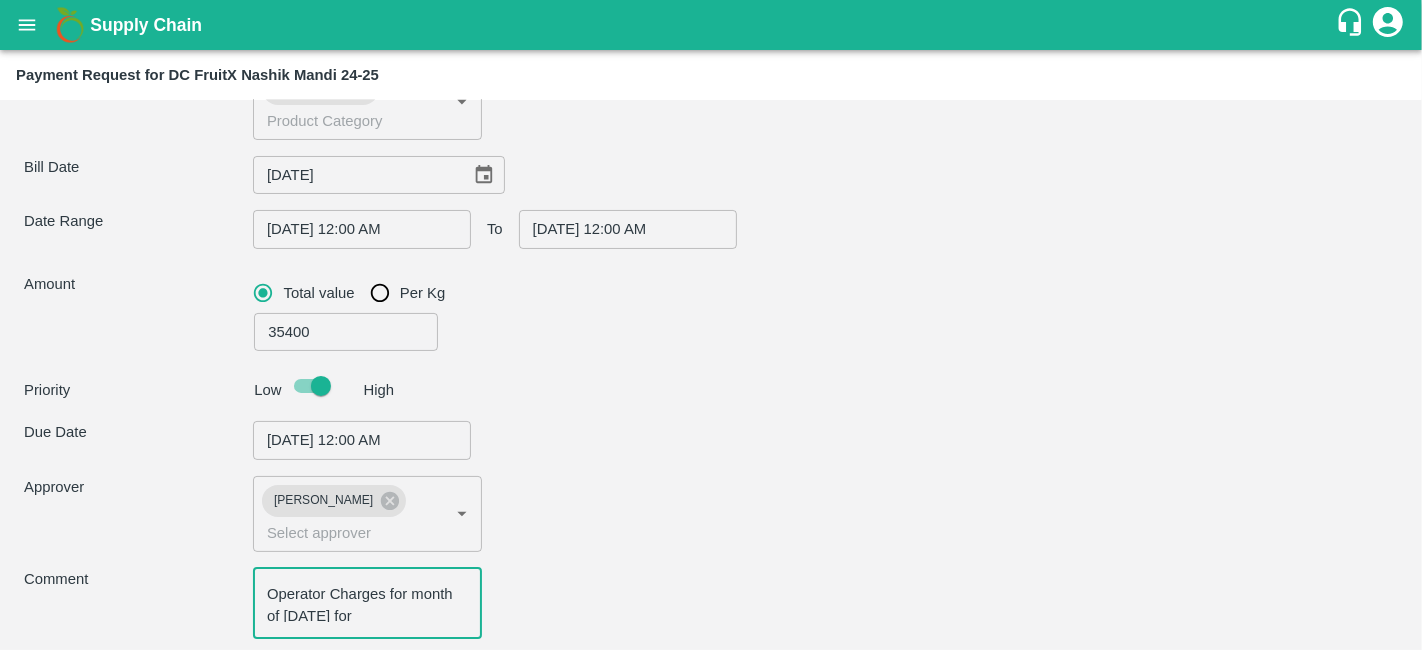type on "Operator Charges for month of August 2024 for" 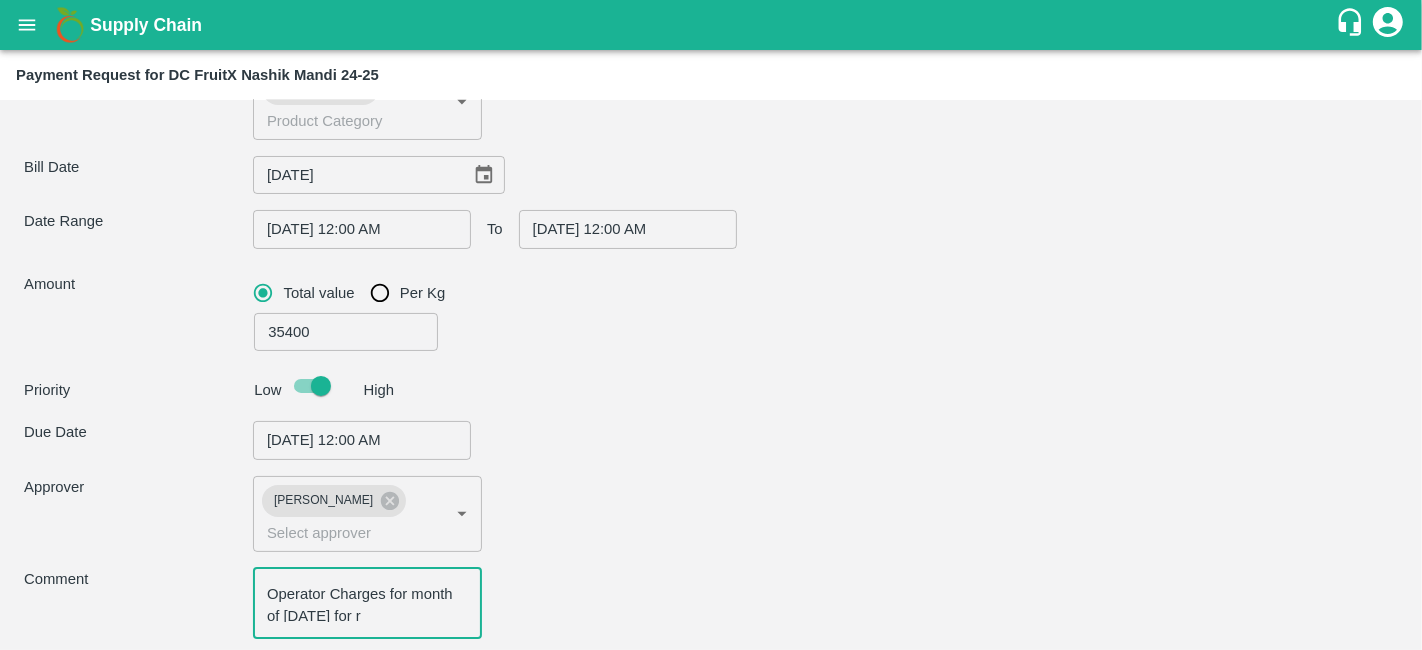 type on "Intello Lab Pvt Ltd                    -7022989526(Service Provider)" 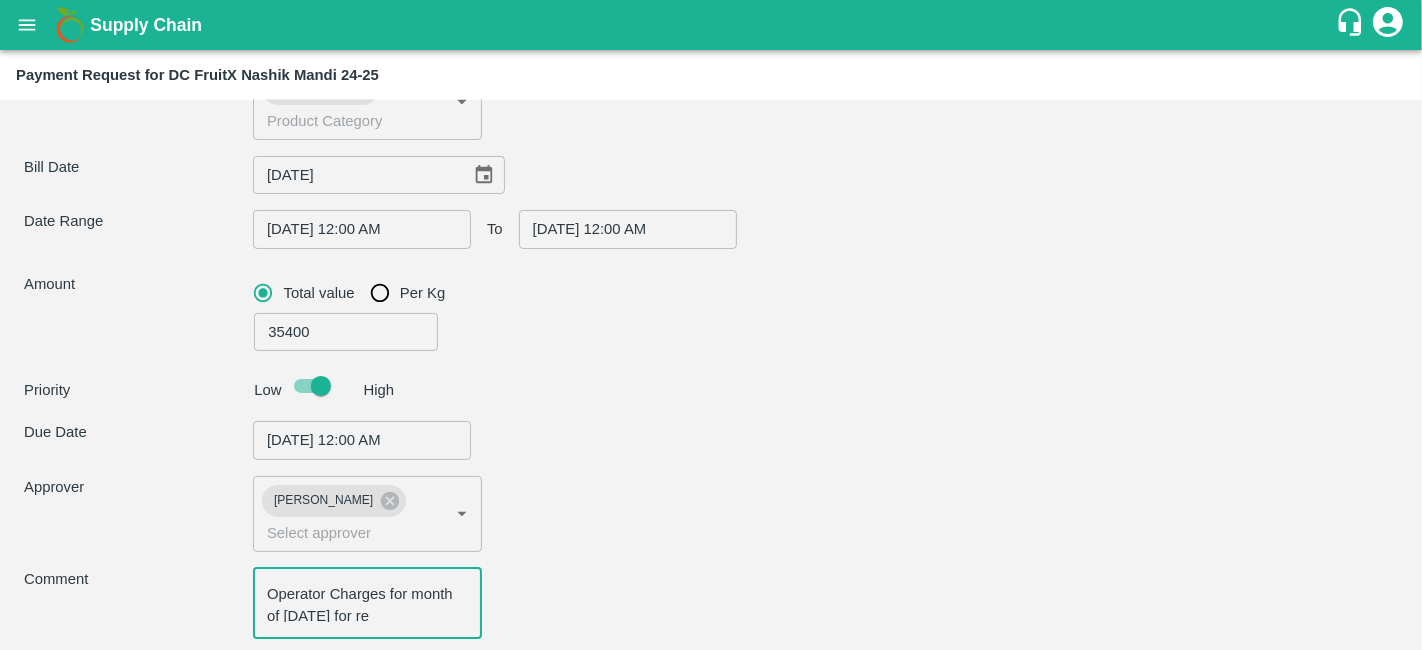 type on "Intello Lab Pvt Ltd                    -7022989526(Service Provider)" 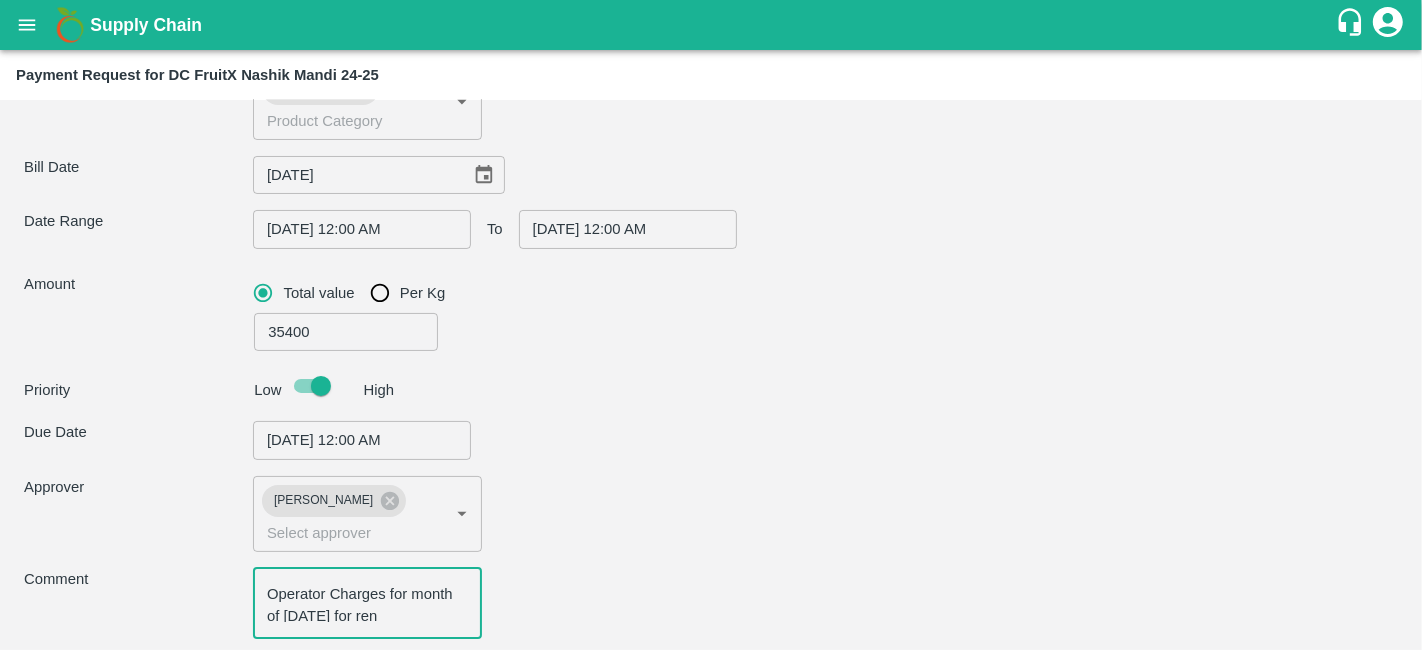 type on "Intello Lab Pvt Ltd                    -7022989526(Service Provider)" 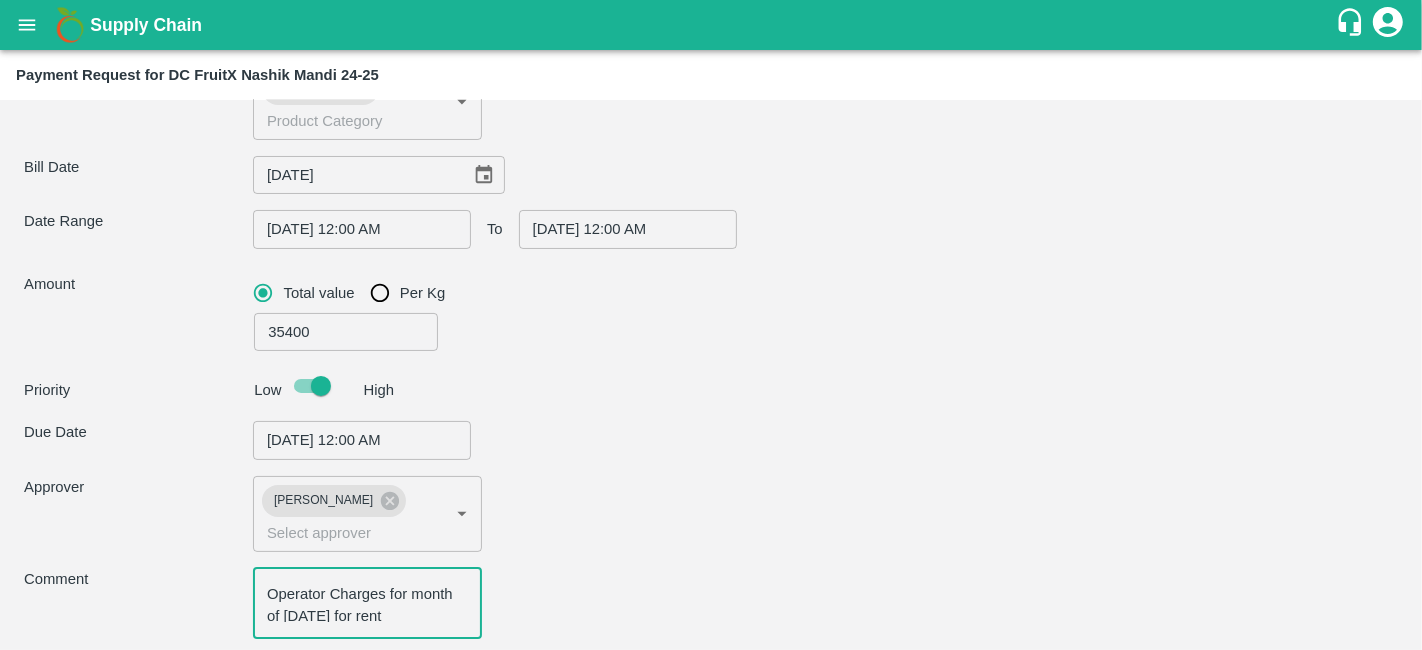 type on "Intello Lab Pvt Ltd                    -7022989526(Service Provider)" 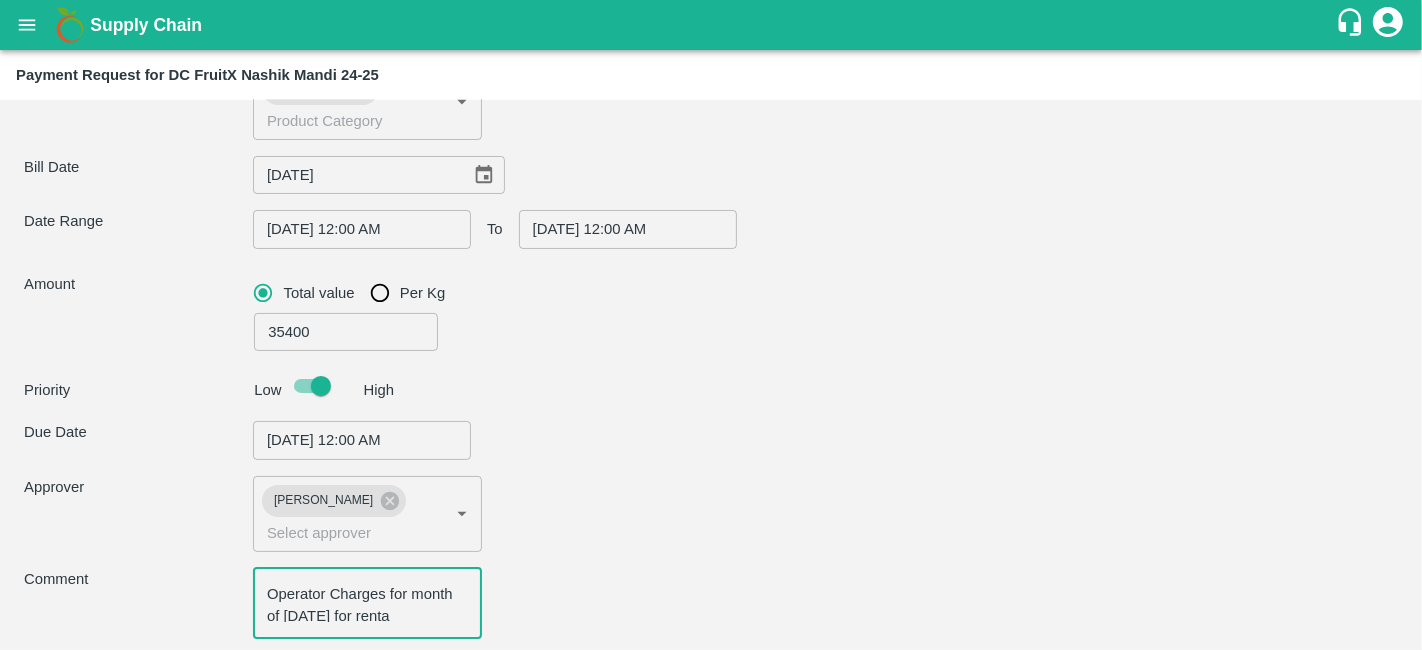 type on "Intello Lab Pvt Ltd                    -7022989526(Service Provider)" 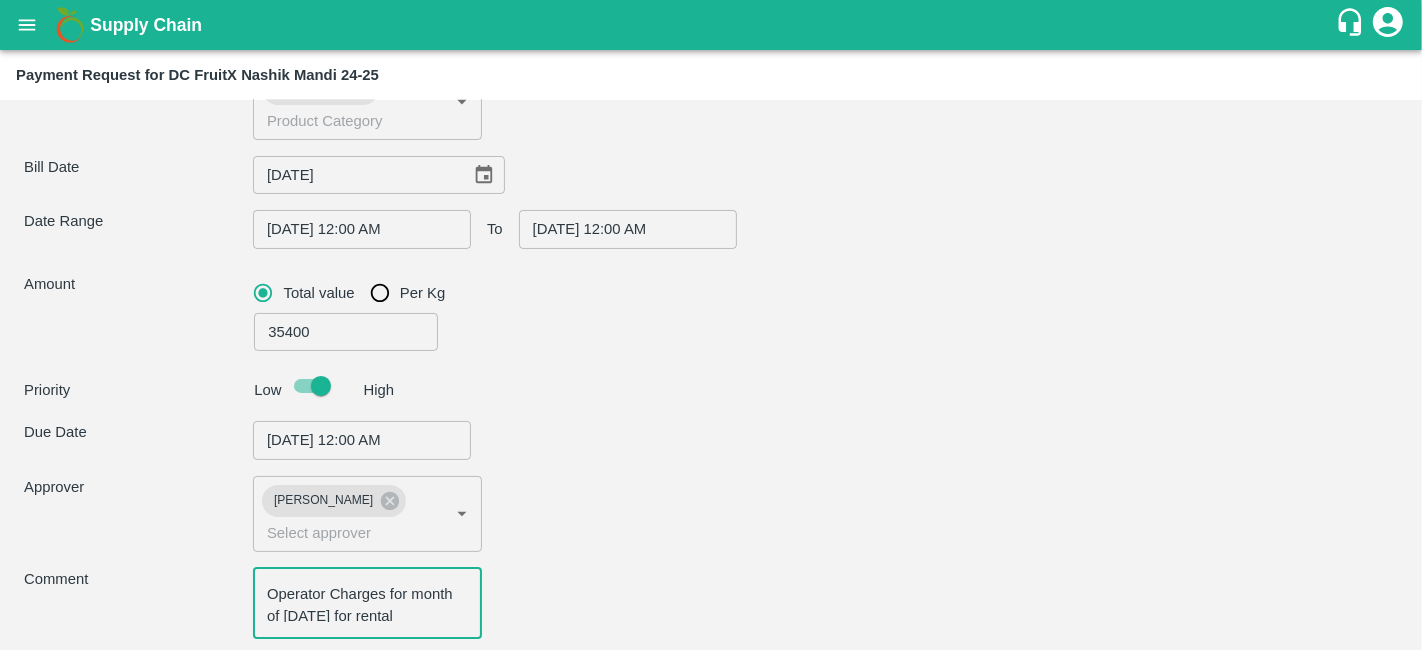 type on "Intello Lab Pvt Ltd                    -7022989526(Service Provider)" 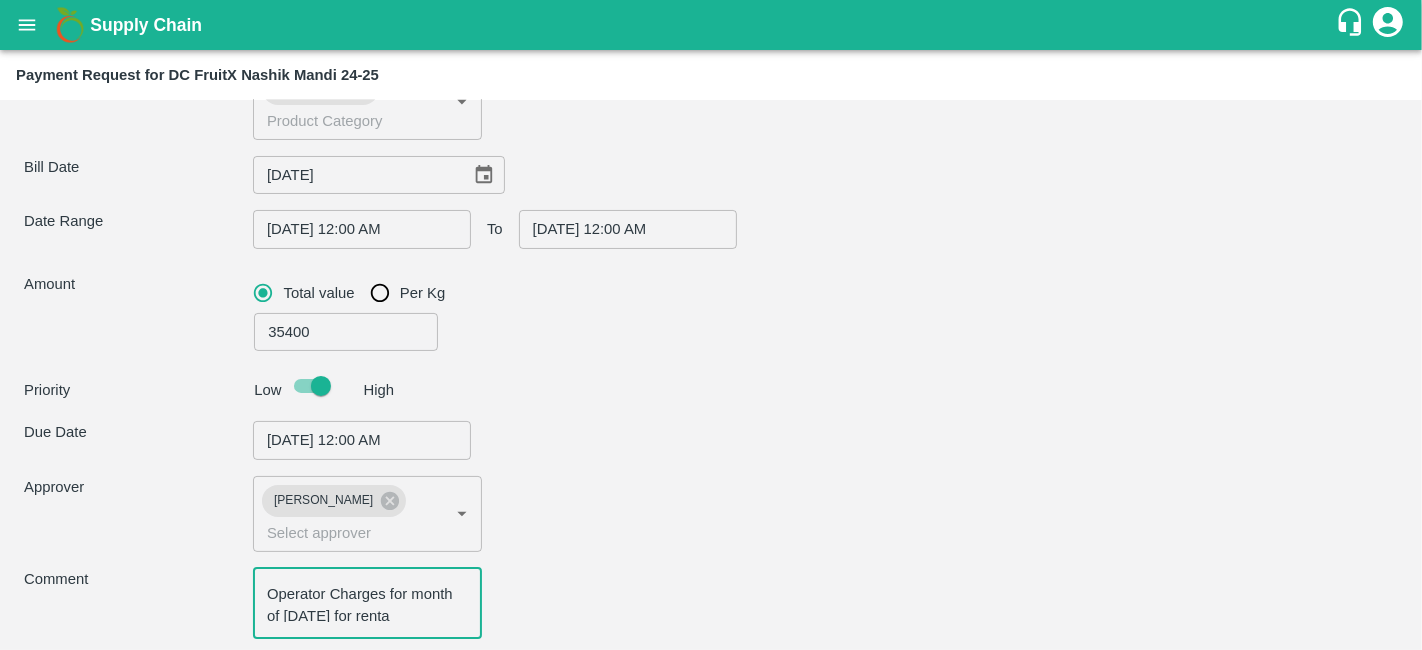 type on "Intello Lab Pvt Ltd                    -7022989526(Service Provider)" 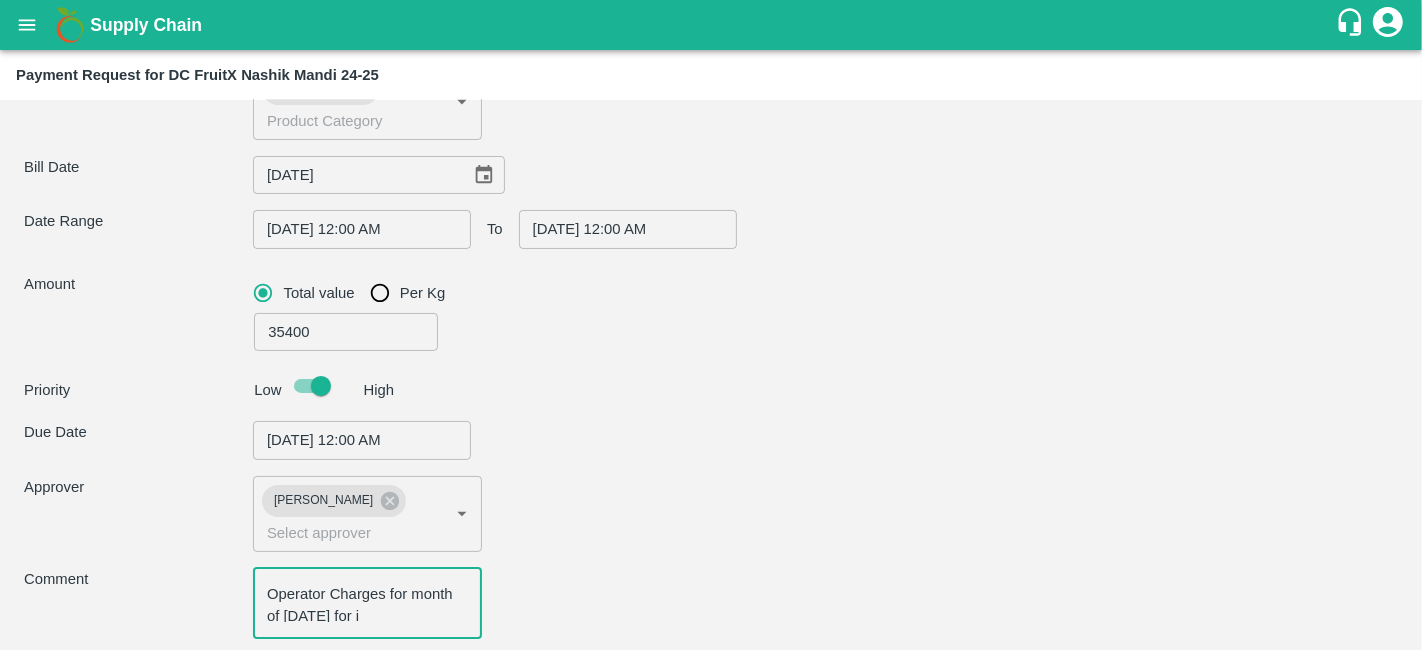 type on "Intello Lab Pvt Ltd                    -7022989526(Service Provider)" 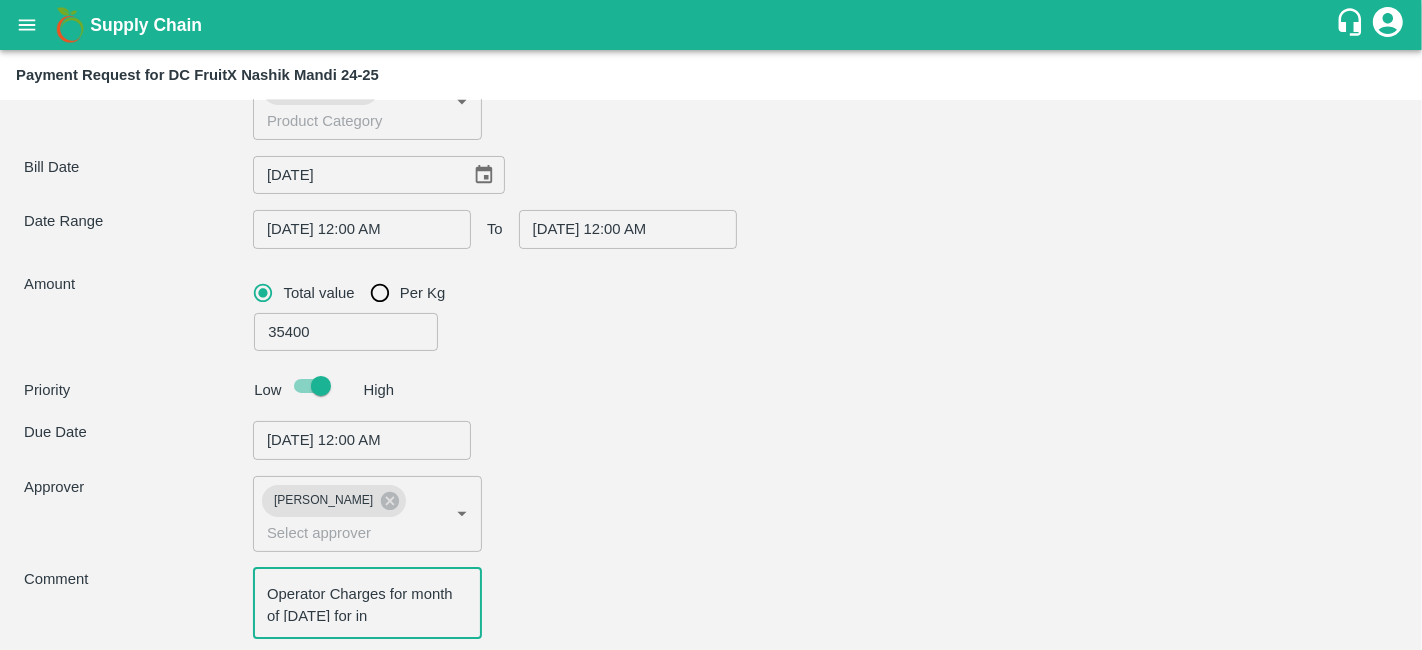 type on "Operator Charges for month of August 2024 for int" 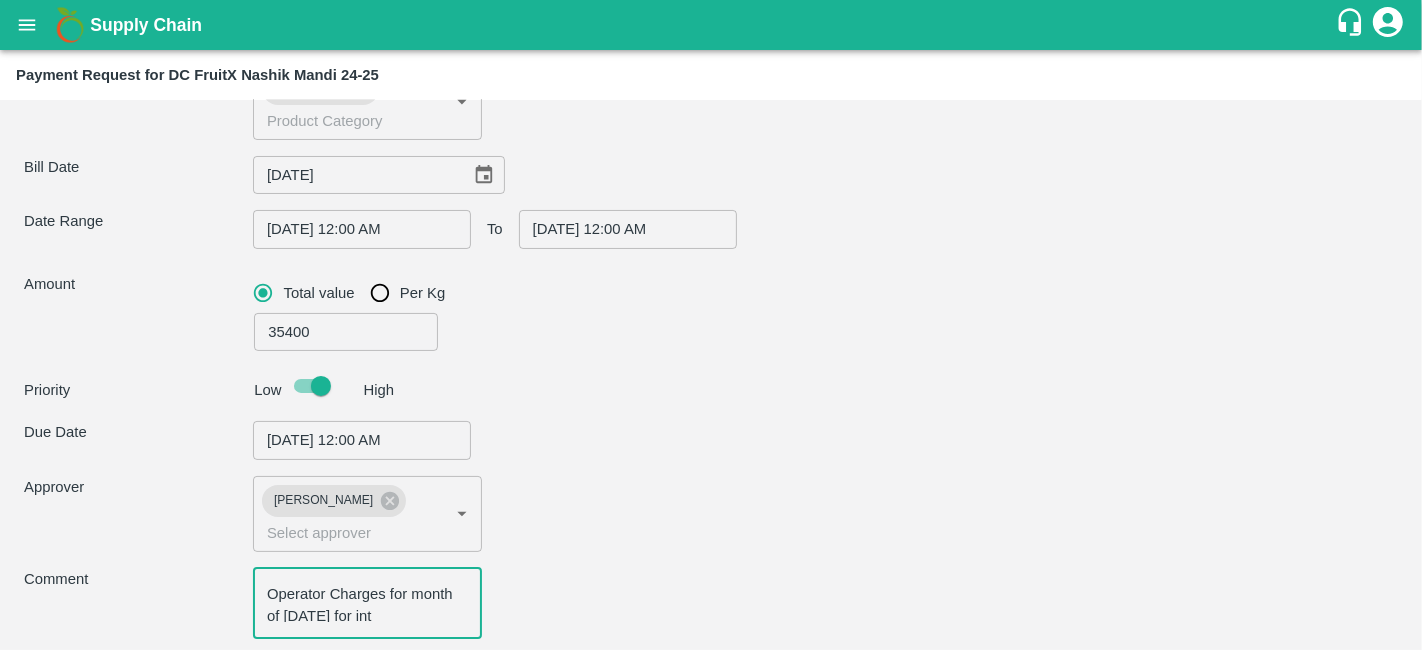 type on "Intello Lab Pvt Ltd                    -7022989526(Service Provider)" 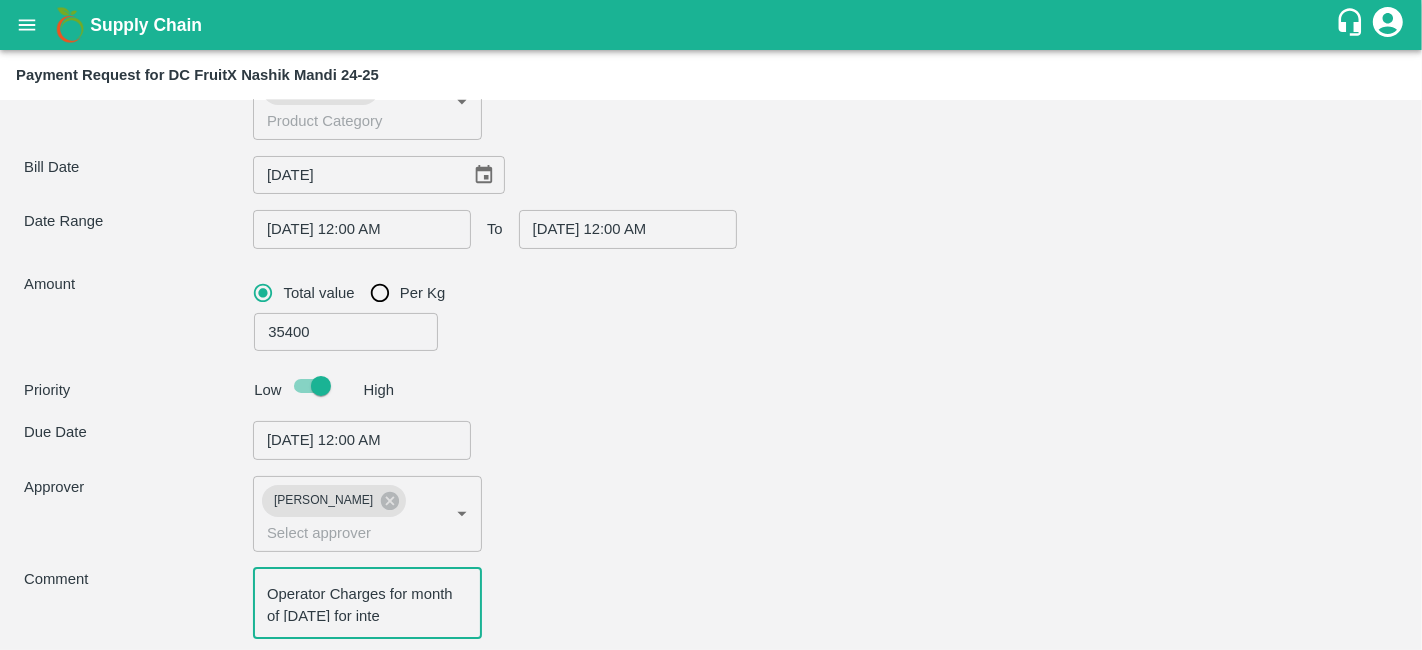 type on "Intello Lab Pvt Ltd                    -7022989526(Service Provider)" 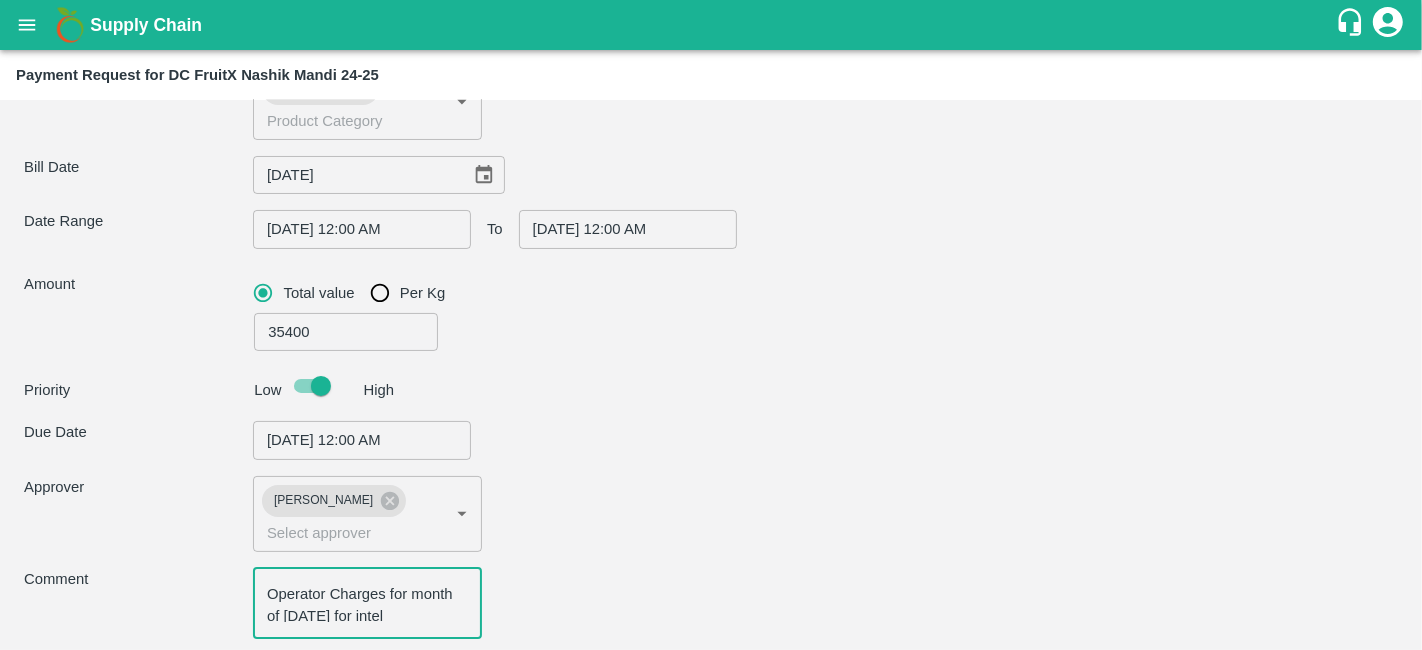 type on "Intello Lab Pvt Ltd                    -7022989526(Service Provider)" 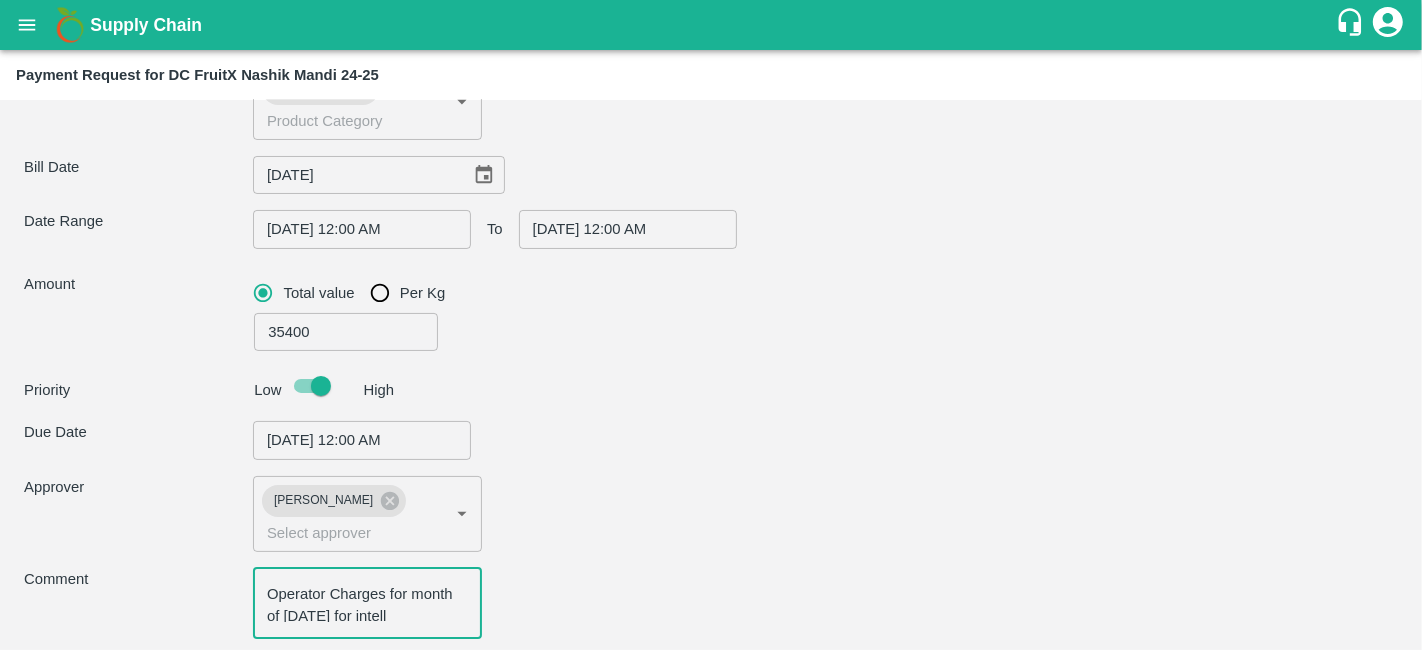 type on "Intello Lab Pvt Ltd                    -7022989526(Service Provider)" 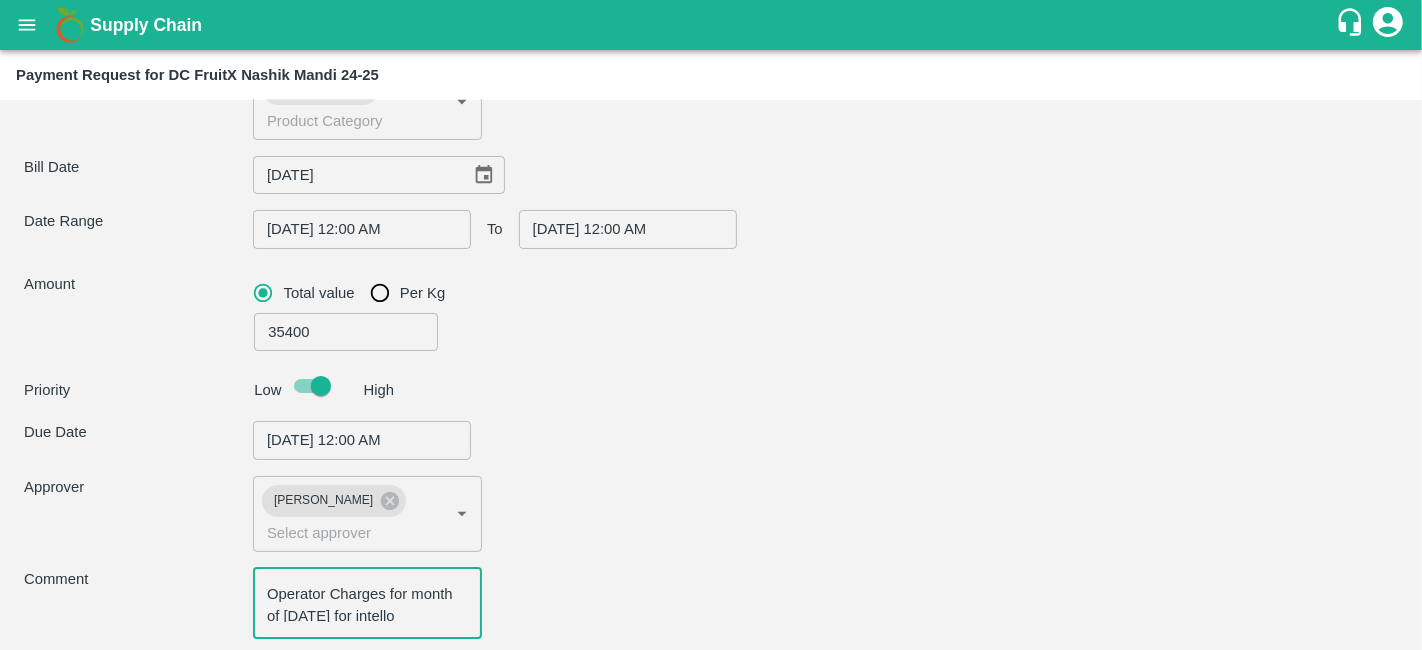 type on "Intello Lab Pvt Ltd                    -7022989526(Service Provider)" 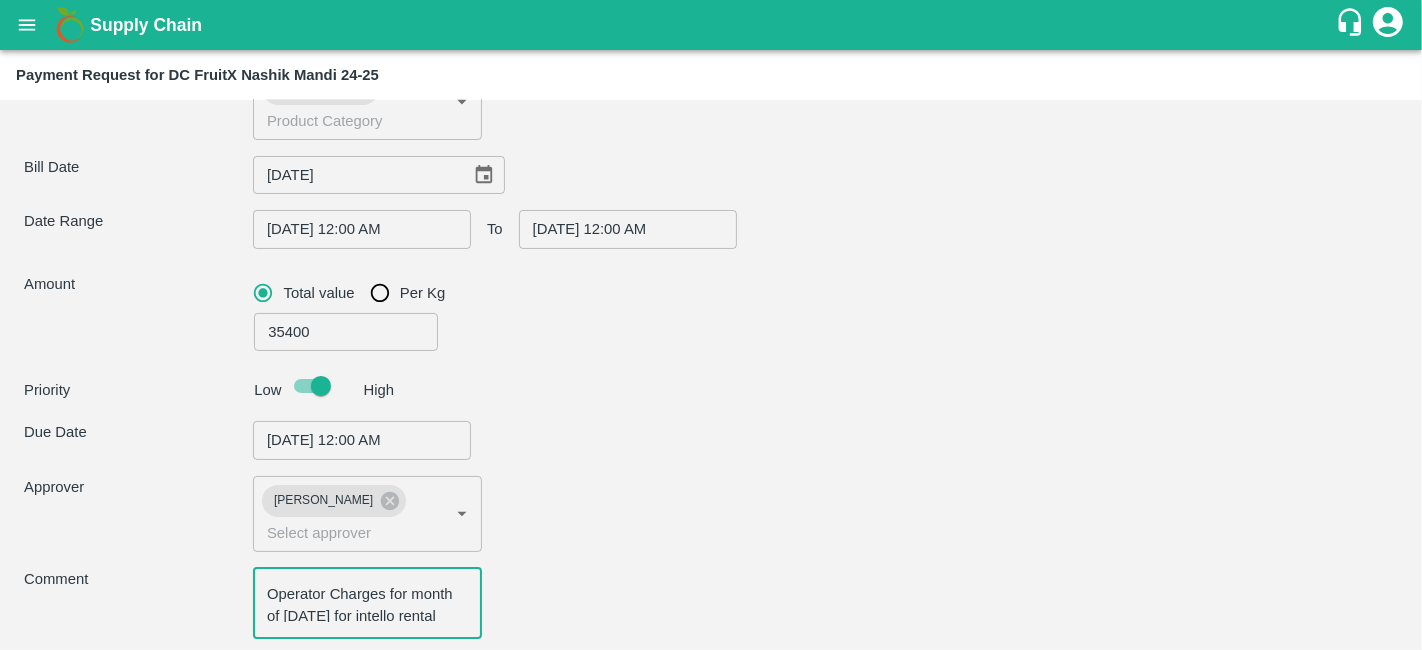 scroll, scrollTop: 16, scrollLeft: 0, axis: vertical 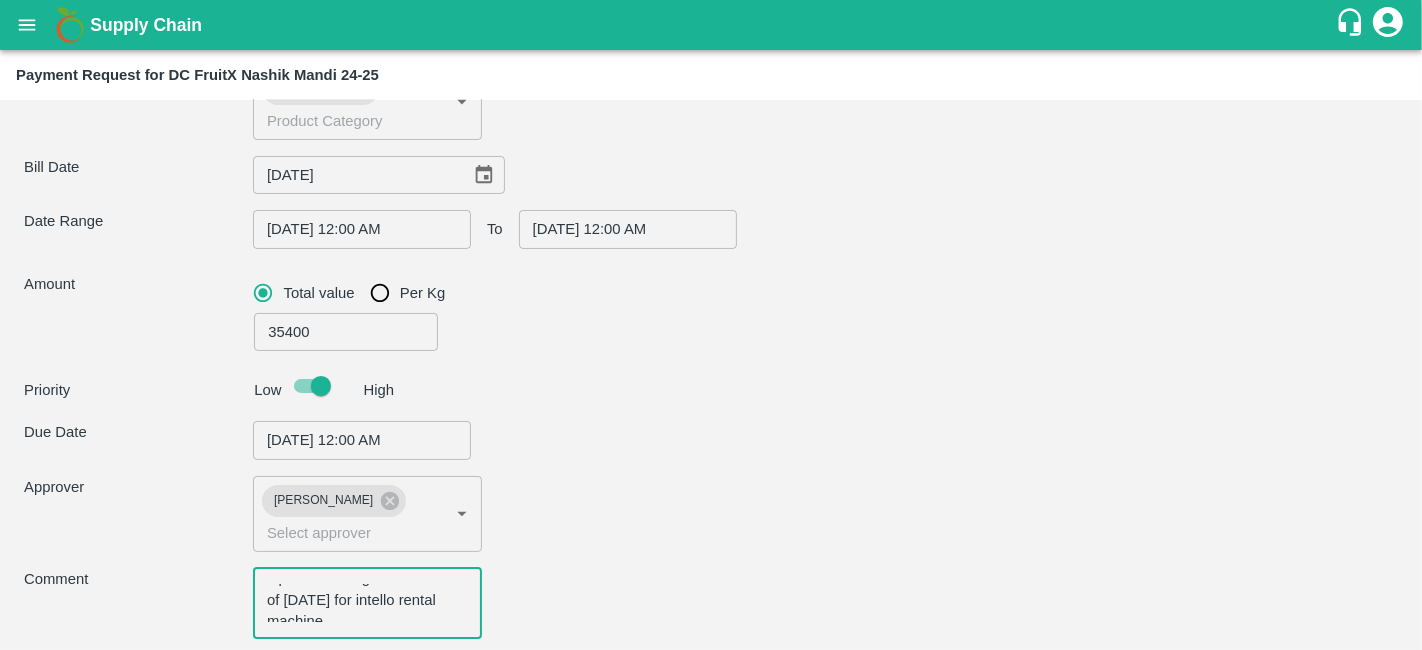 click on "Comment Operator Charges for month of August 2024 for intello rental machine. x ​" at bounding box center (711, 603) 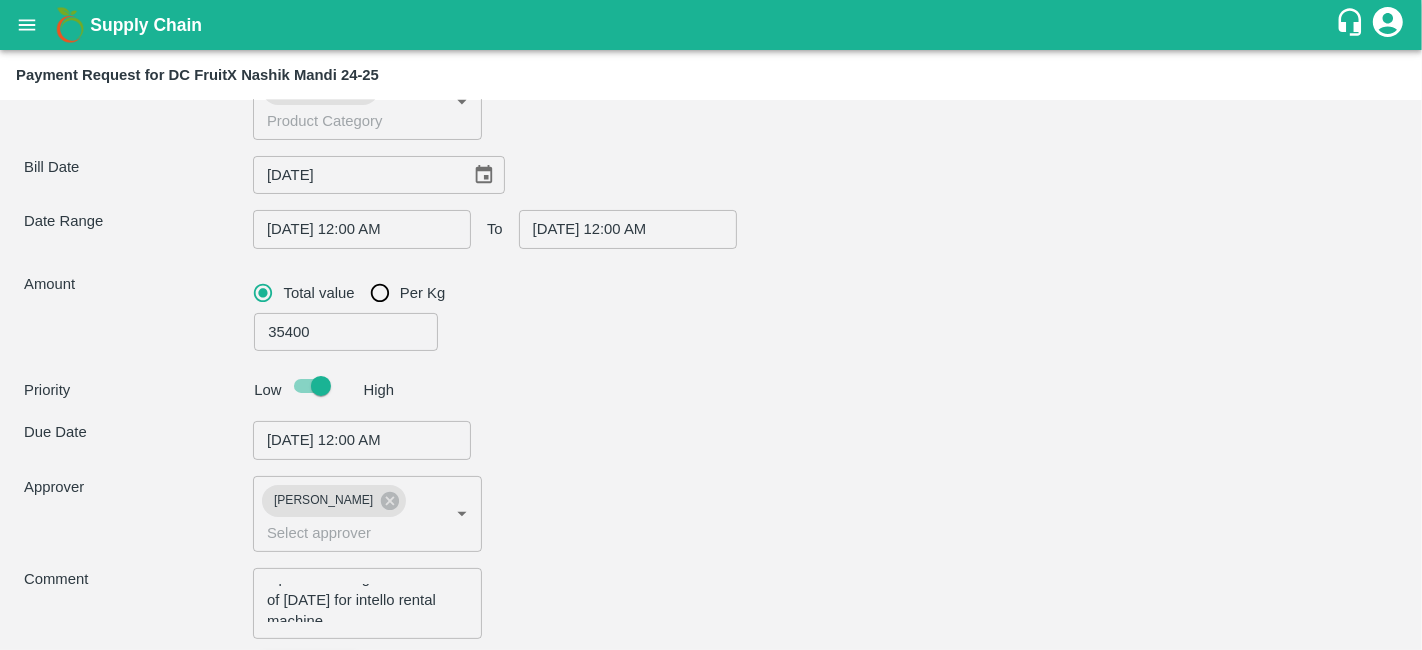 click on "Attach bill" at bounding box center [310, 669] 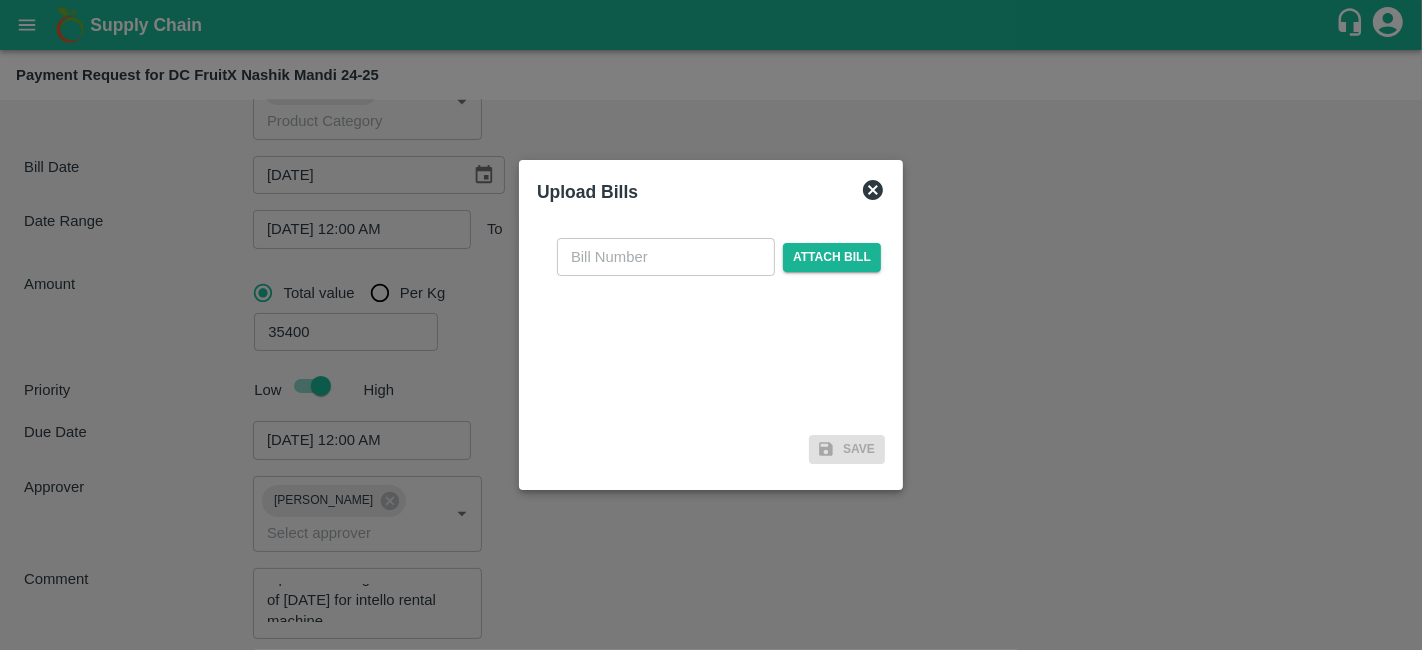 click at bounding box center (666, 257) 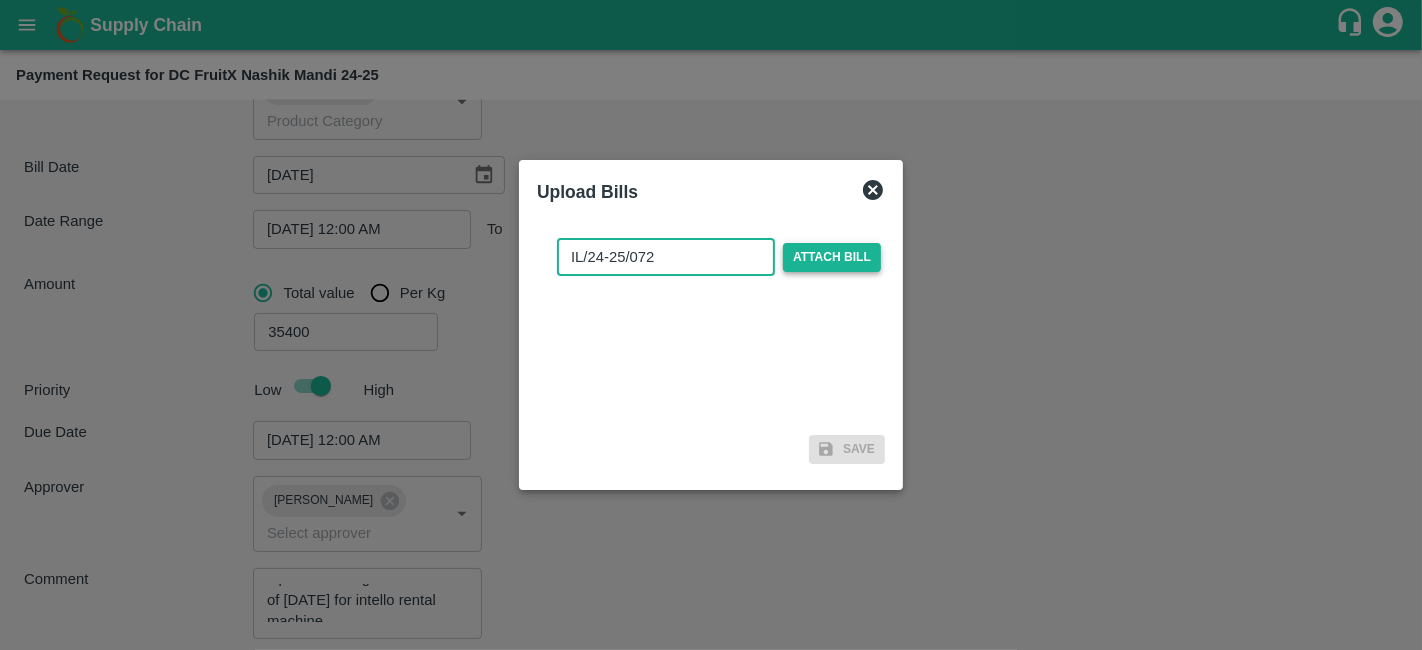 click on "Attach bill" at bounding box center (832, 257) 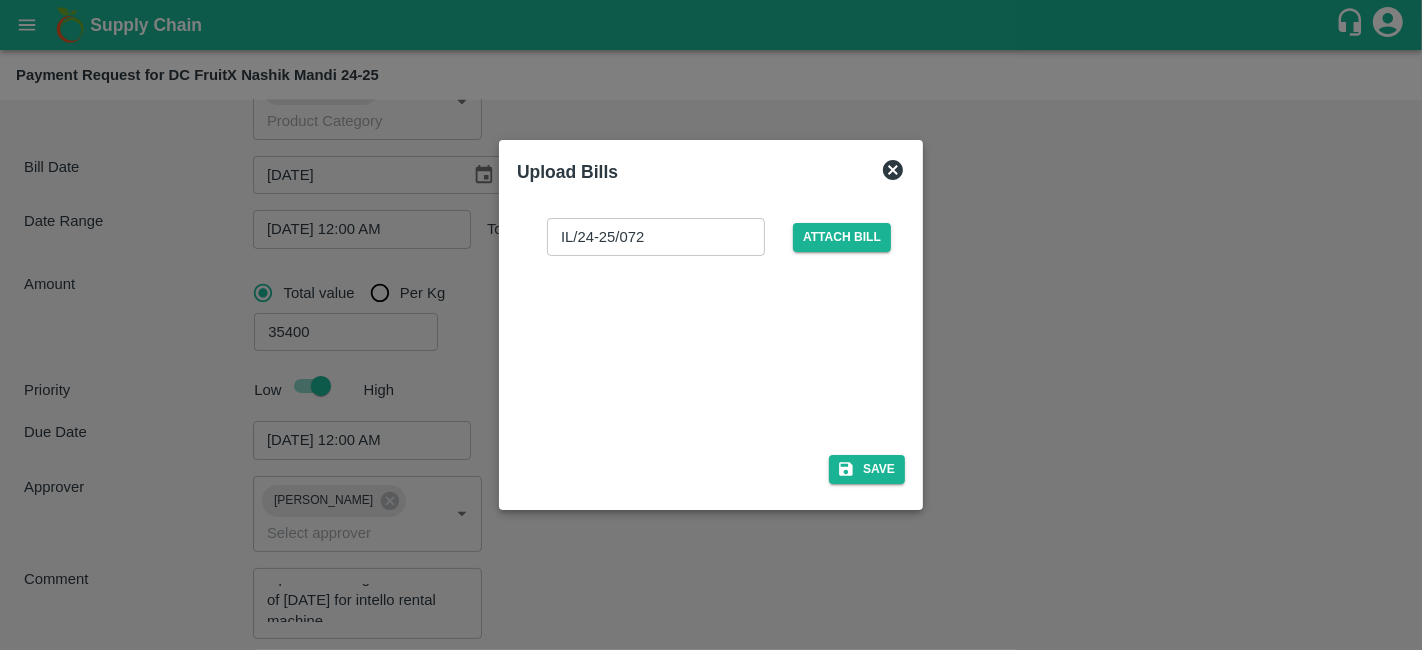 click at bounding box center [707, 349] 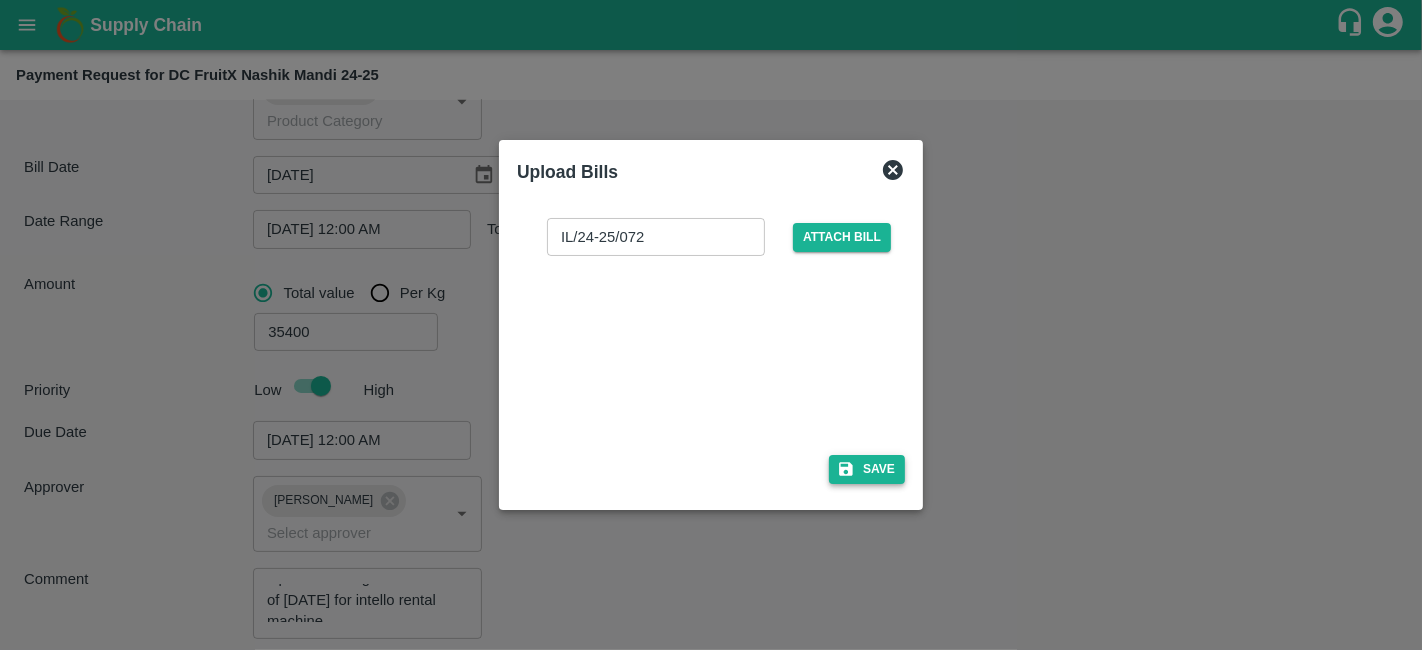 click 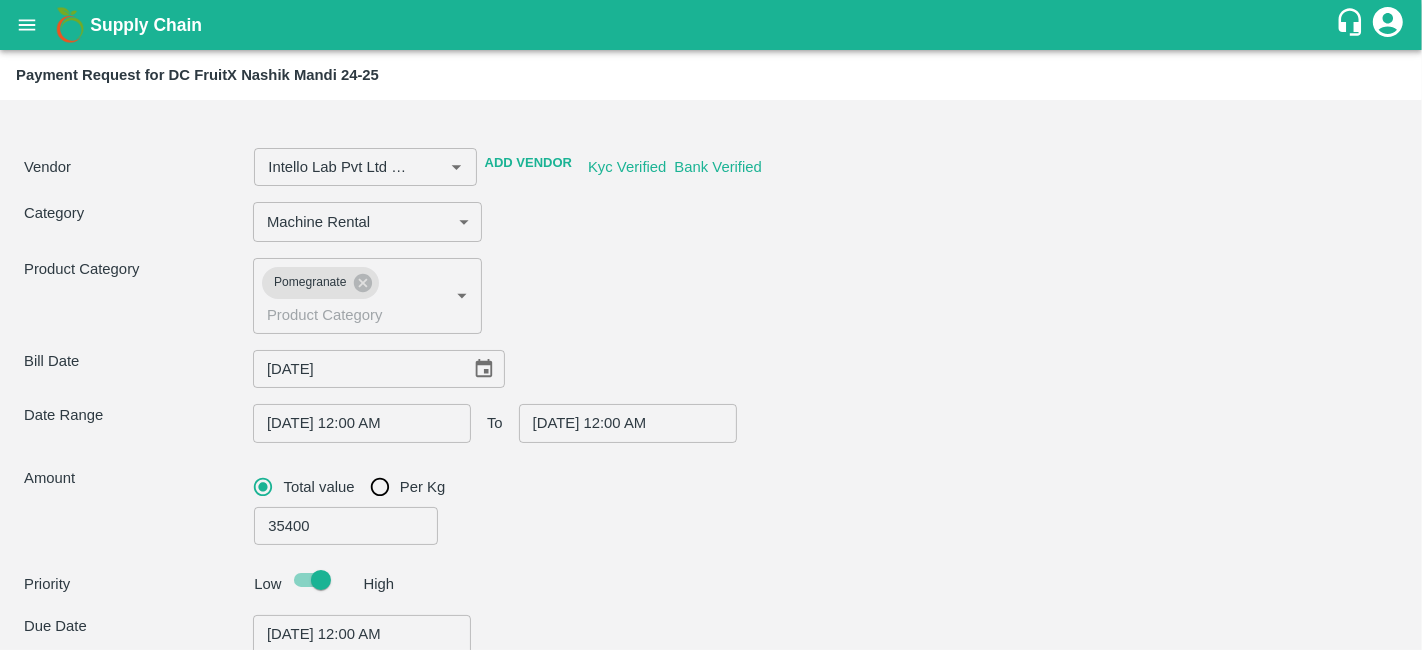 scroll, scrollTop: 71, scrollLeft: 0, axis: vertical 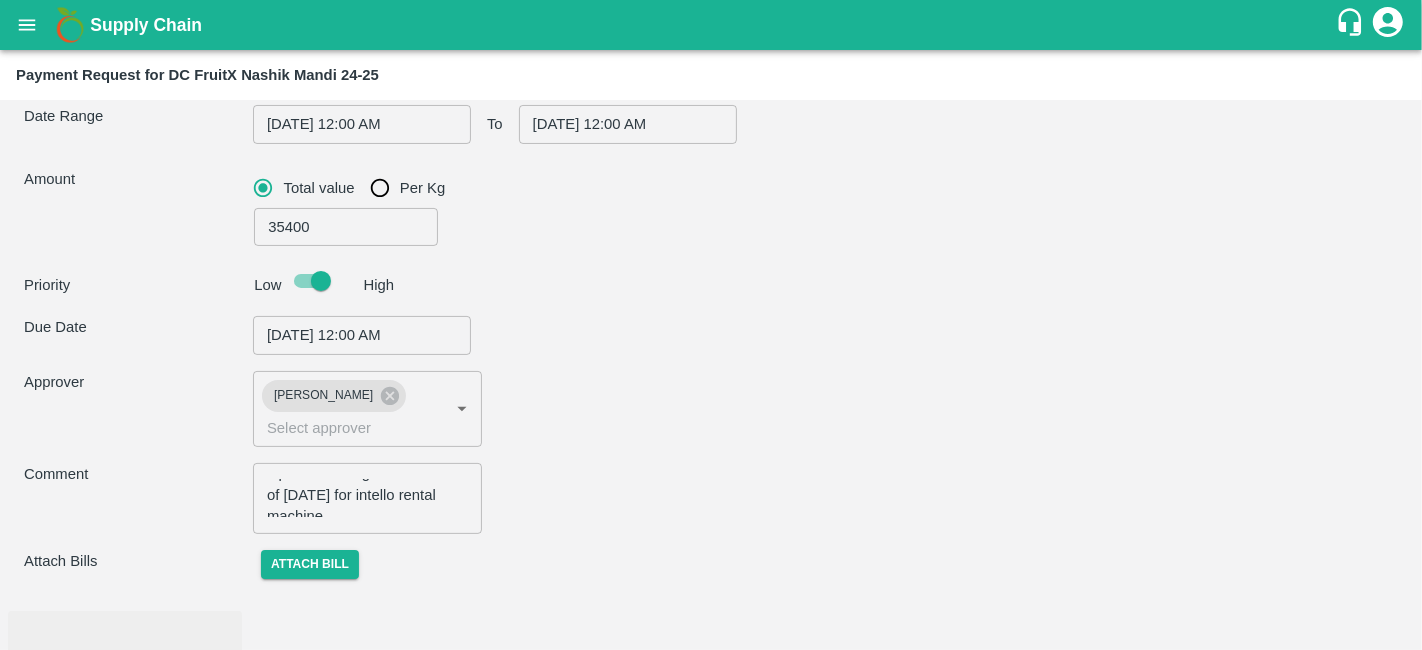 click at bounding box center [125, 672] 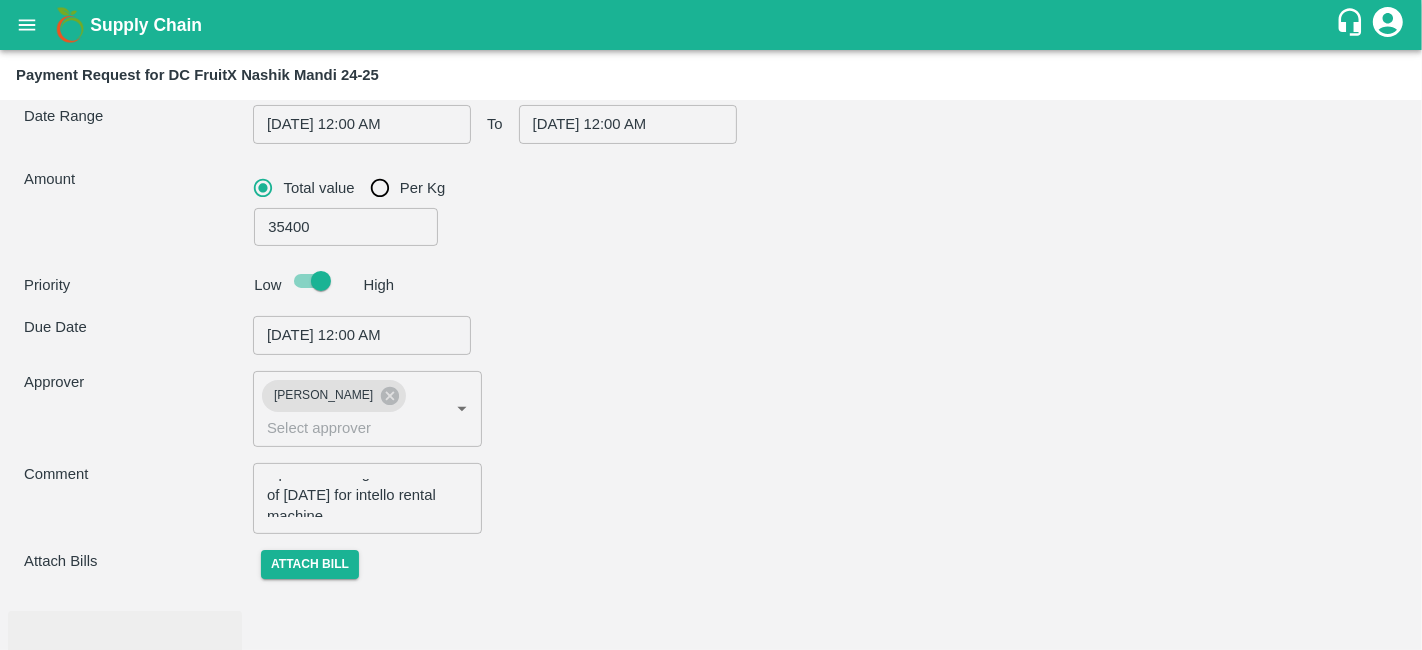 click on "Save" at bounding box center (1315, 734) 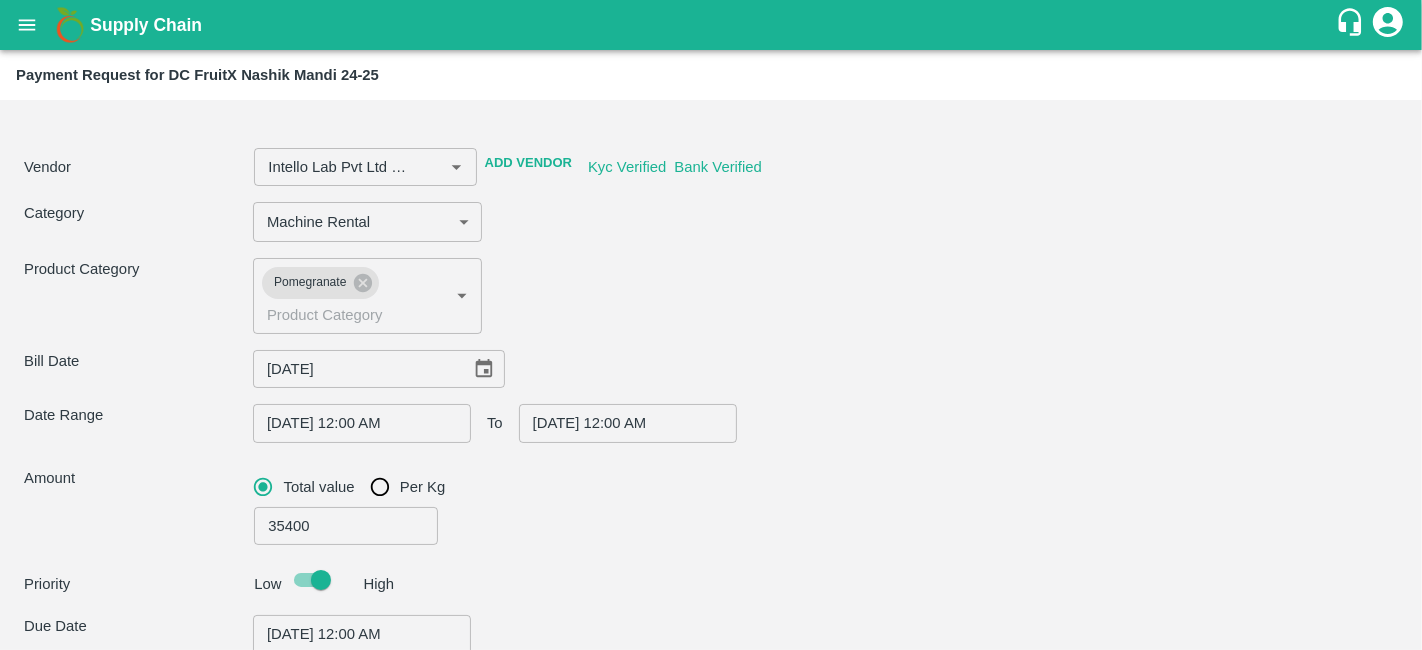 scroll, scrollTop: 299, scrollLeft: 0, axis: vertical 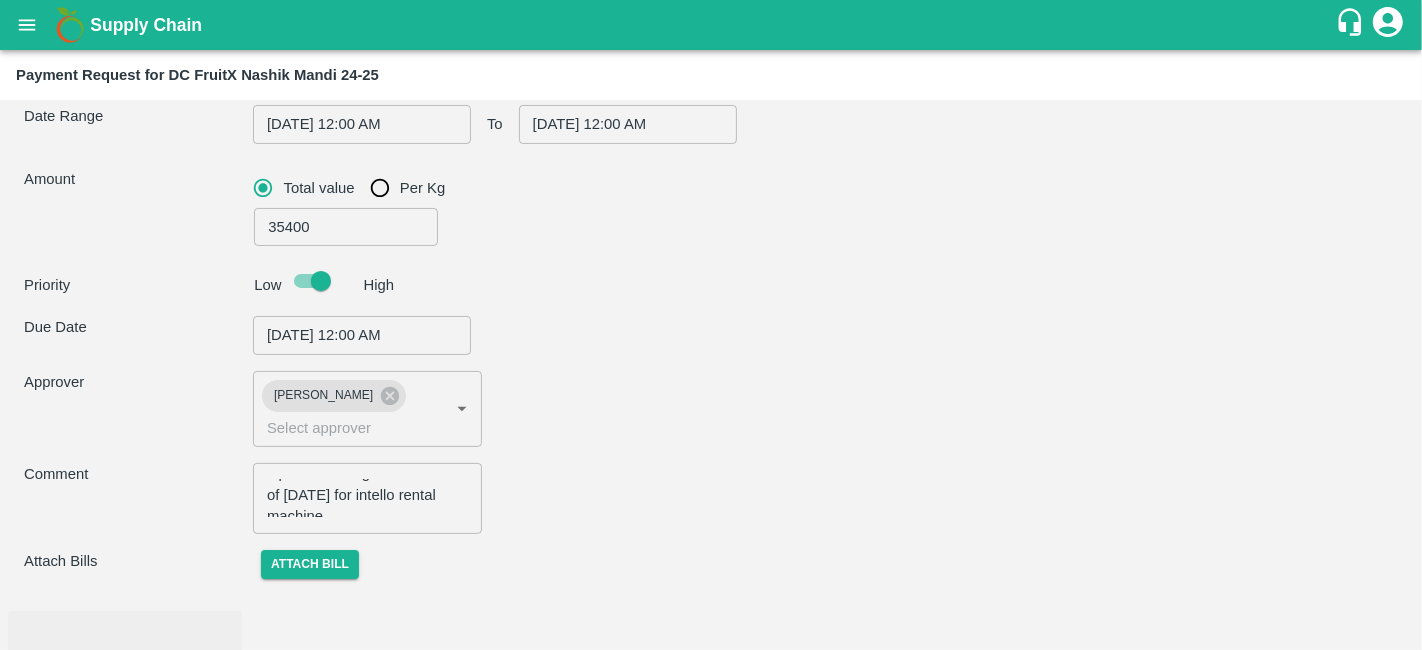 click on "Save" at bounding box center (1315, 734) 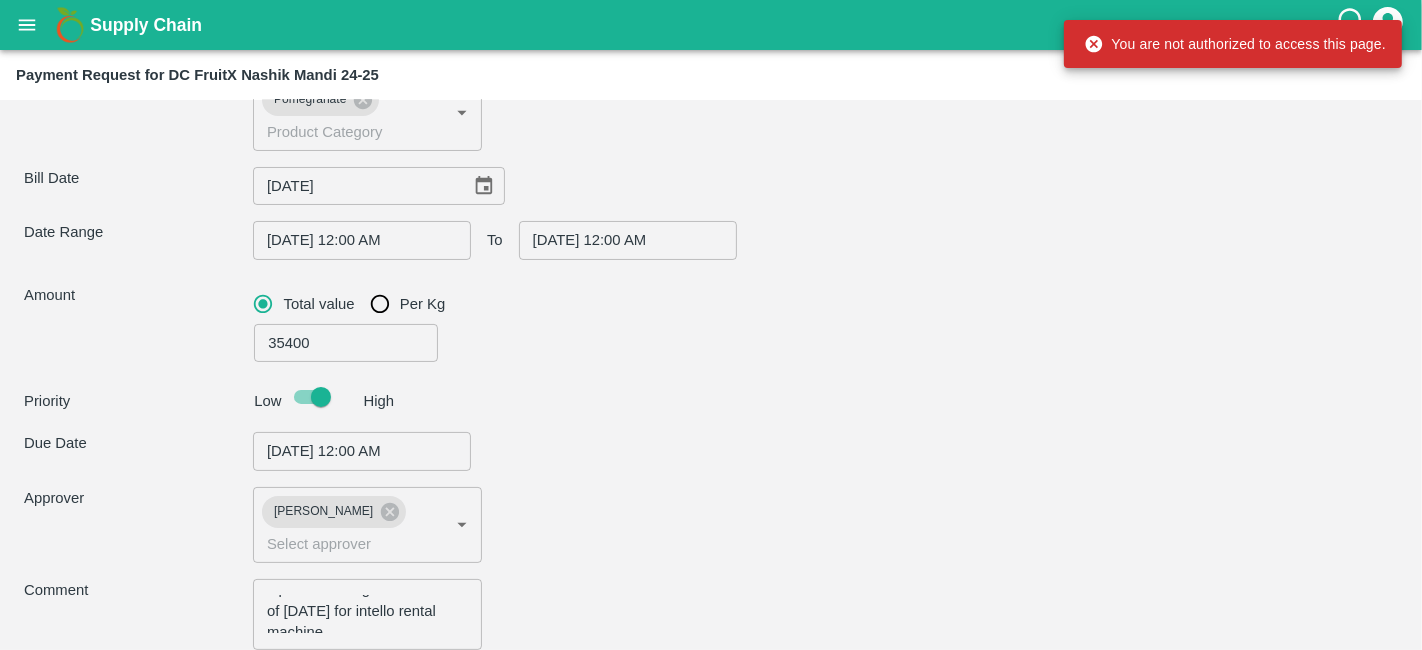 scroll, scrollTop: 299, scrollLeft: 0, axis: vertical 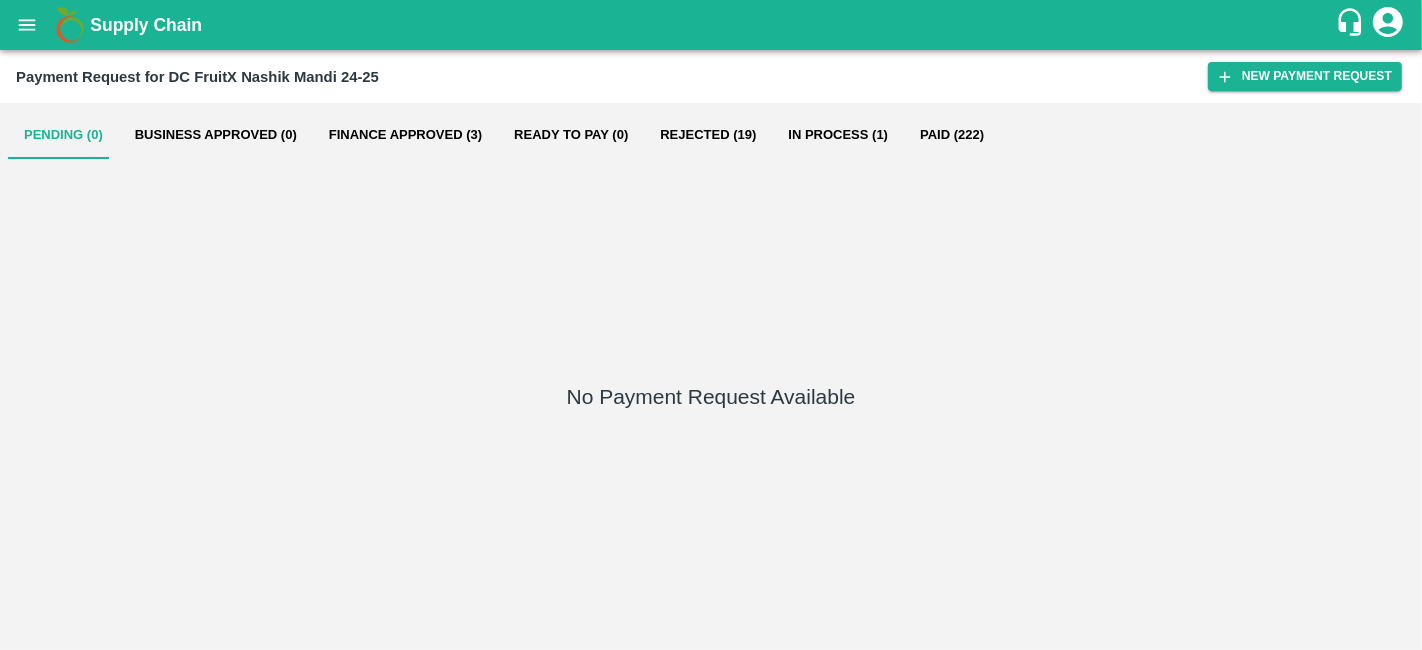 click on "Rejected (19)" at bounding box center (708, 135) 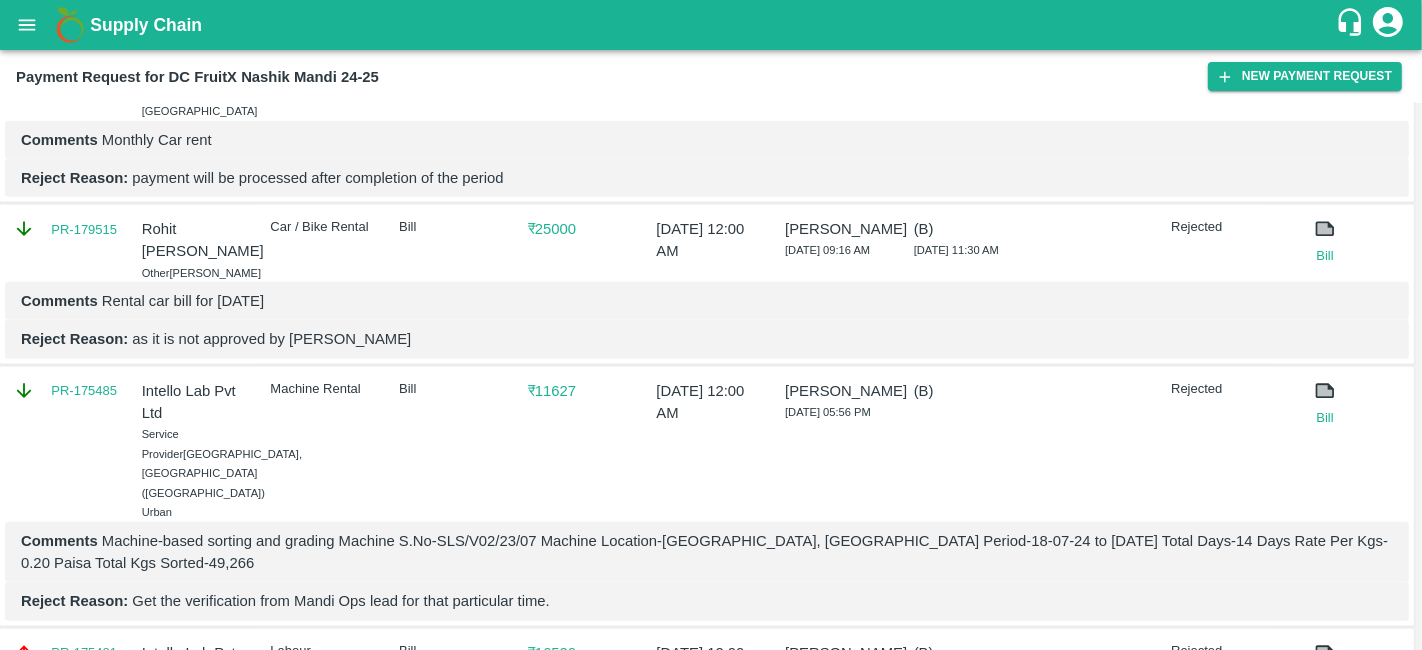 scroll, scrollTop: 1693, scrollLeft: 0, axis: vertical 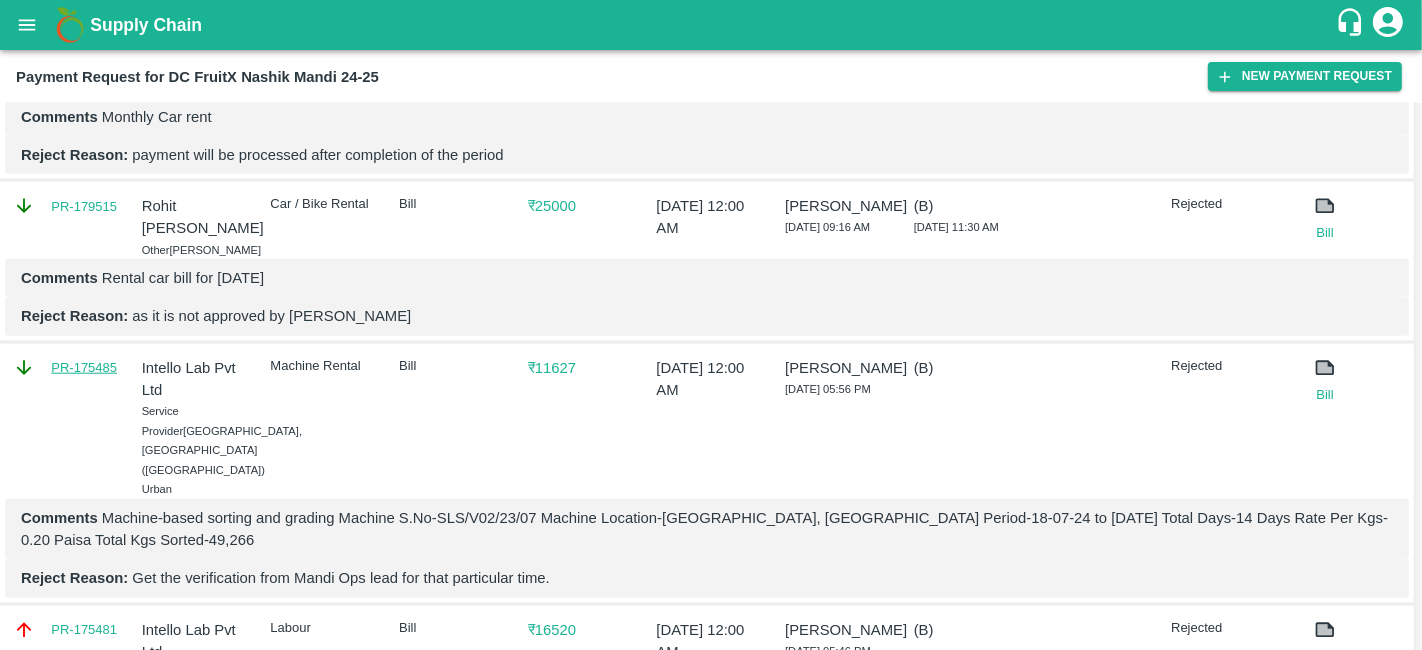 click on "PR-175485" at bounding box center [84, 368] 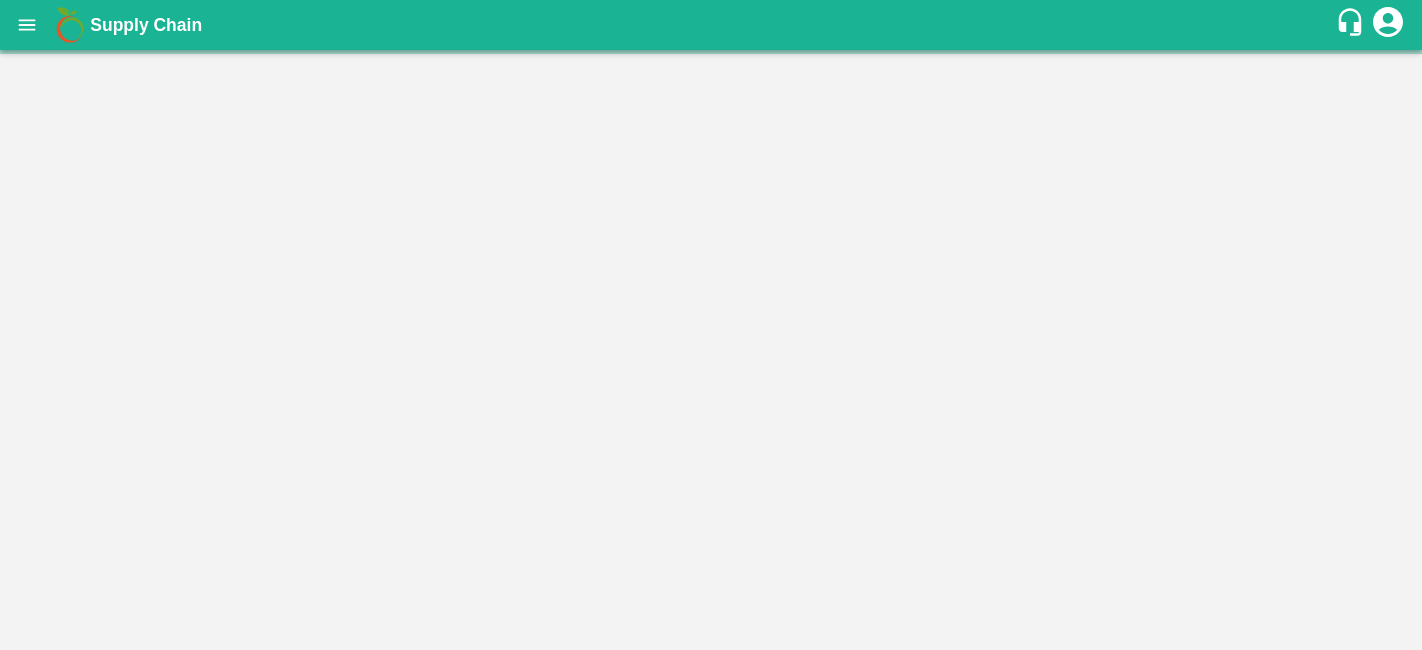 scroll, scrollTop: 0, scrollLeft: 0, axis: both 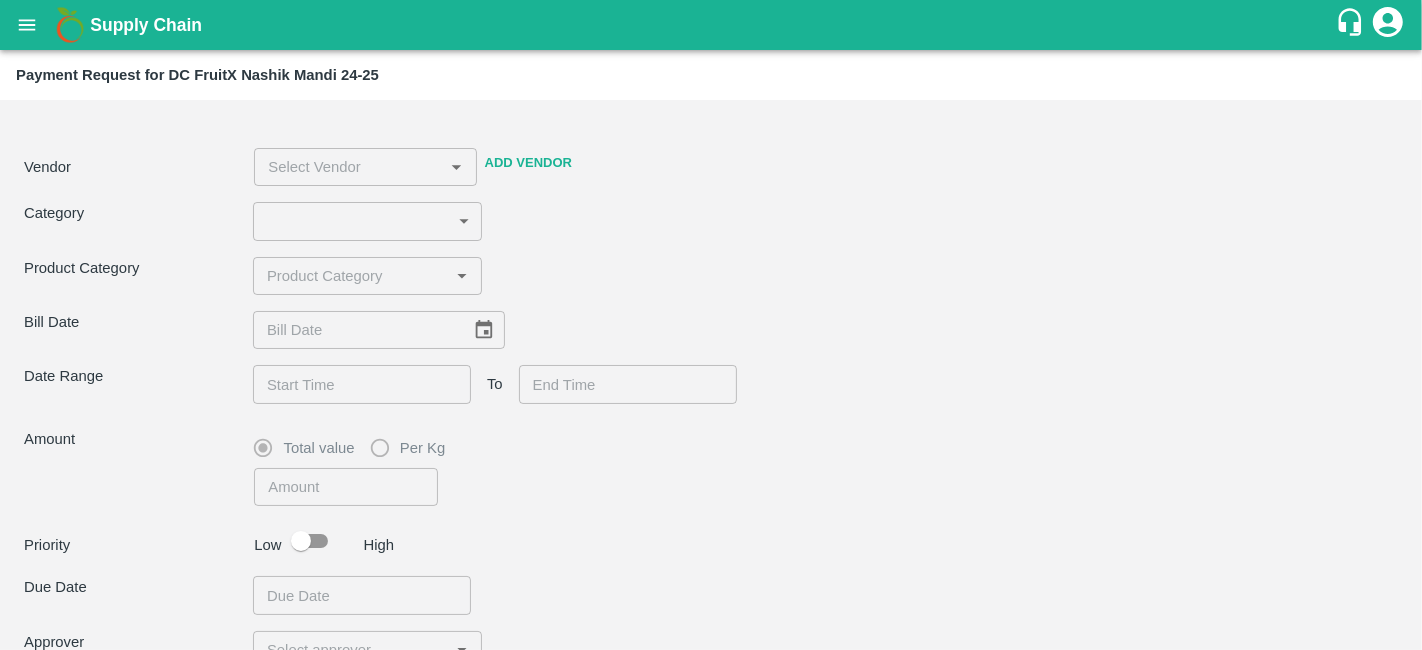 type on "5" 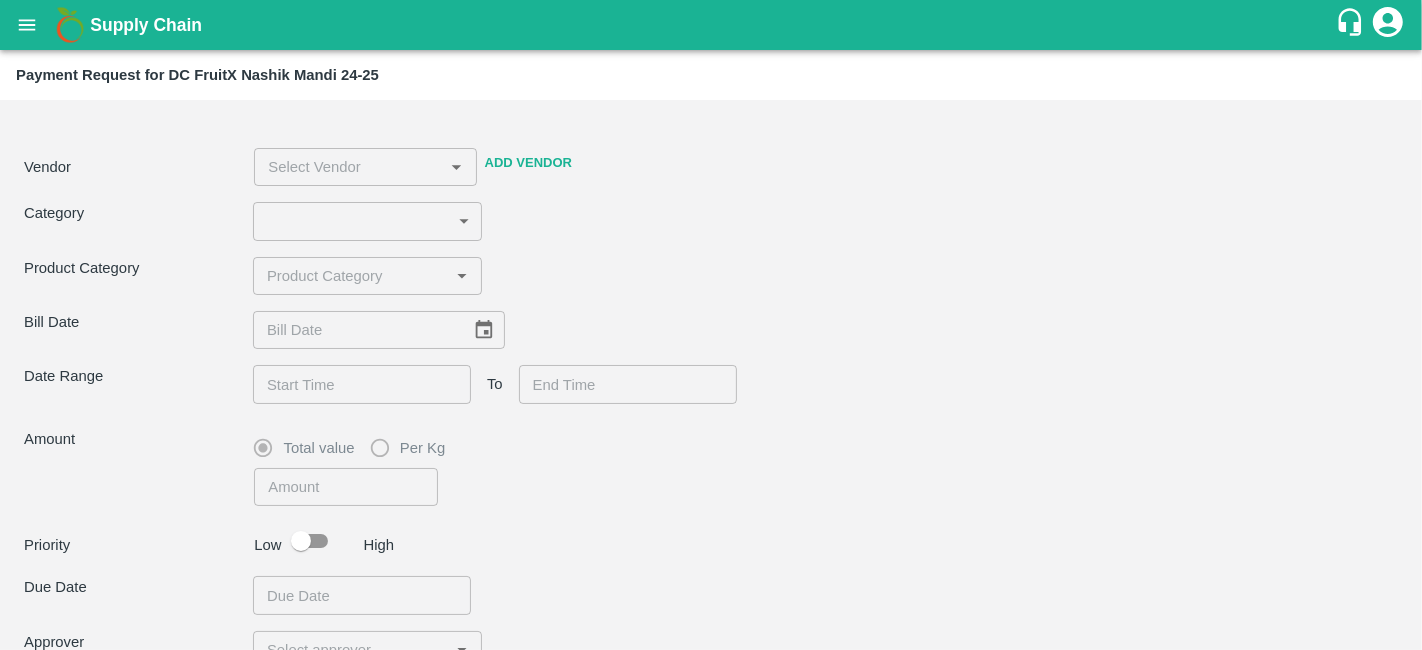 type on "11627" 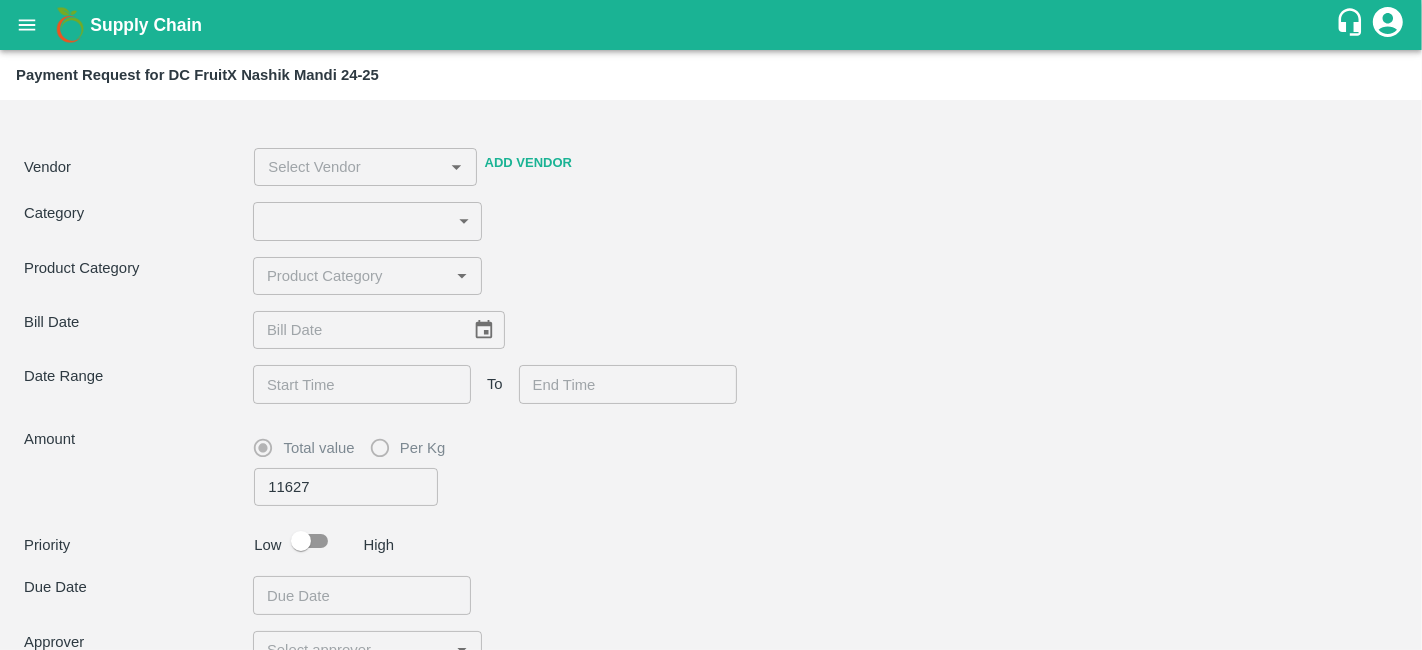 type on "Intello Lab Pvt Ltd                    -7022989526(Service Provider)" 